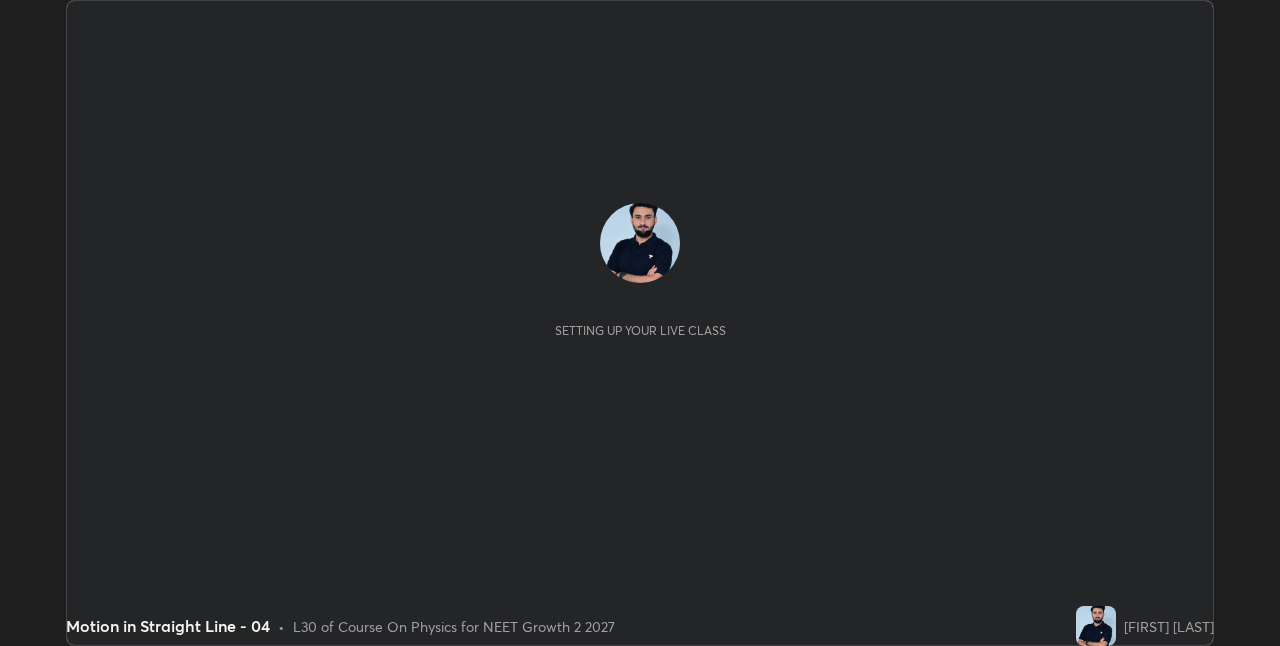 scroll, scrollTop: 0, scrollLeft: 0, axis: both 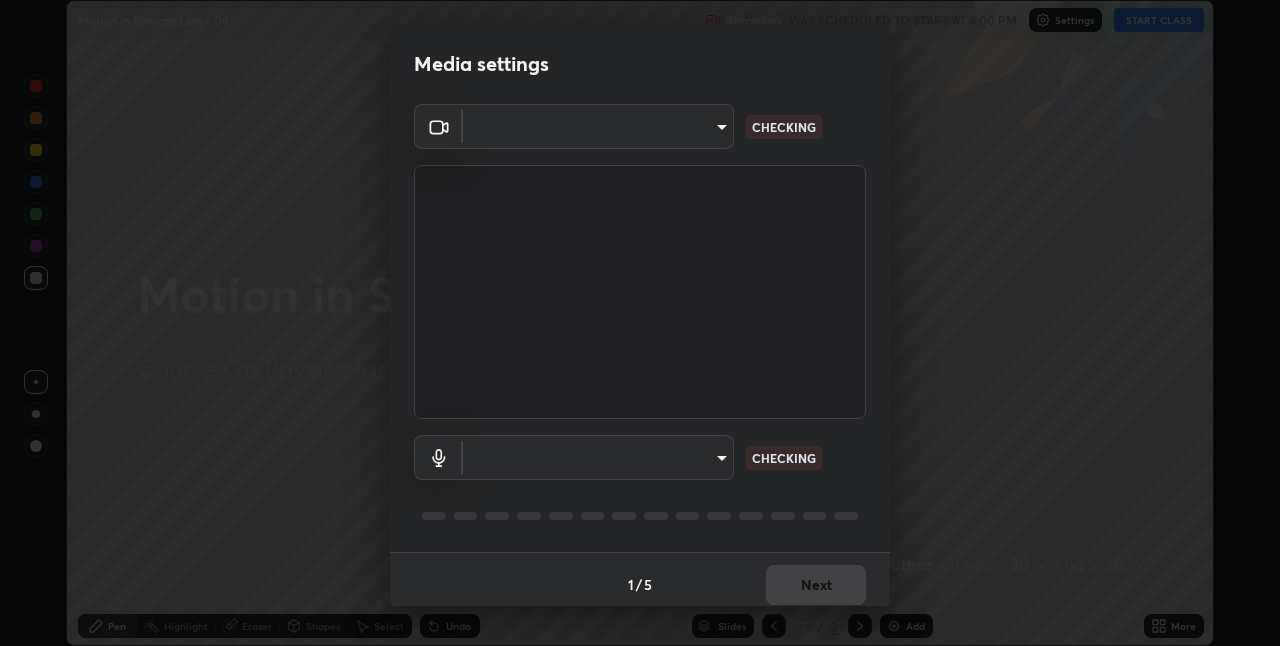 type on "bc685aeedd285d7db1af28b48484641fa4278282599c71468c92a44d82825933" 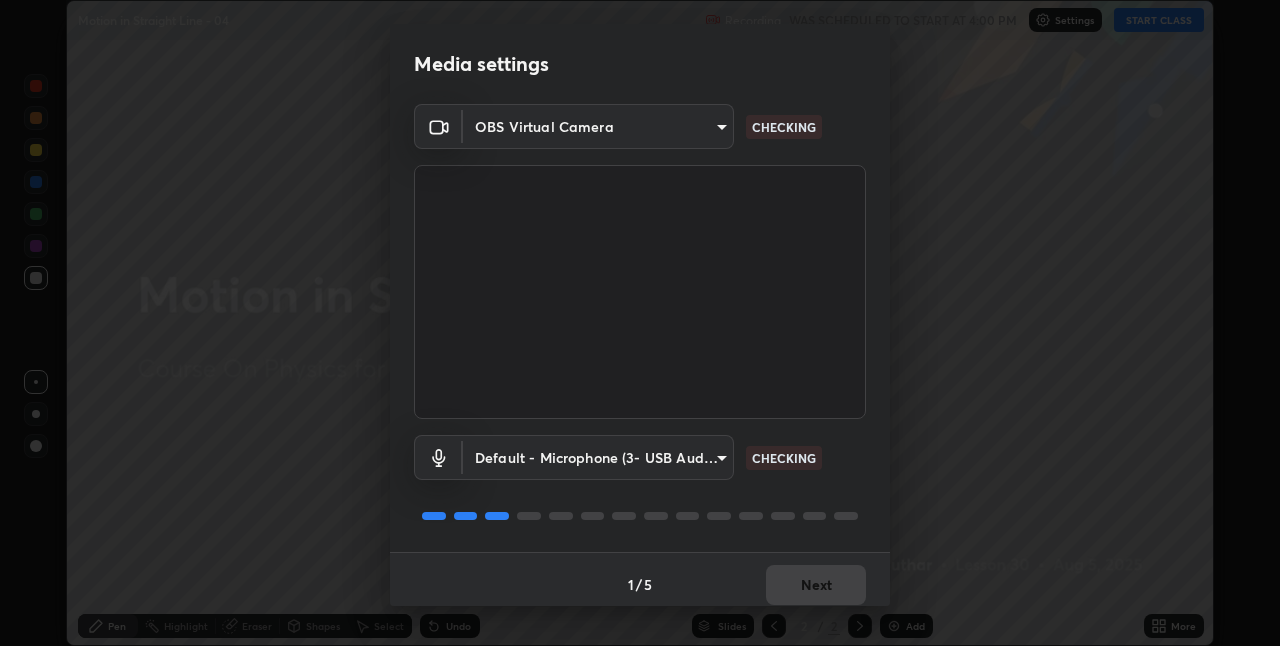 scroll, scrollTop: 10, scrollLeft: 0, axis: vertical 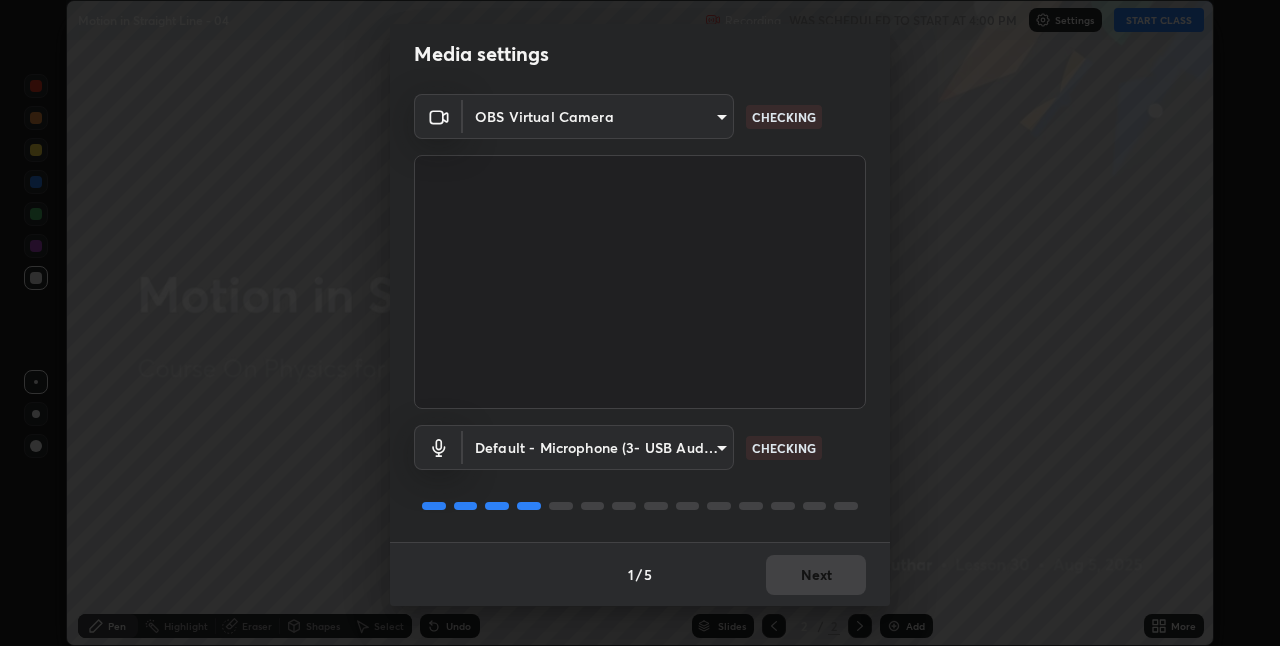 click on "1 / 5 Next" at bounding box center [640, 574] 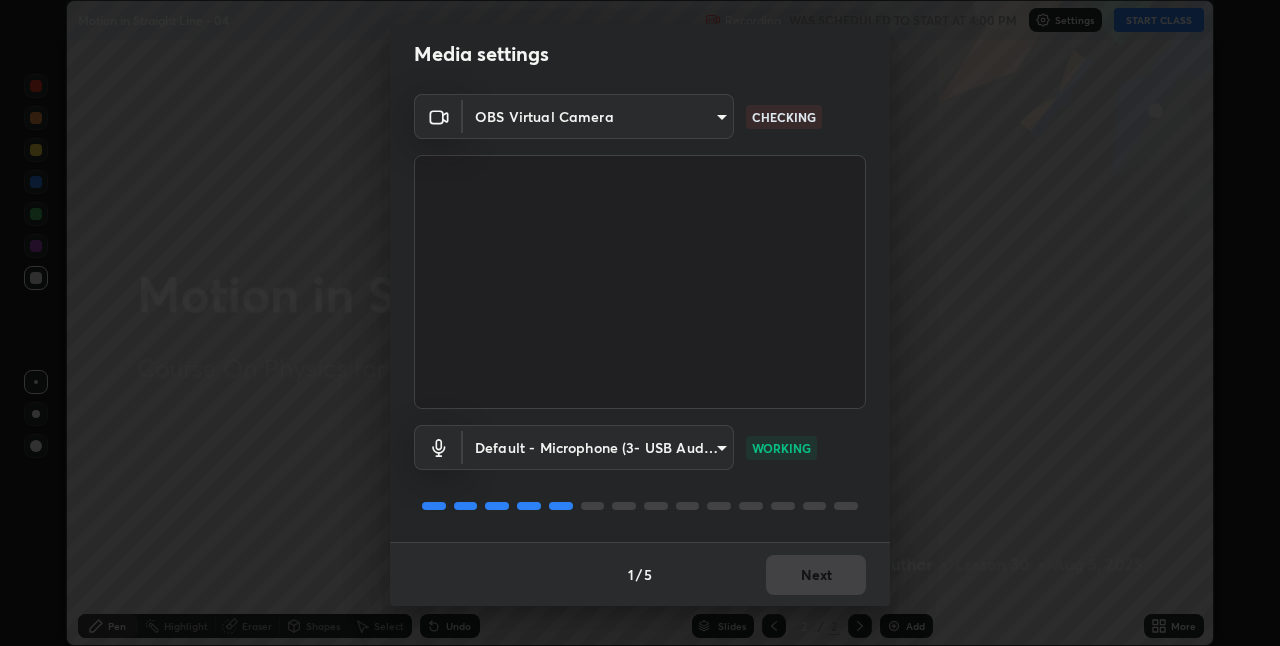 click on "1 / 5 Next" at bounding box center [640, 574] 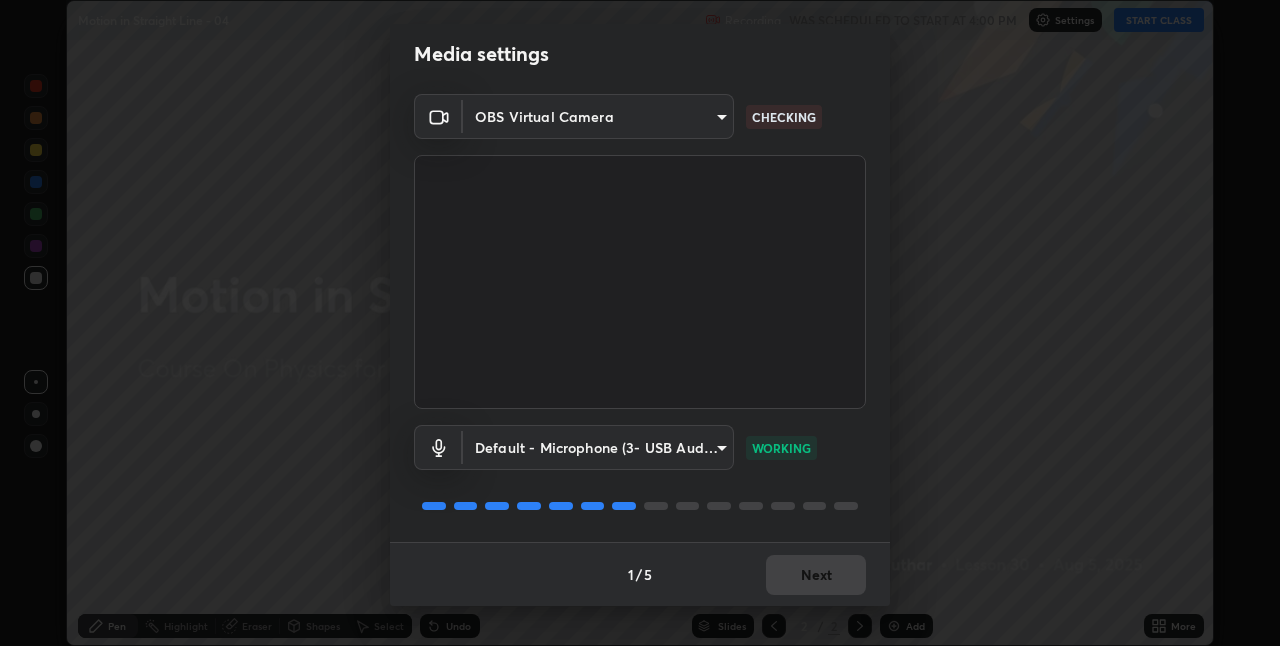 click on "1 / 5 Next" at bounding box center (640, 574) 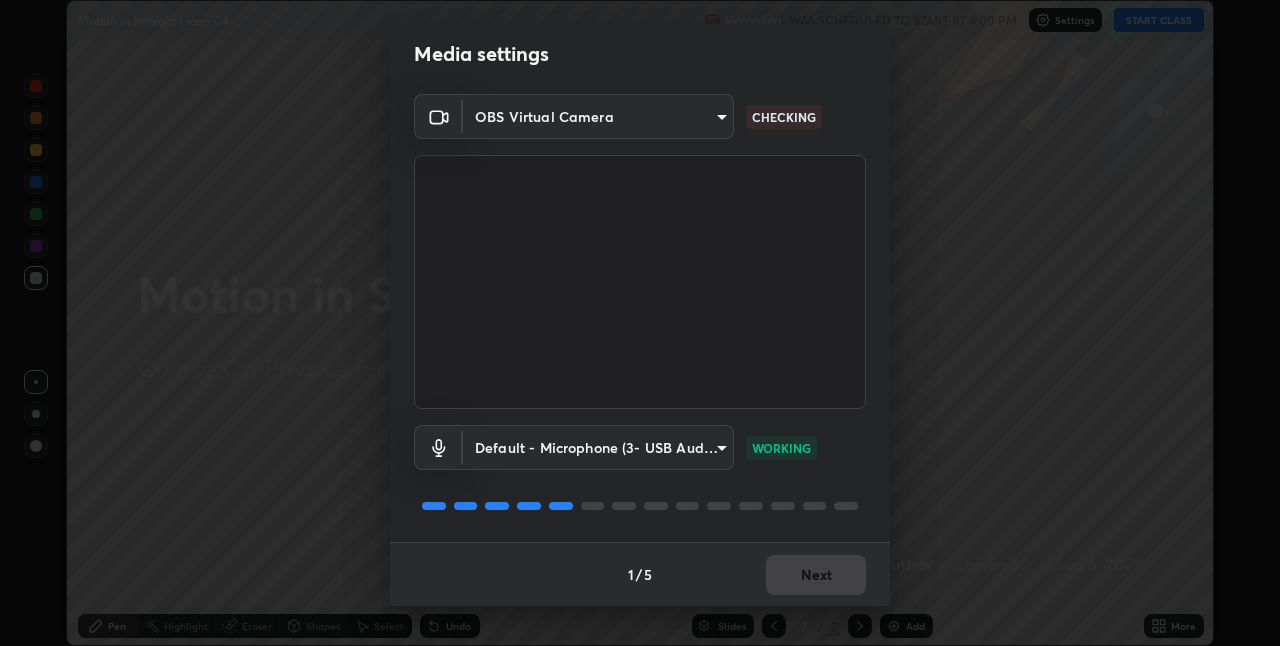 click on "1 / 5 Next" at bounding box center [640, 574] 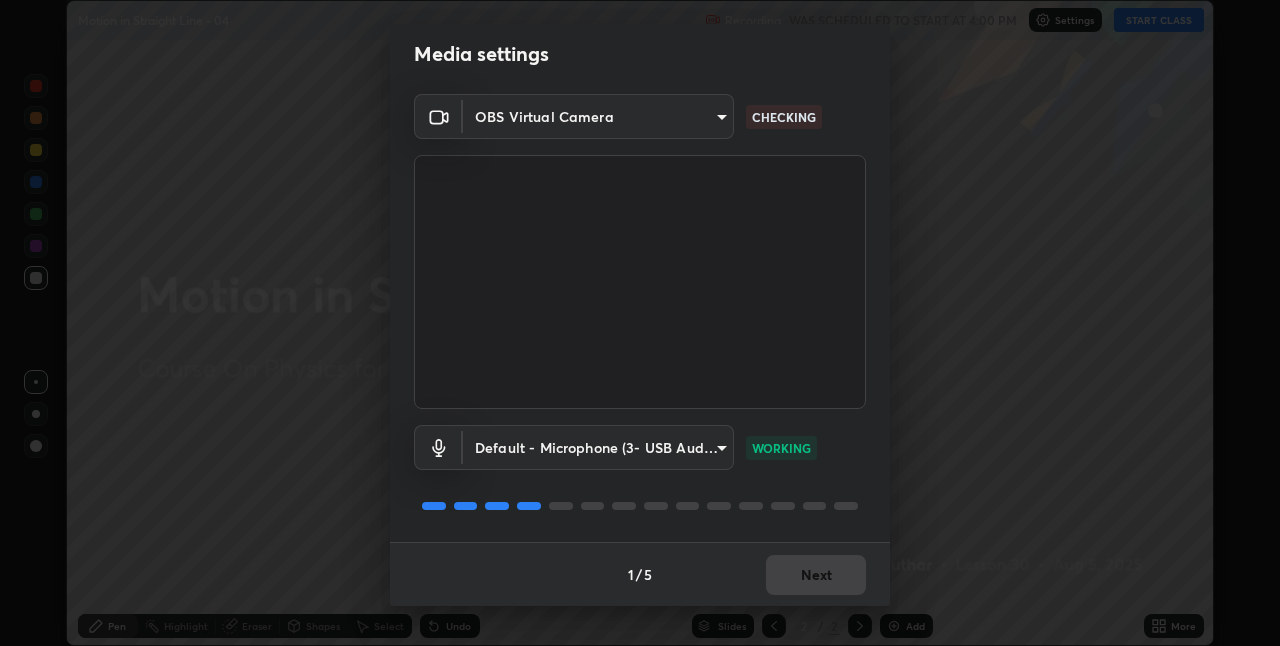 click on "1 / 5 Next" at bounding box center [640, 574] 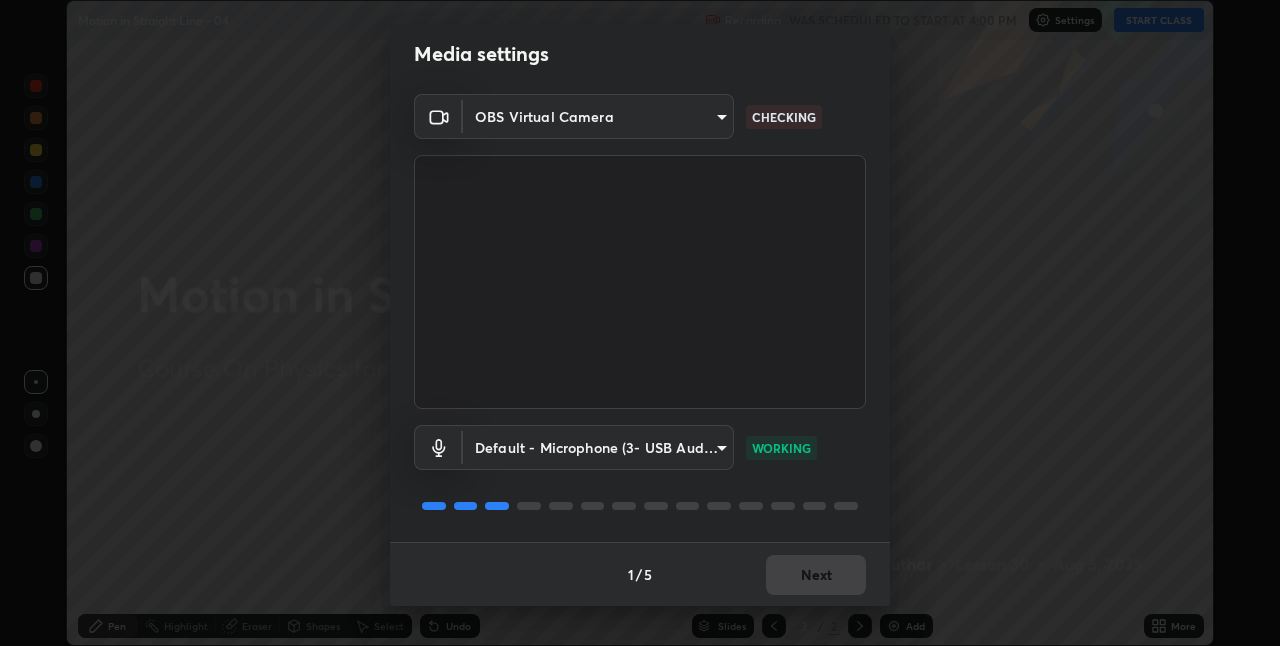 click on "1 / 5 Next" at bounding box center [640, 574] 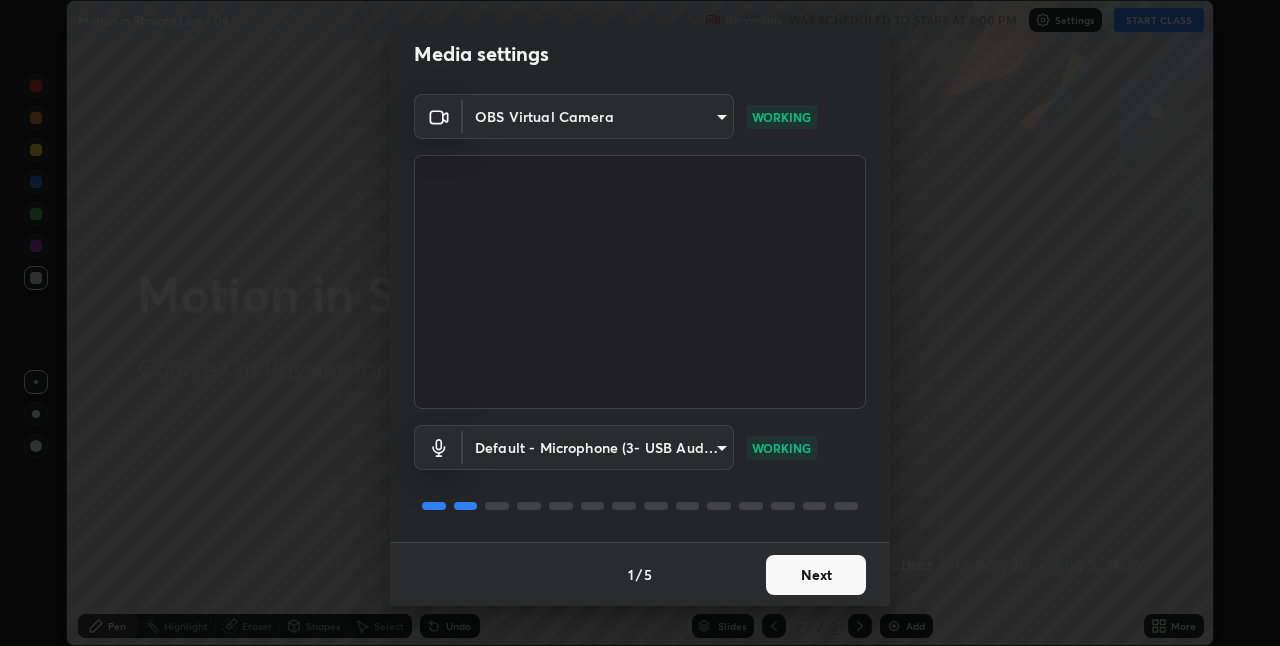 click on "Next" at bounding box center (816, 575) 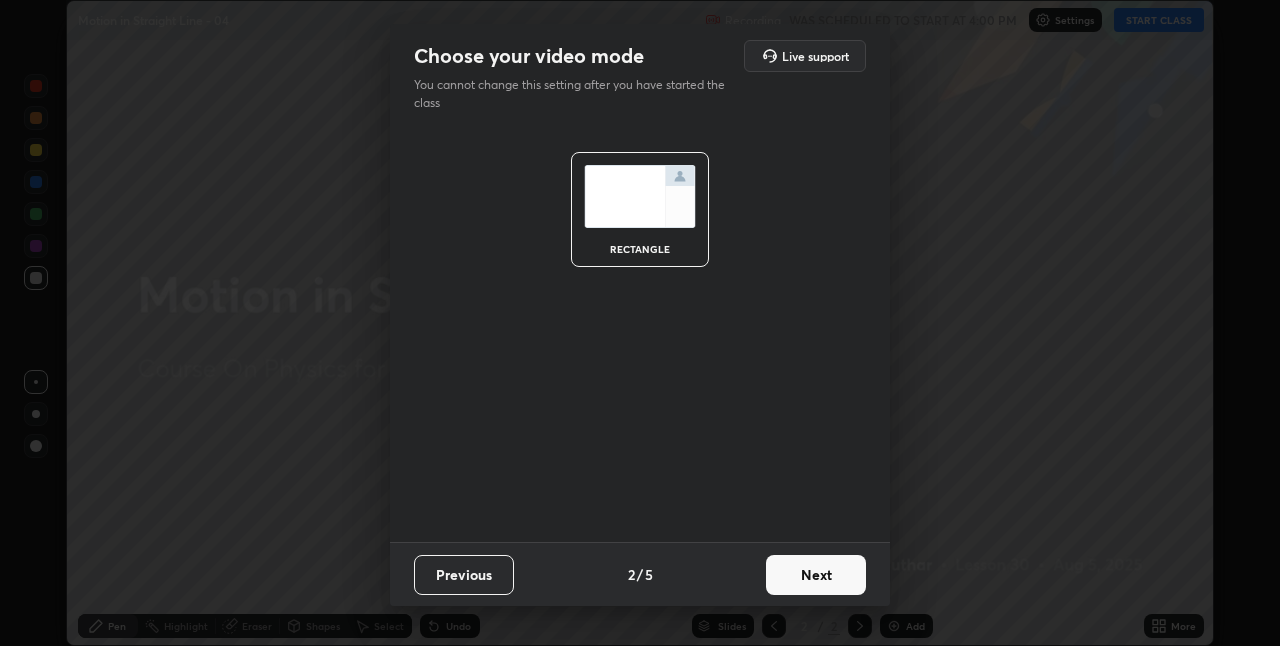 click on "Next" at bounding box center (816, 575) 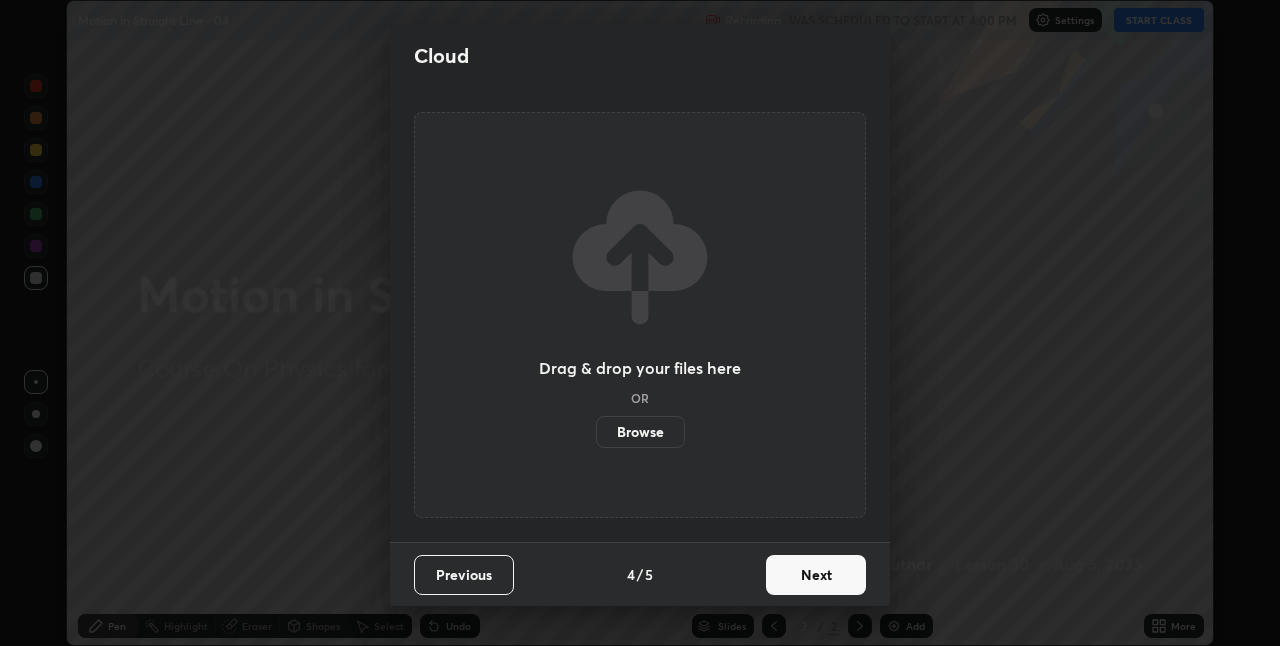 click on "Next" at bounding box center (816, 575) 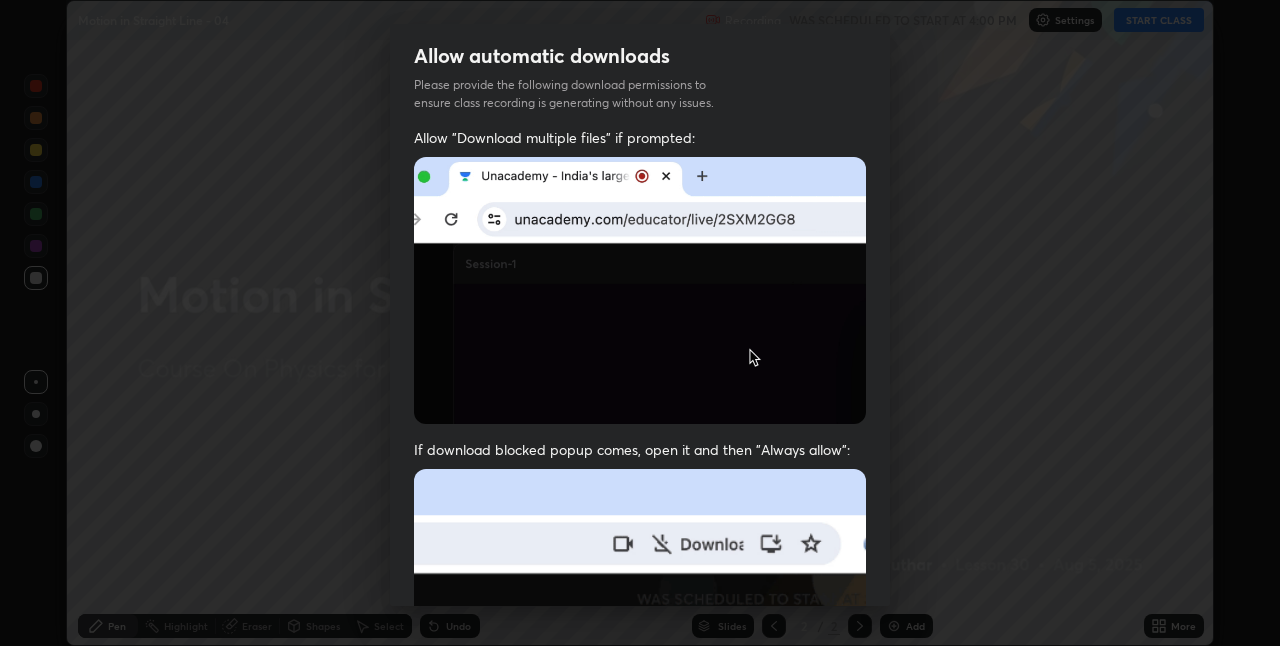 click at bounding box center [640, 687] 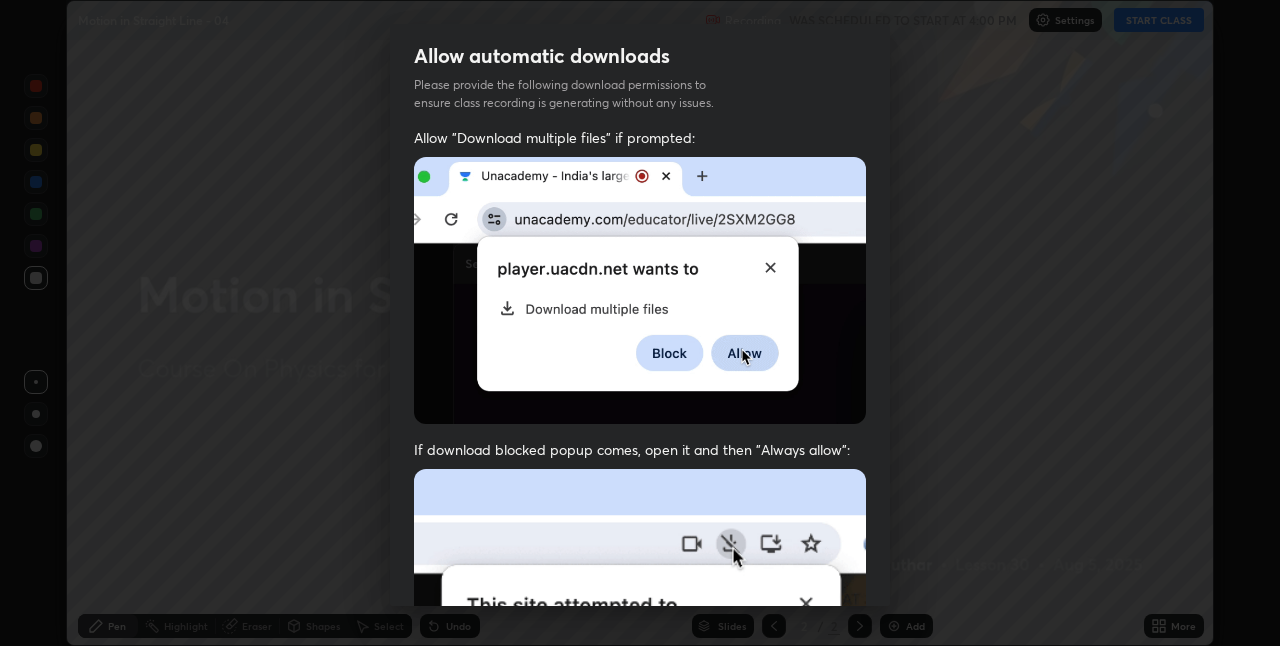 click at bounding box center (640, 687) 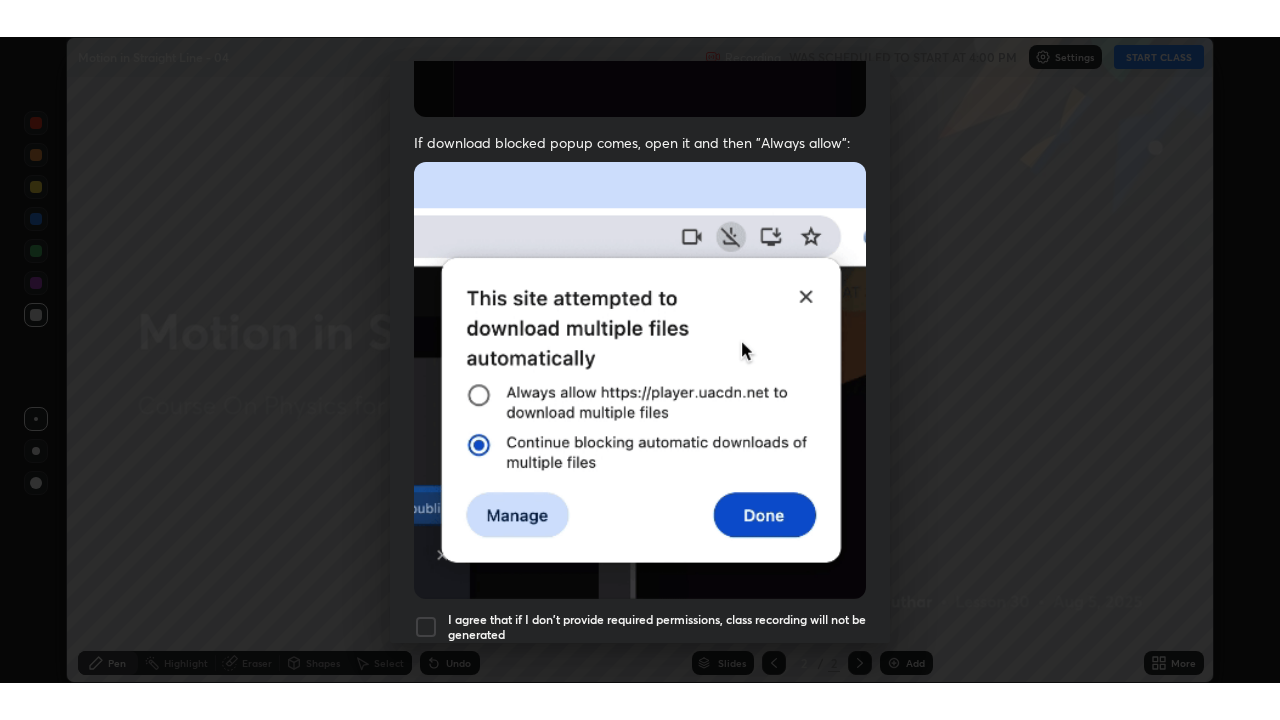 scroll, scrollTop: 418, scrollLeft: 0, axis: vertical 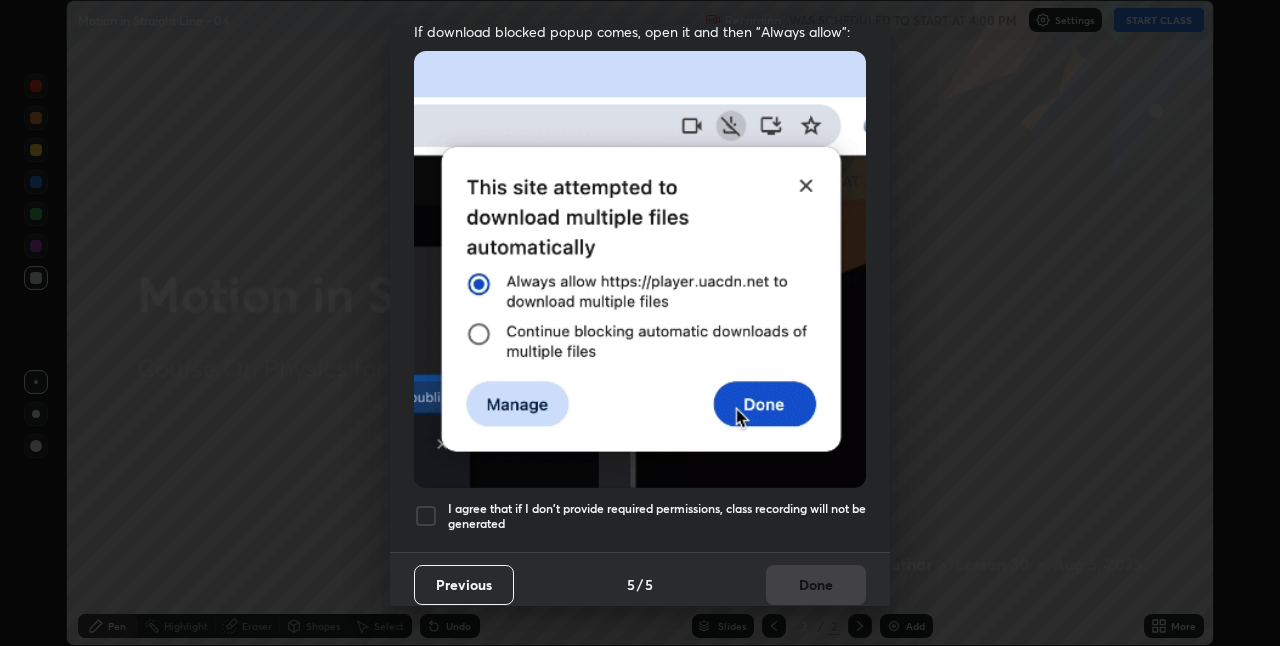click on "I agree that if I don't provide required permissions, class recording will not be generated" at bounding box center (657, 516) 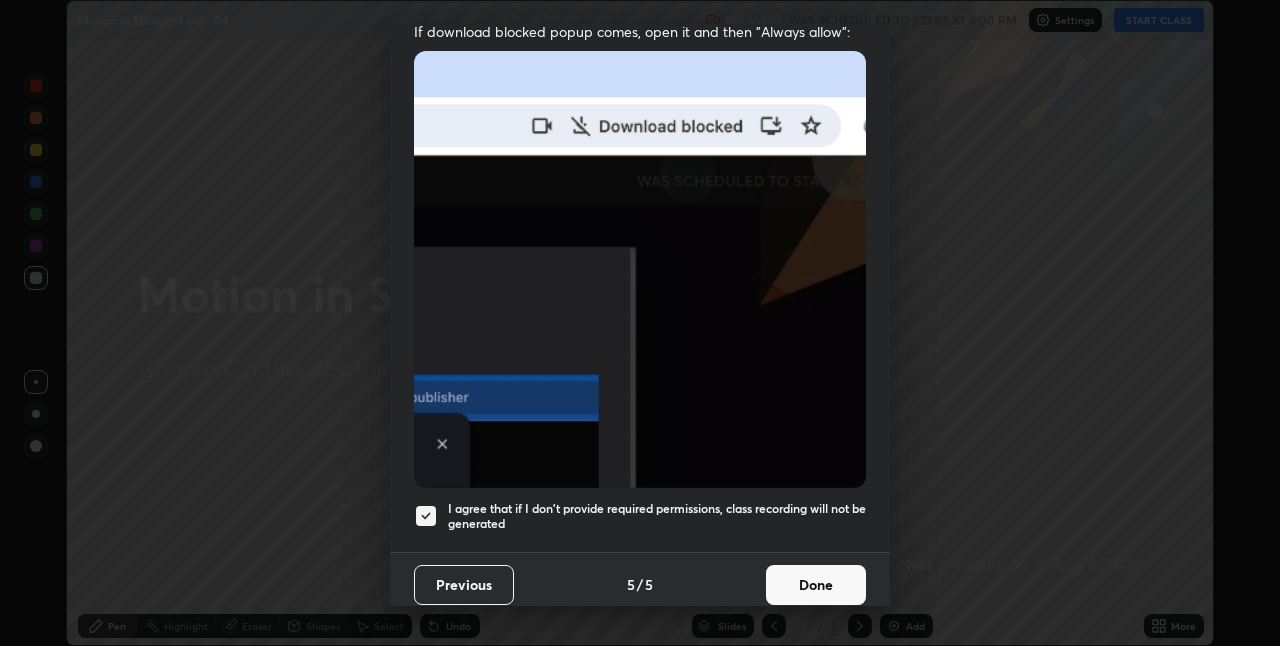 click on "Done" at bounding box center [816, 585] 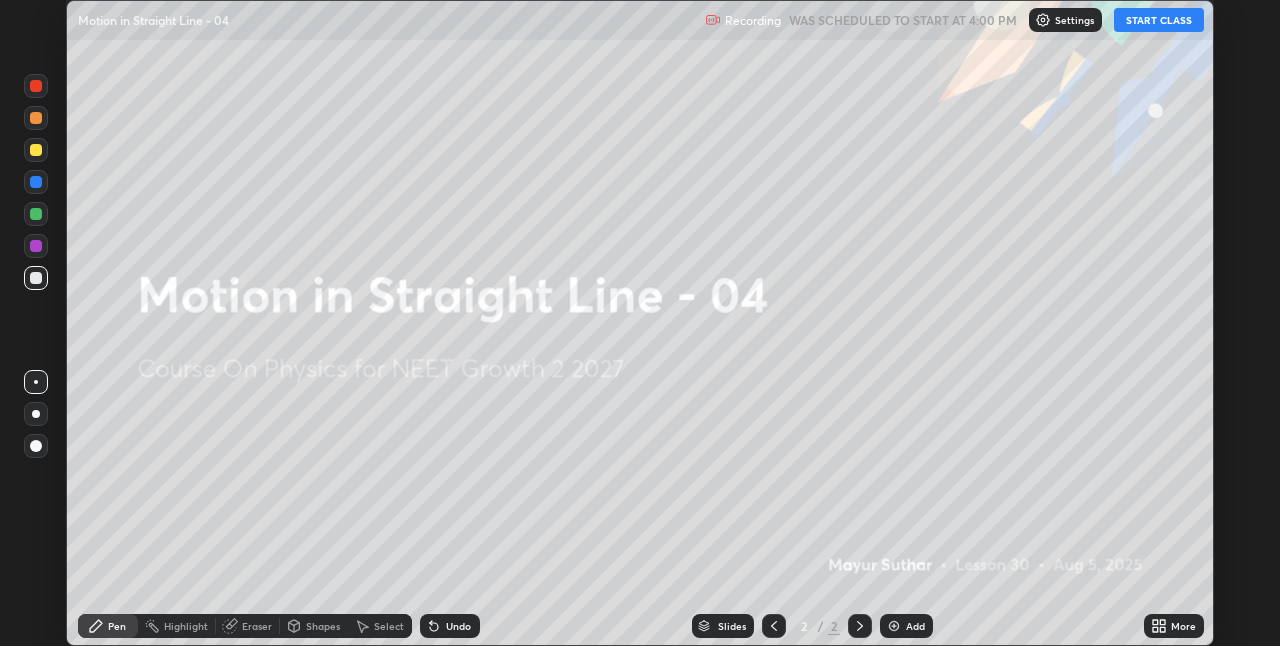 click 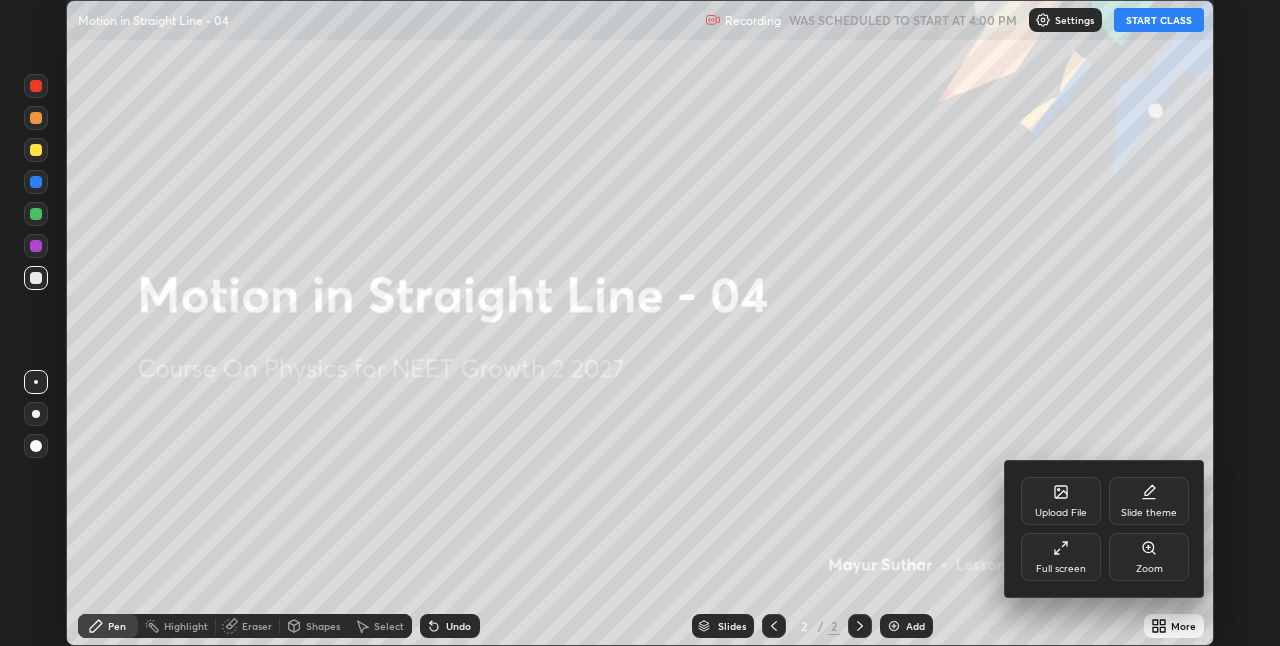 click on "Full screen" at bounding box center [1061, 557] 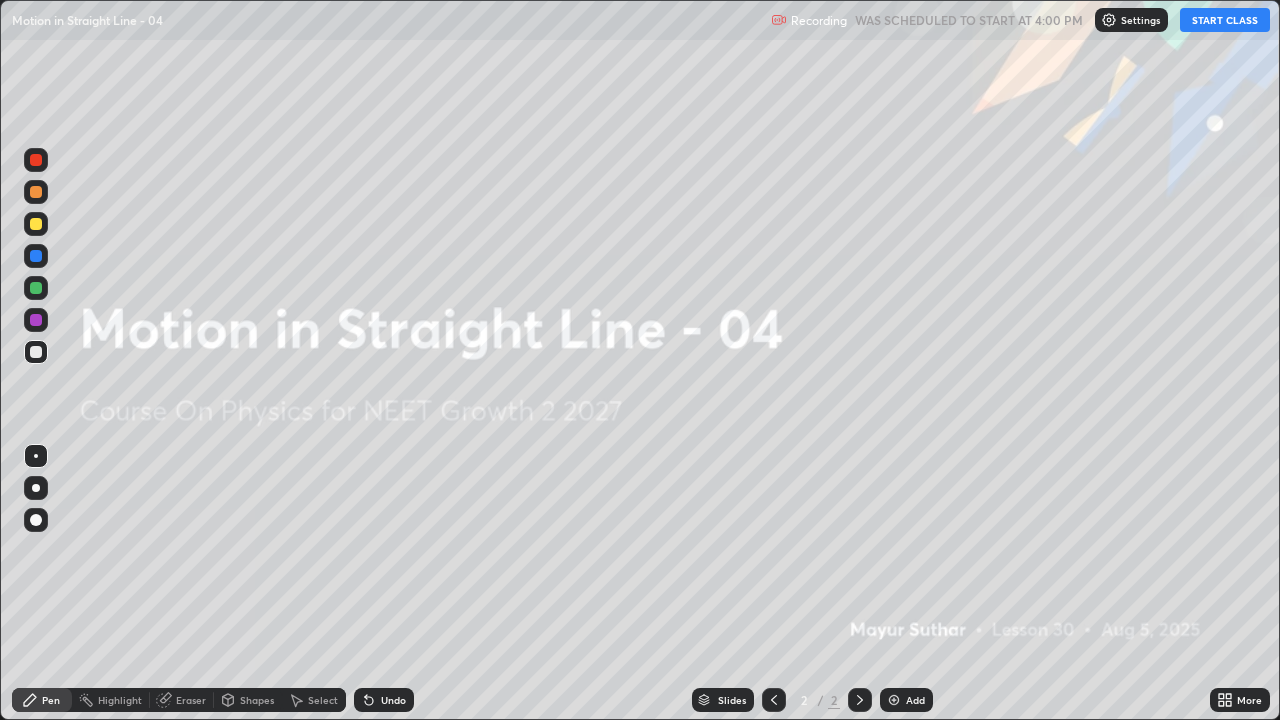 scroll, scrollTop: 99280, scrollLeft: 98720, axis: both 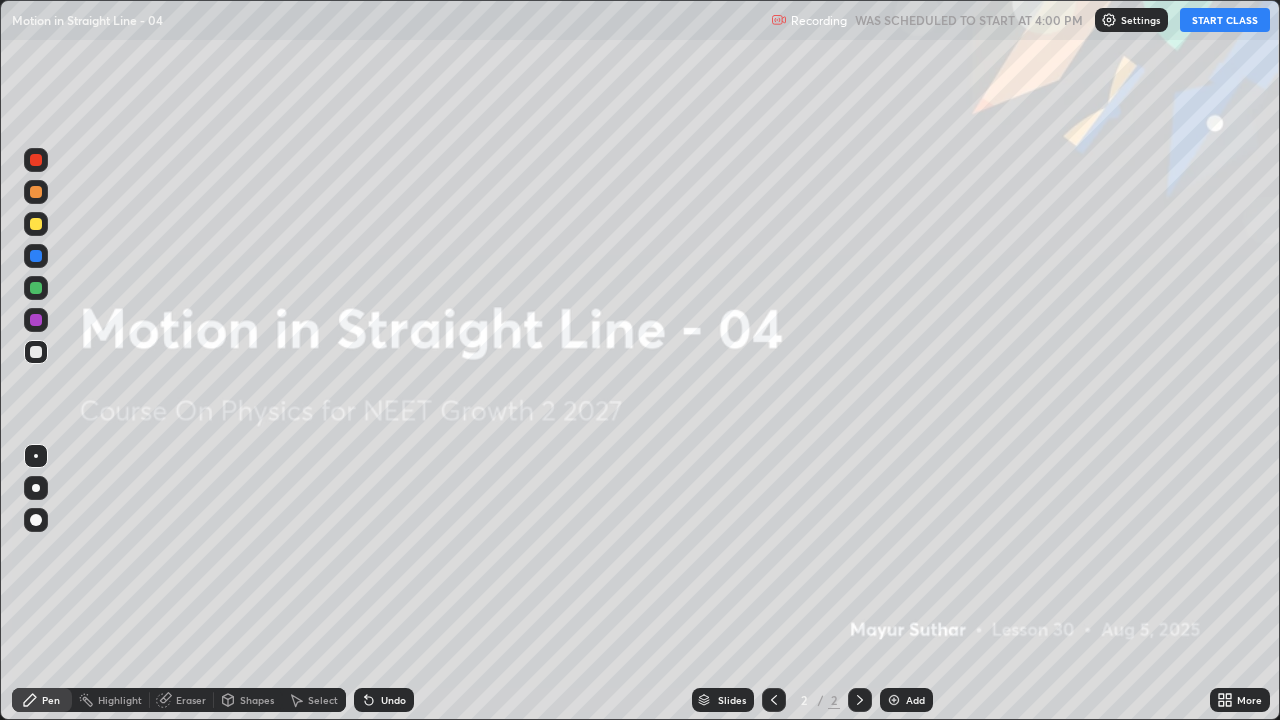 click on "START CLASS" at bounding box center [1225, 20] 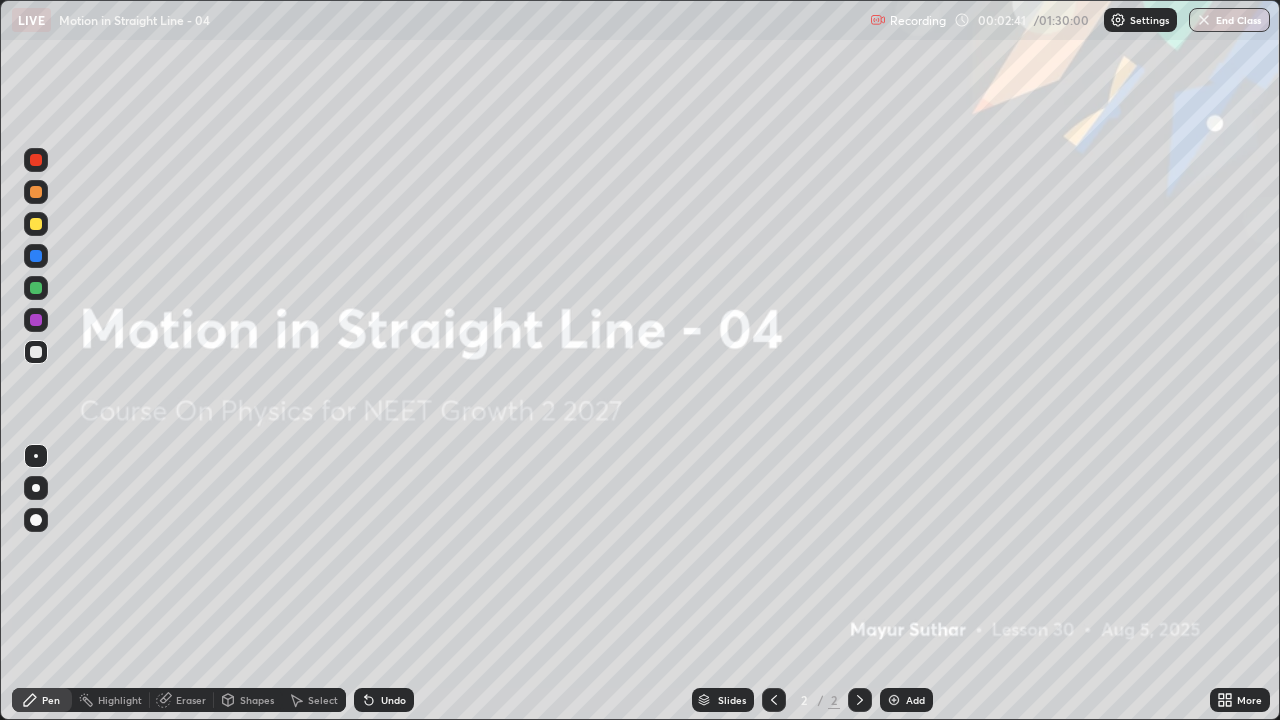 click at bounding box center (36, 520) 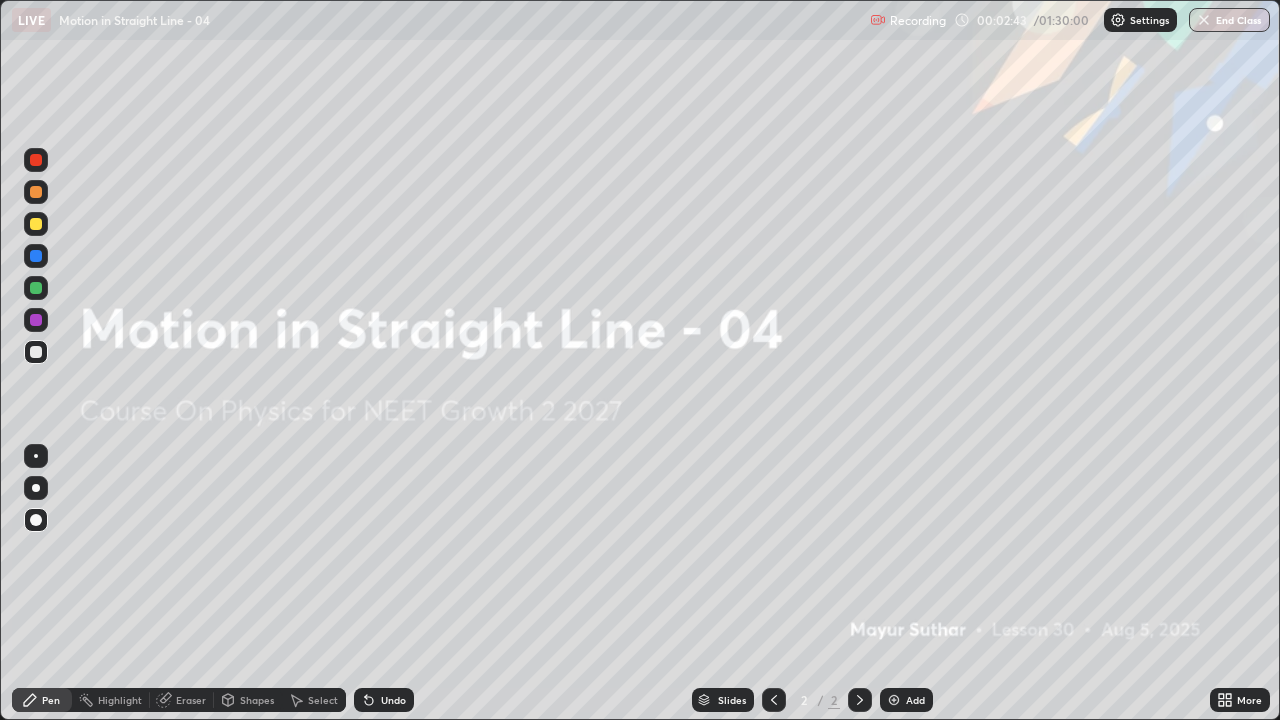 click at bounding box center [894, 700] 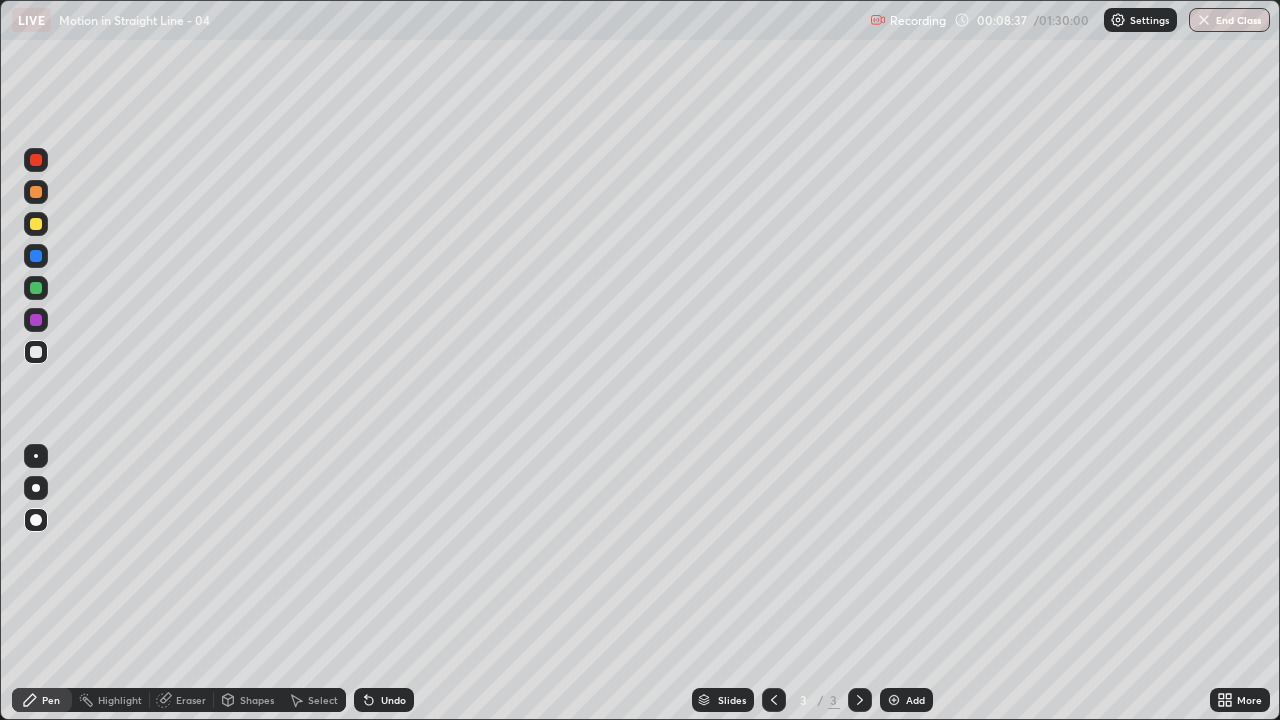 click 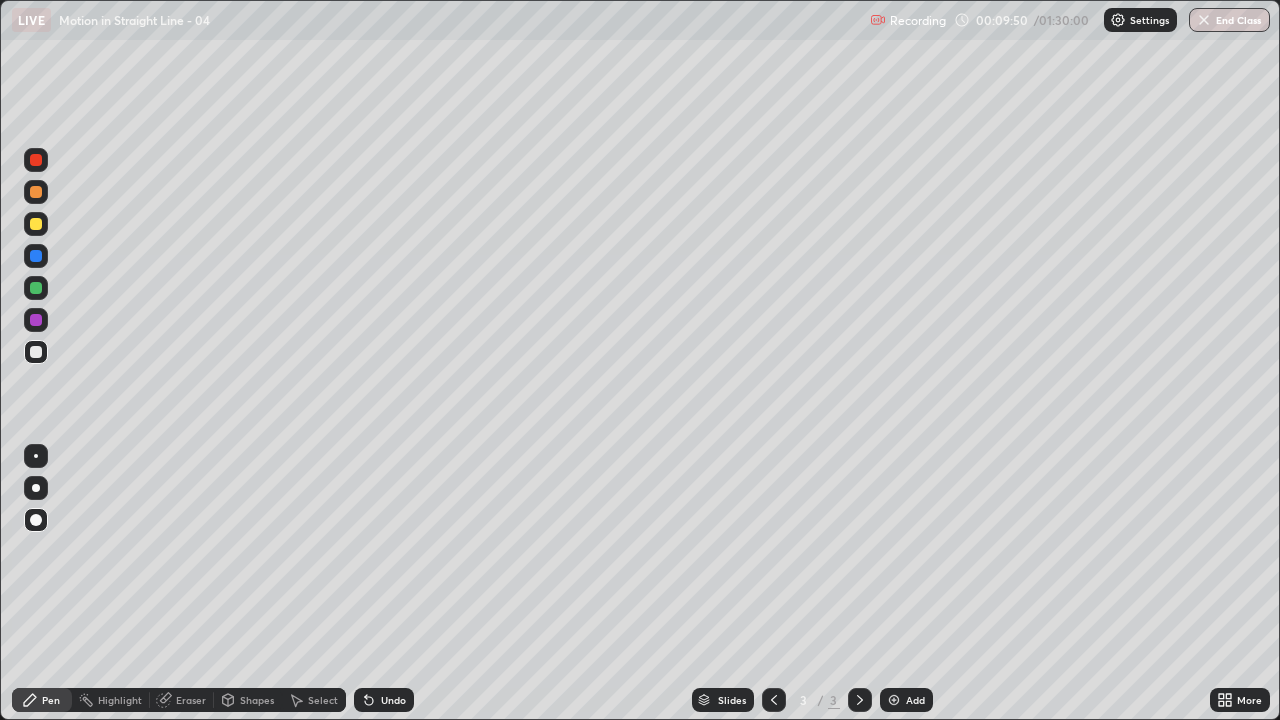 click at bounding box center [36, 352] 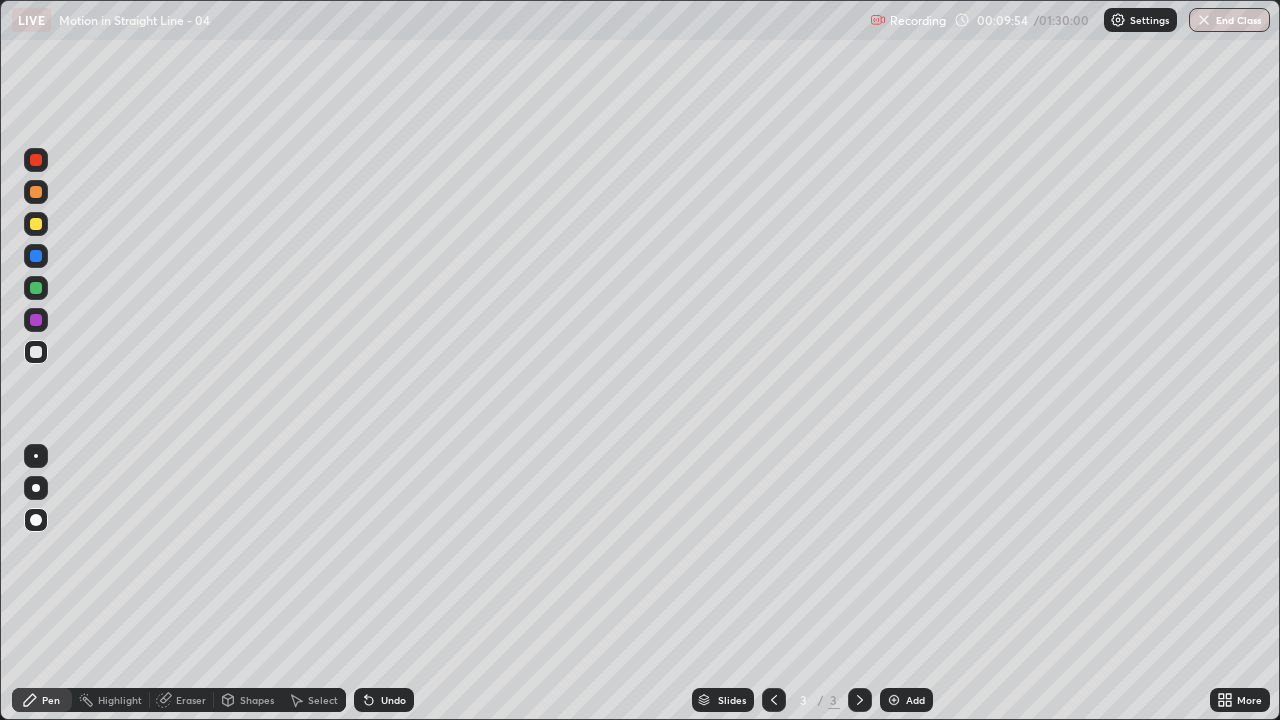 click at bounding box center [36, 224] 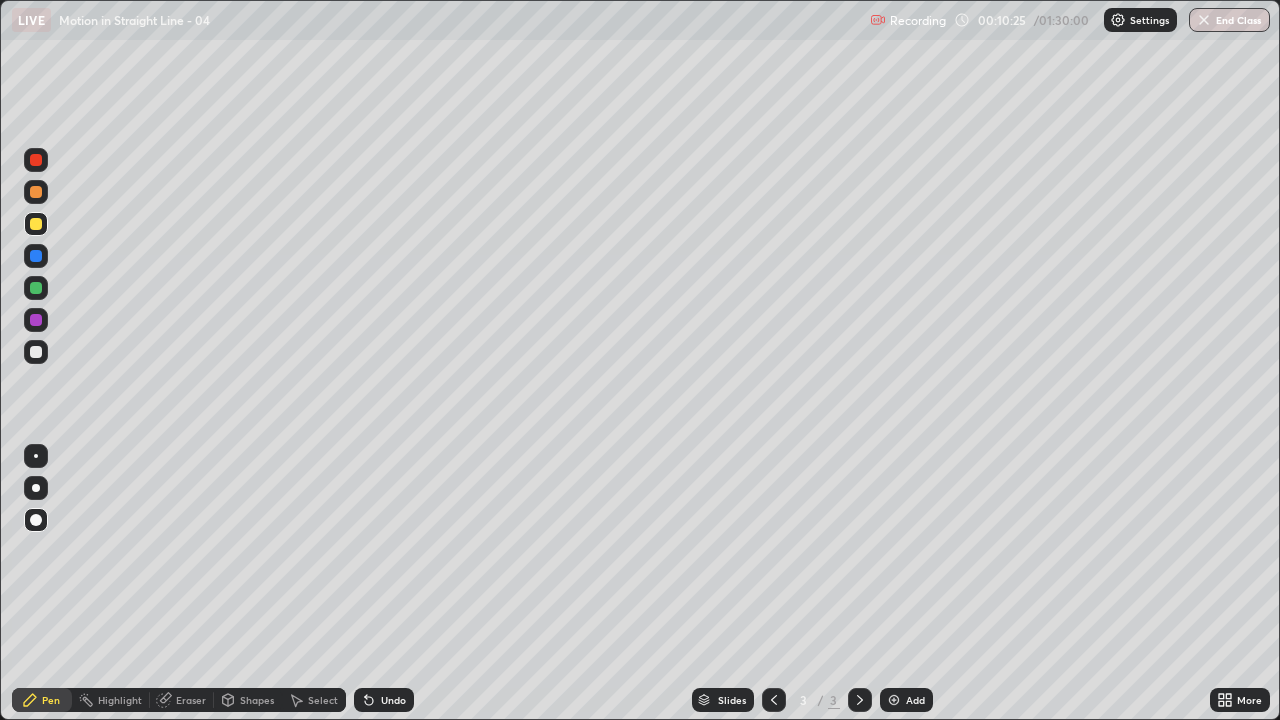 click at bounding box center (36, 352) 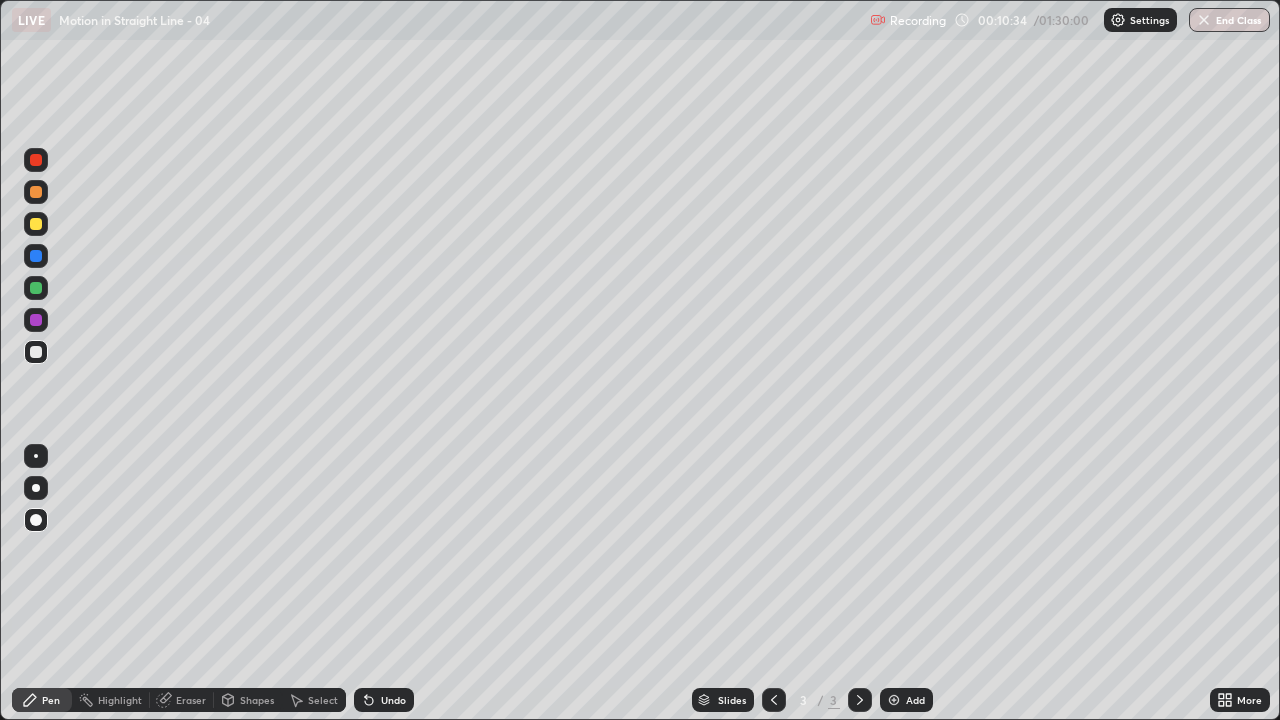 click at bounding box center (36, 288) 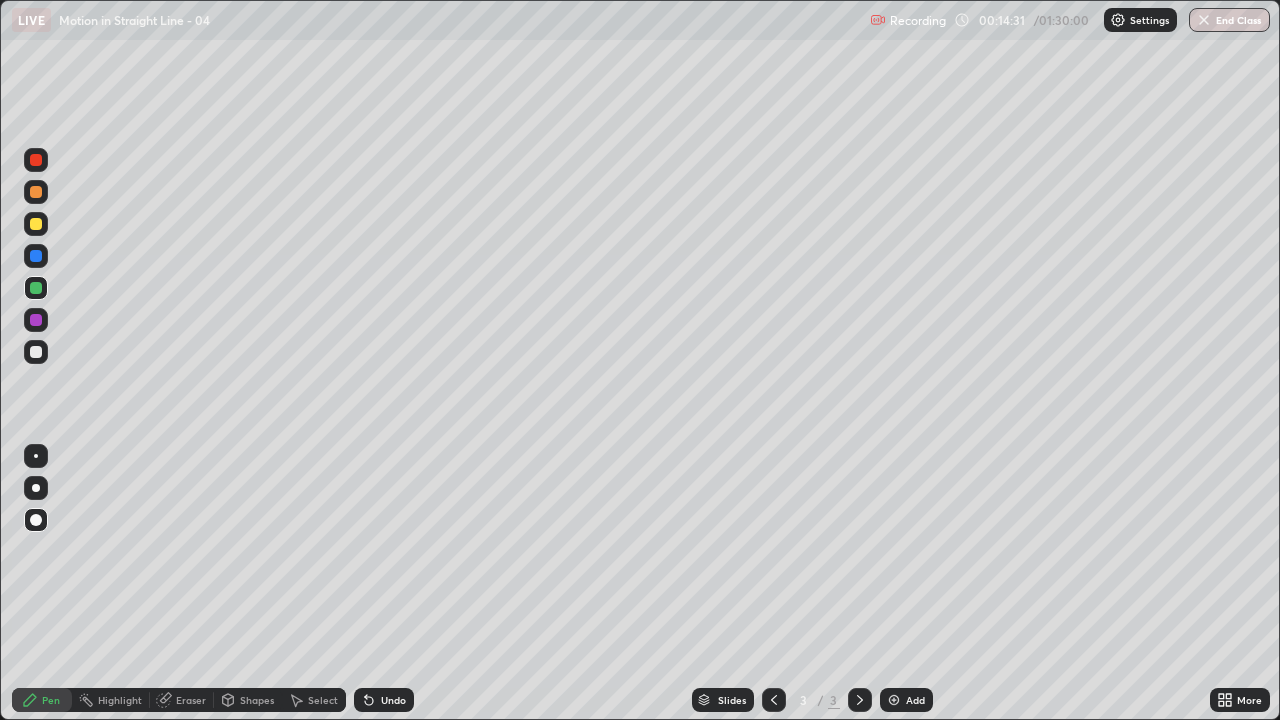 click on "Undo" at bounding box center [393, 700] 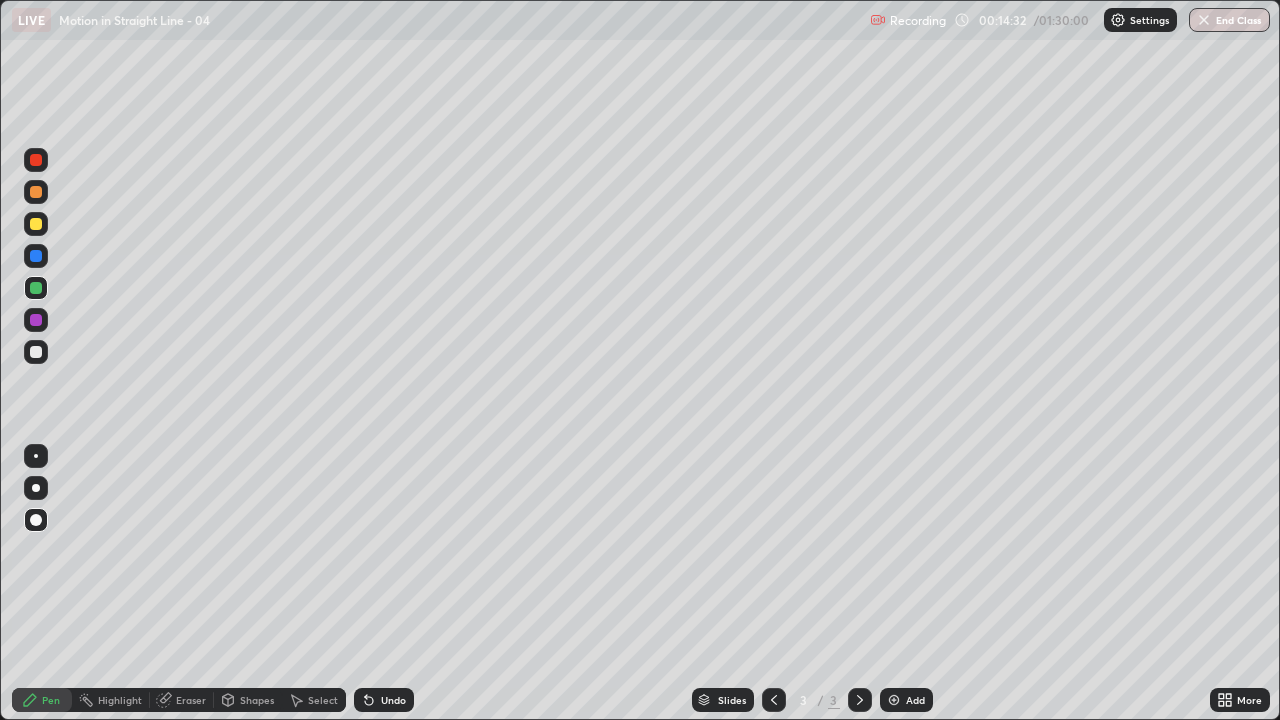 click on "Undo" at bounding box center (393, 700) 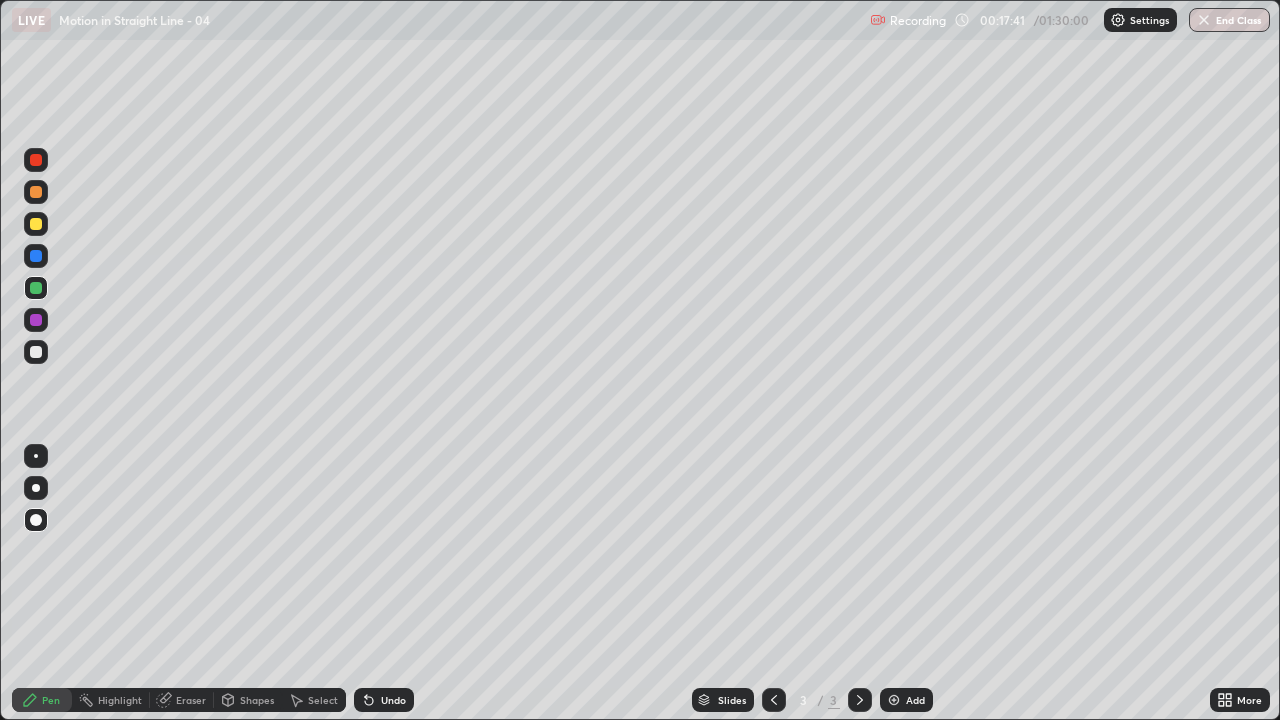 click on "Add" at bounding box center (915, 700) 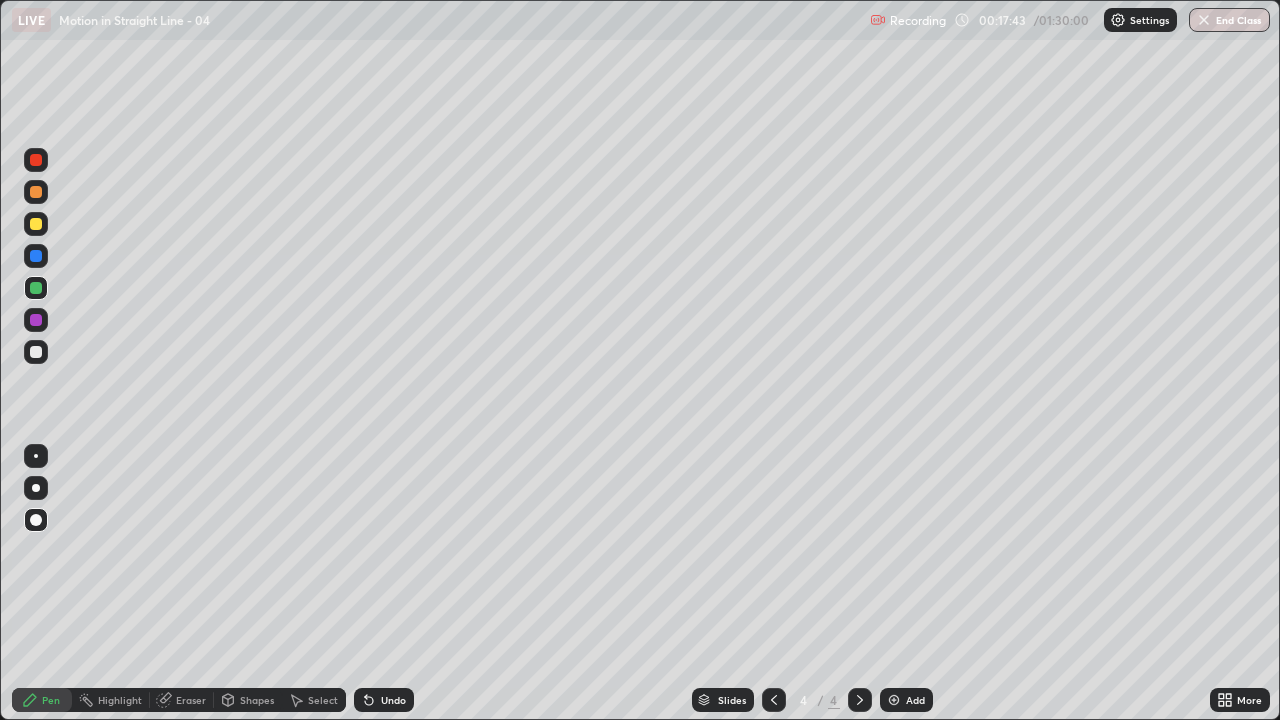 click at bounding box center (36, 352) 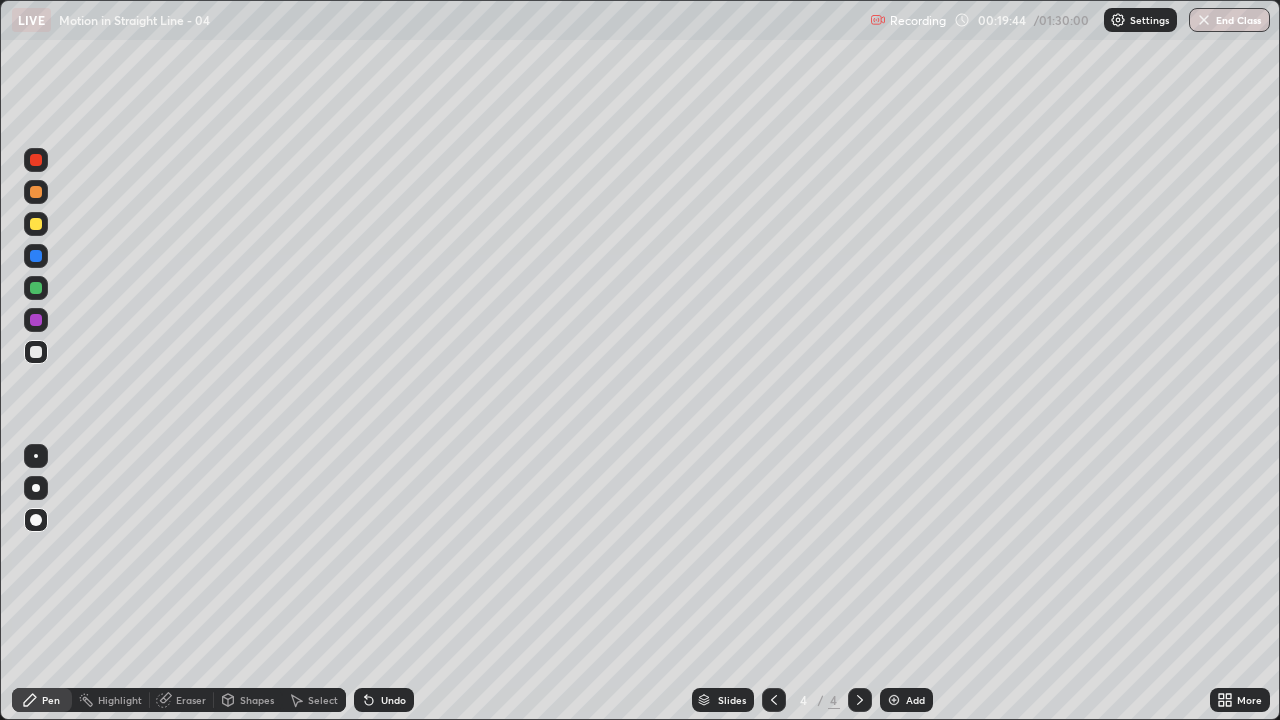 click on "Eraser" at bounding box center [191, 700] 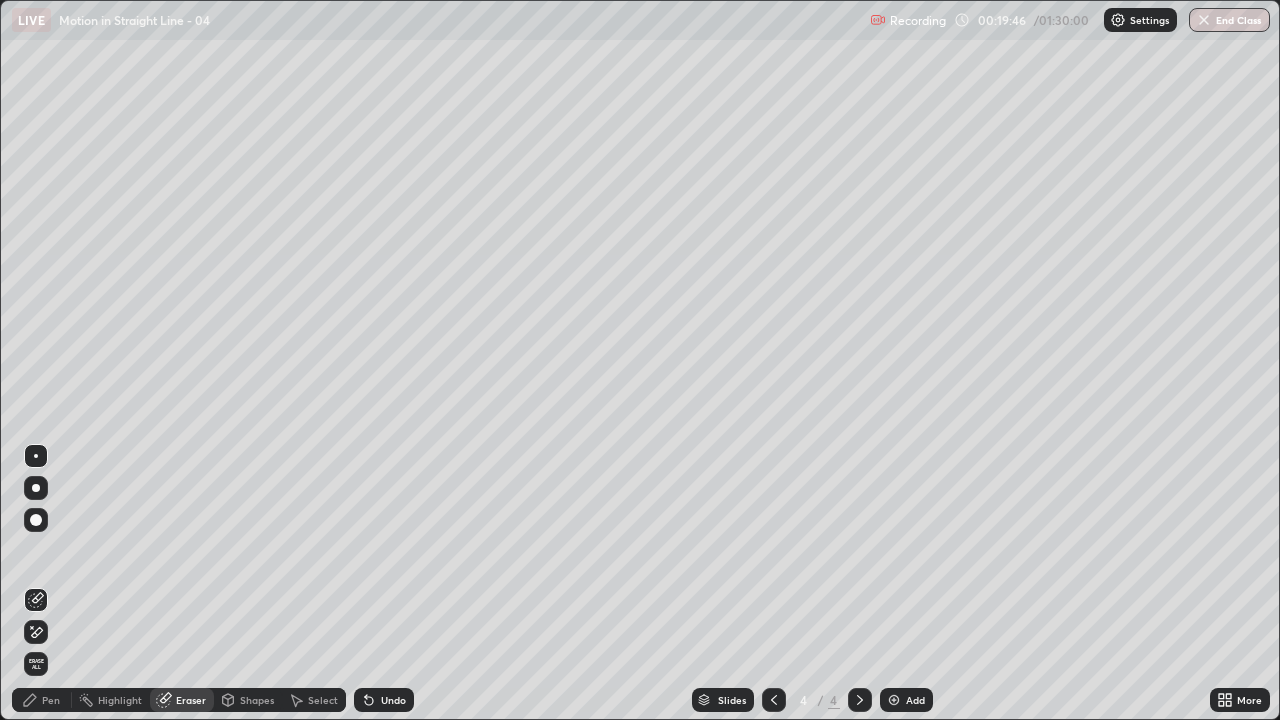 click 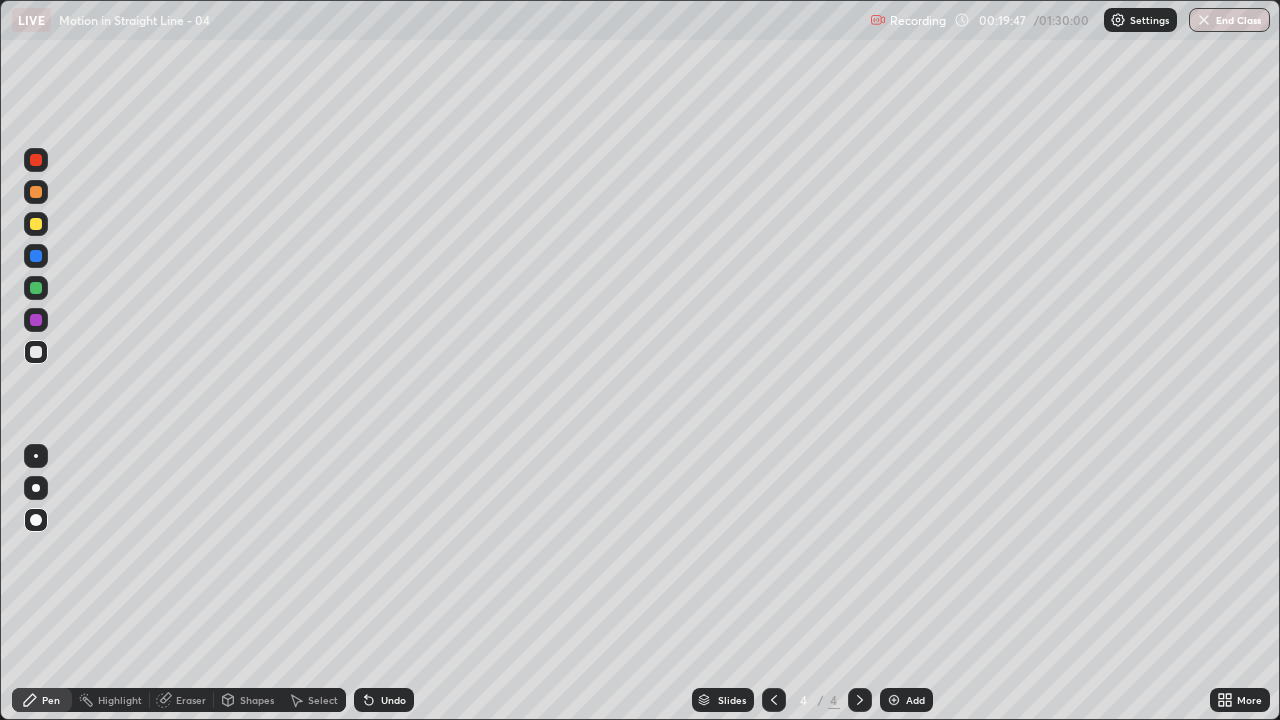 click at bounding box center [36, 352] 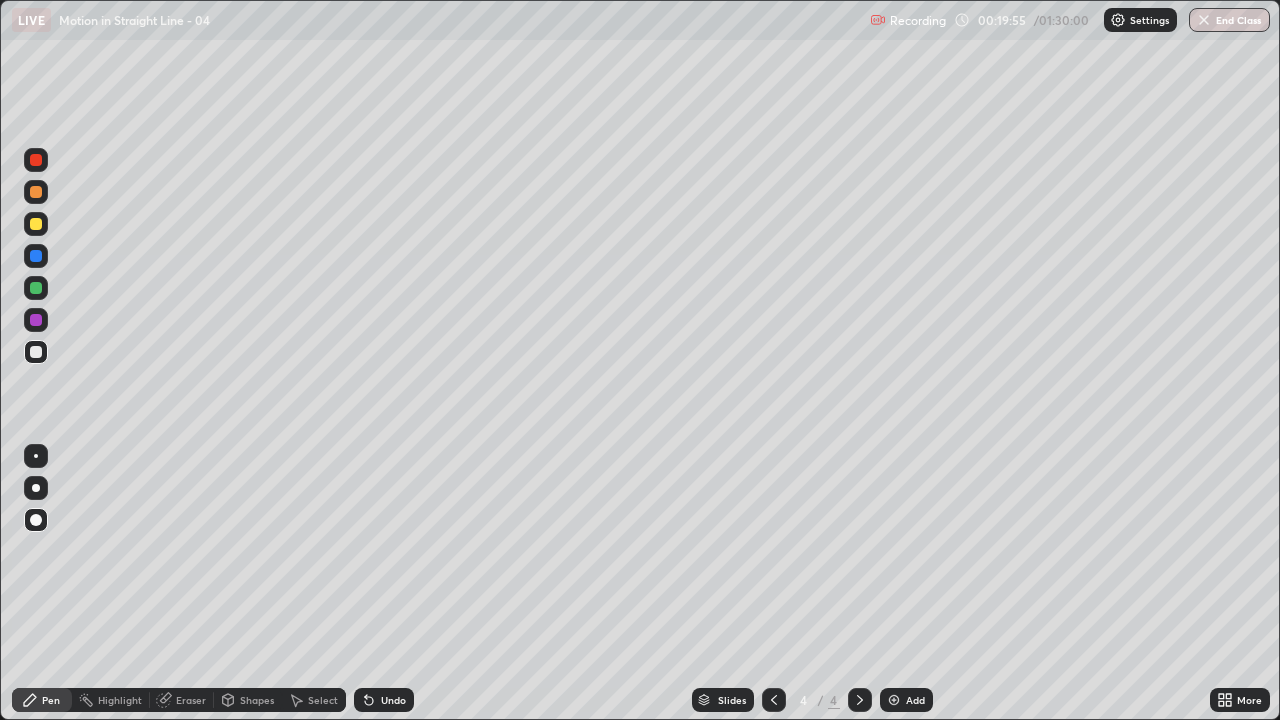 click at bounding box center [36, 224] 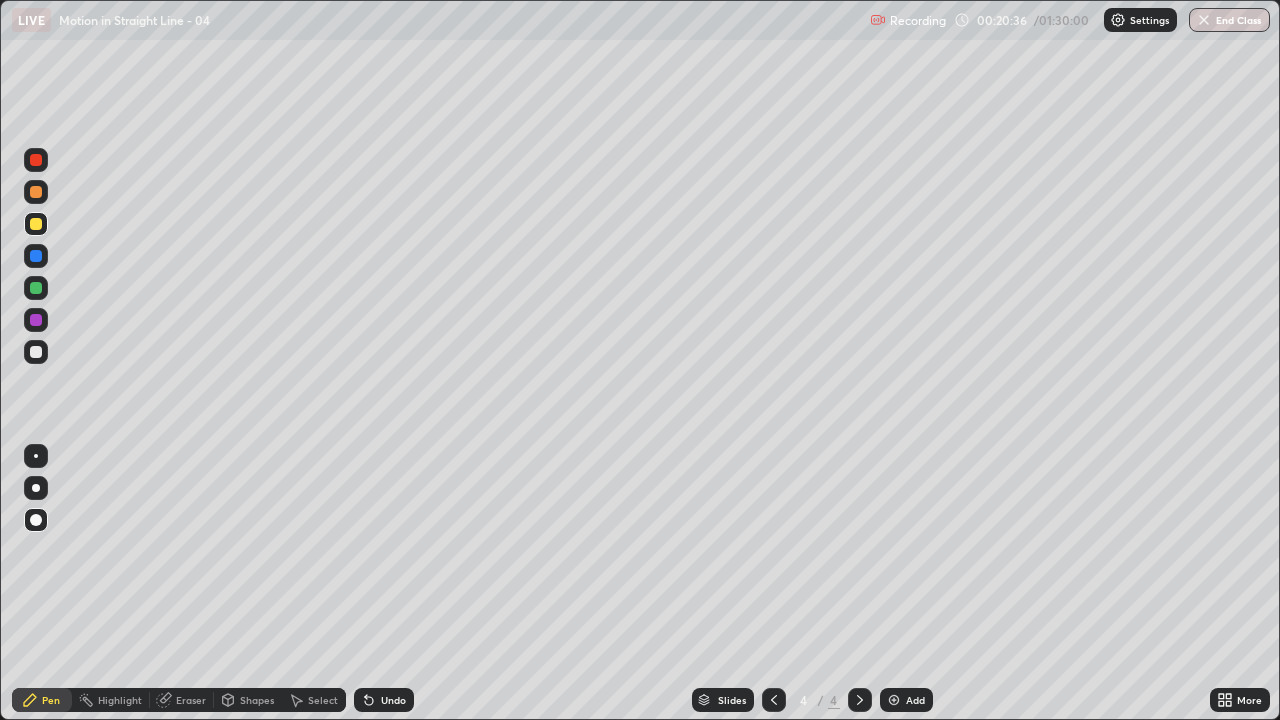 click on "Undo" at bounding box center [393, 700] 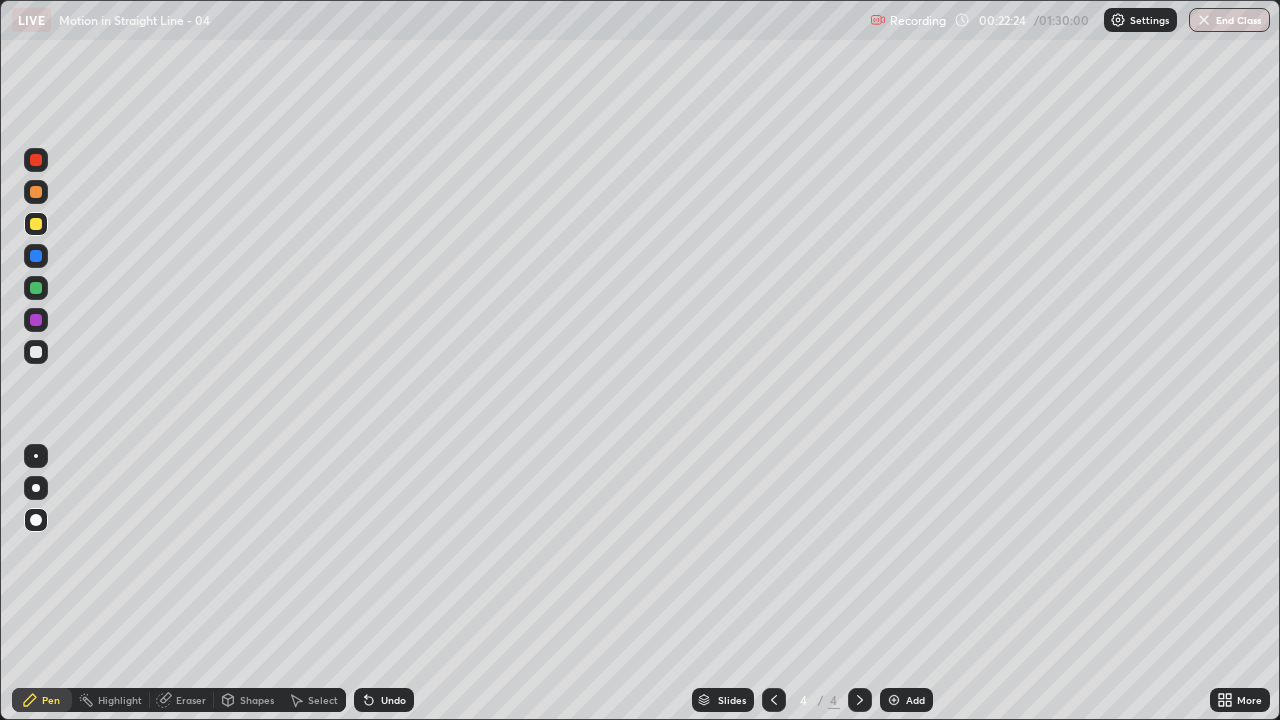 click on "Add" at bounding box center [915, 700] 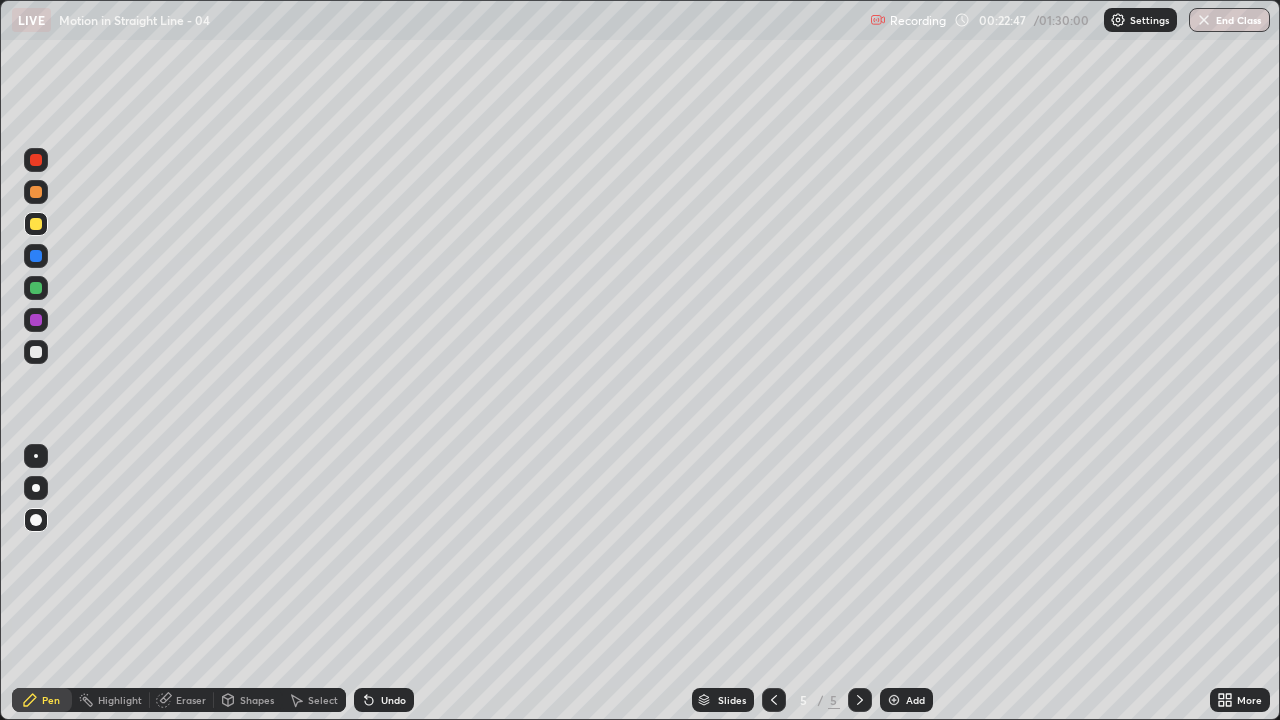 click at bounding box center [36, 320] 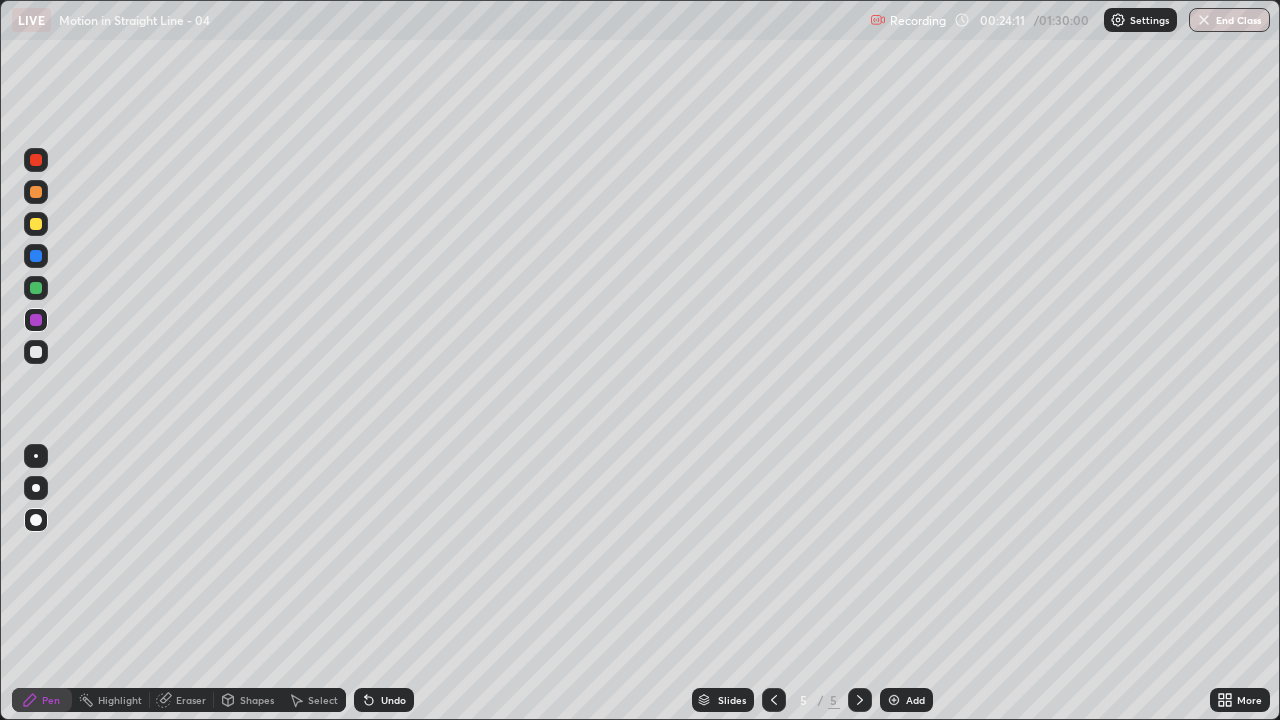 click 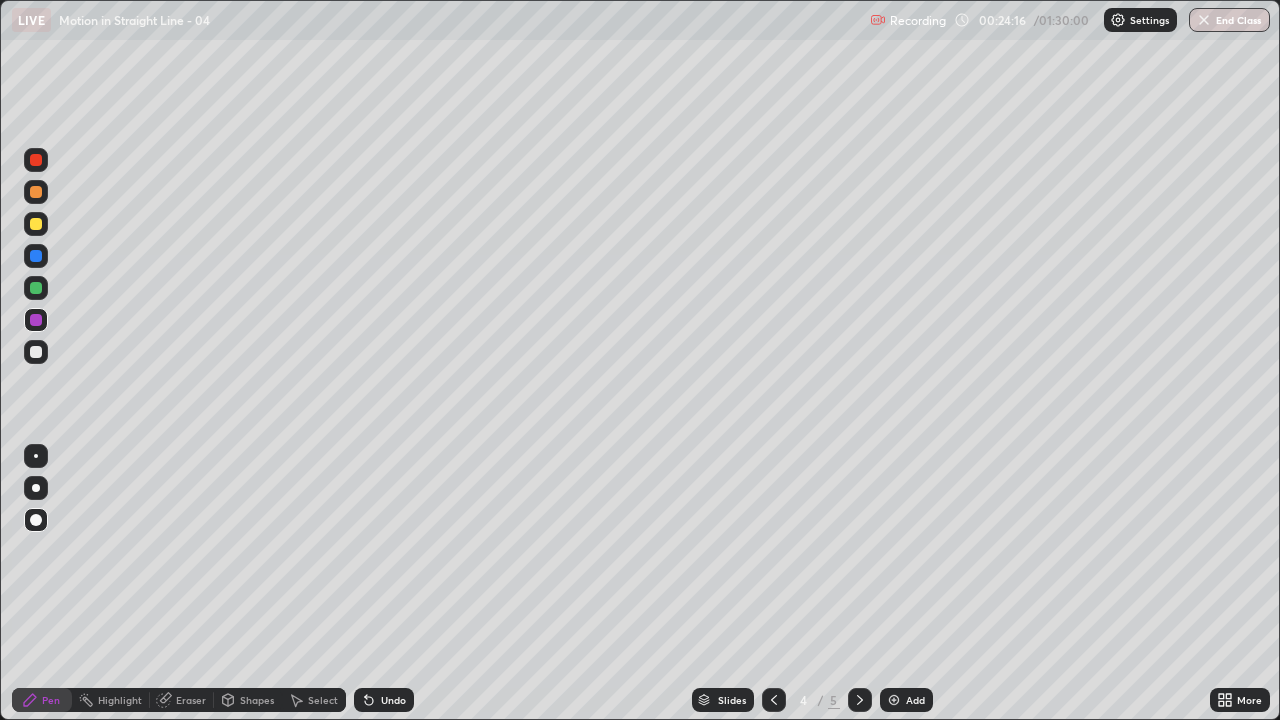 click on "Eraser" at bounding box center [182, 700] 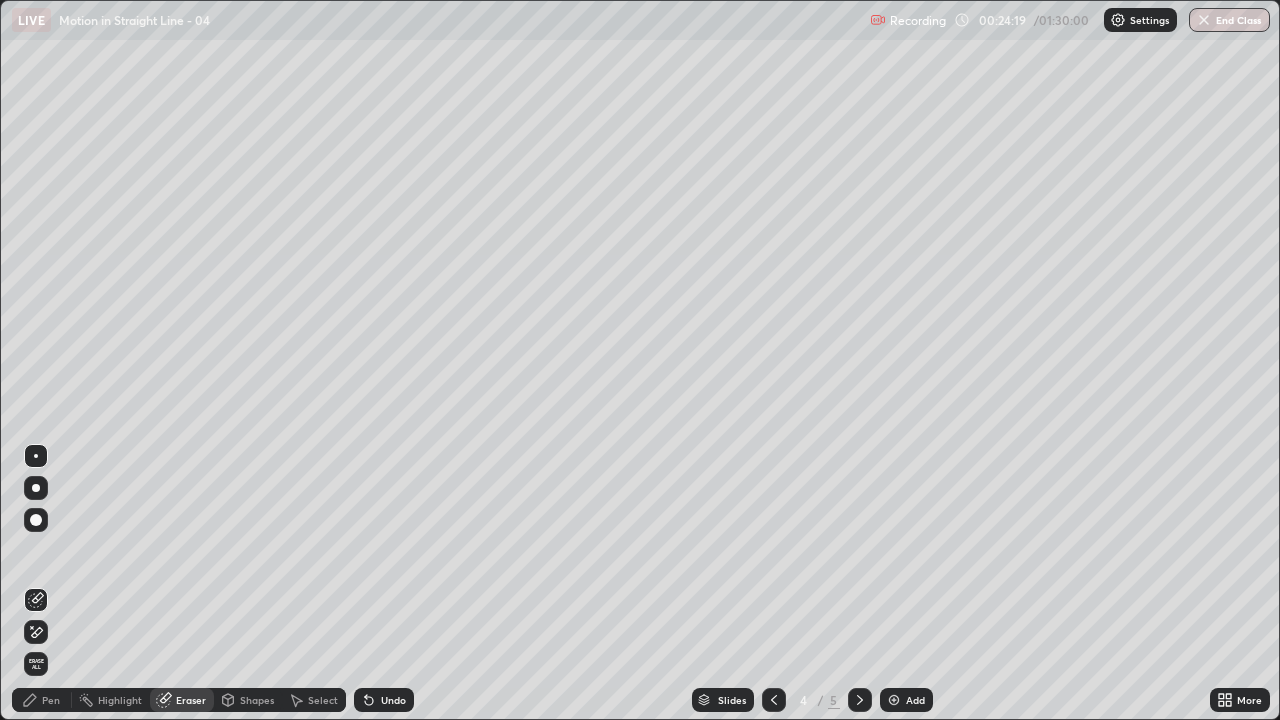 click 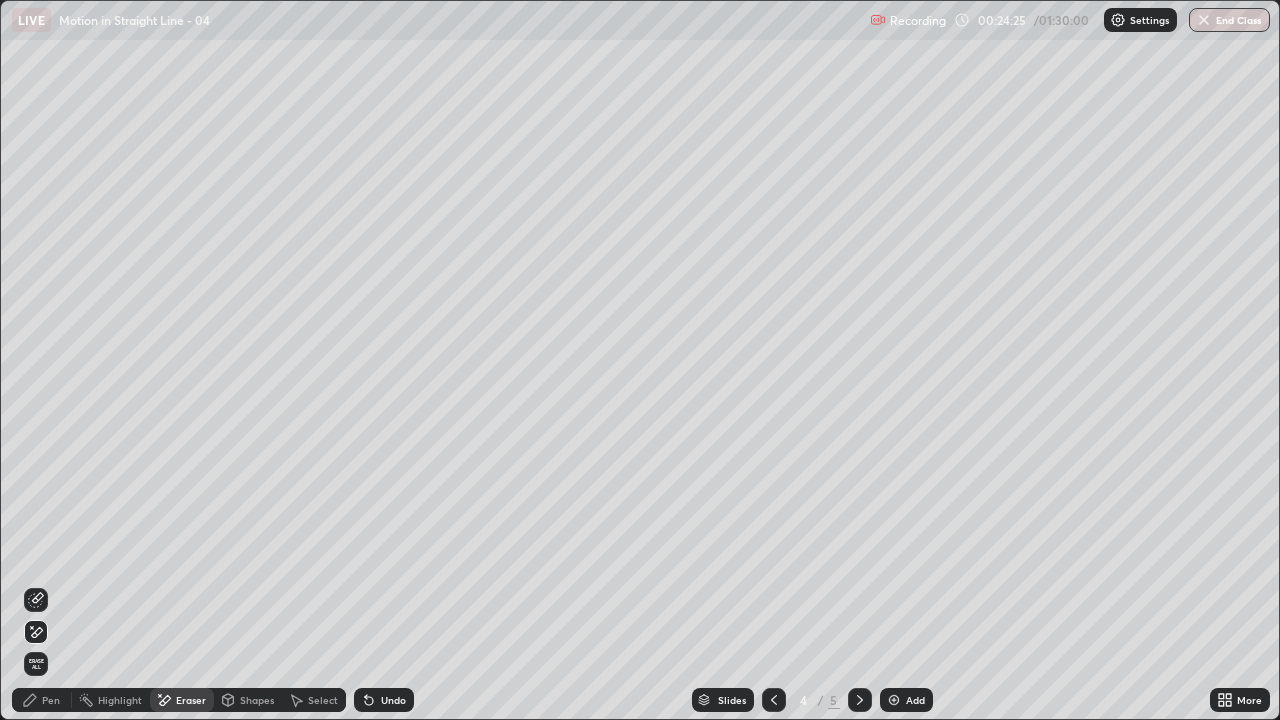 click on "Pen" at bounding box center [42, 700] 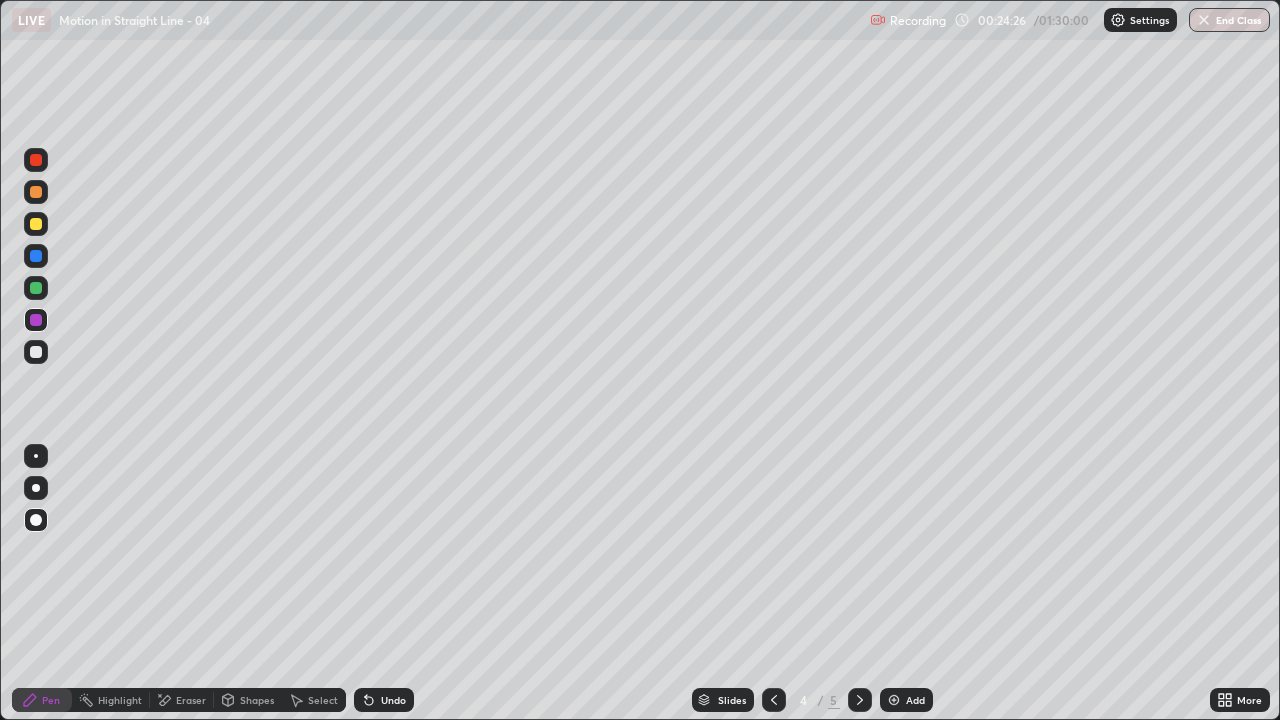 click at bounding box center [36, 352] 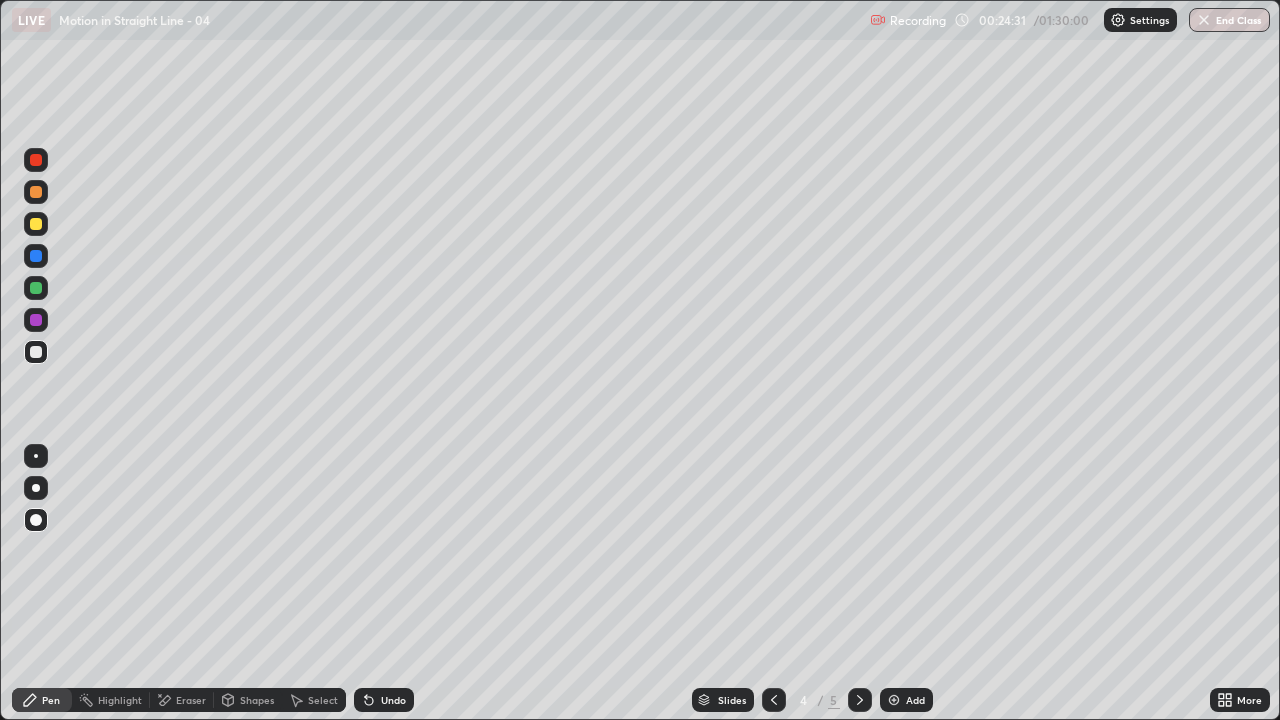 click on "Eraser" at bounding box center (191, 700) 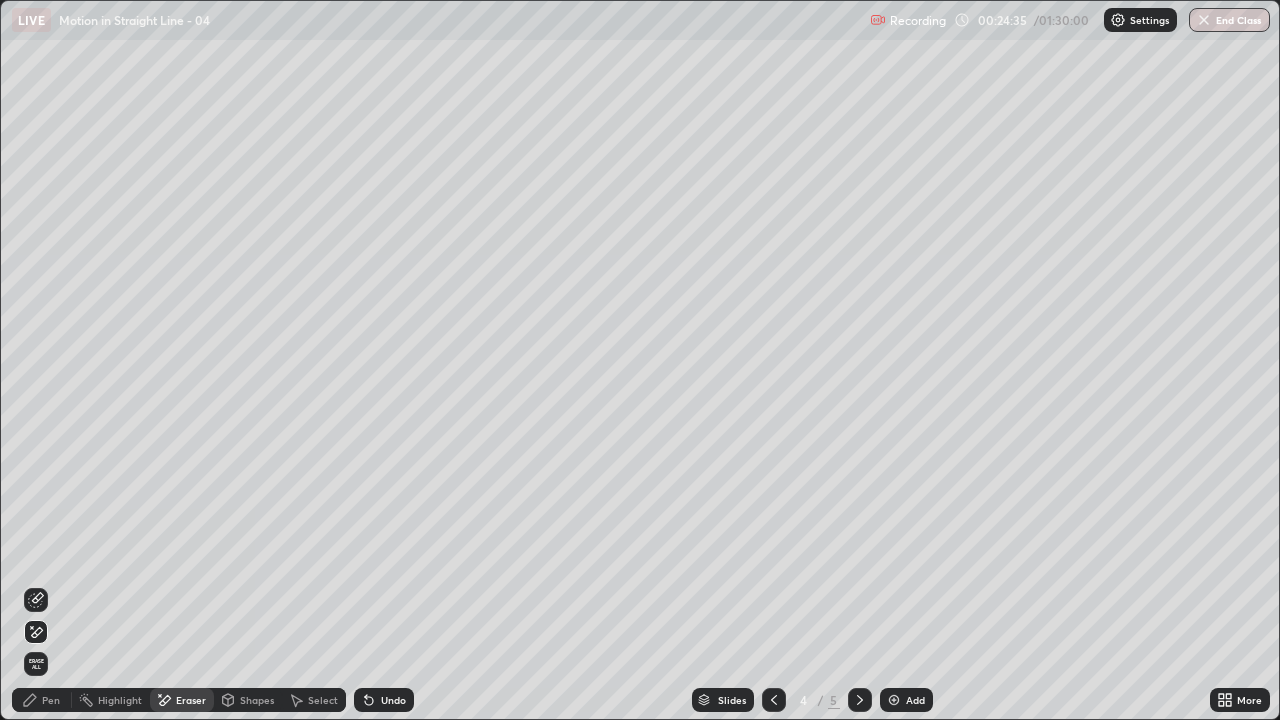 click 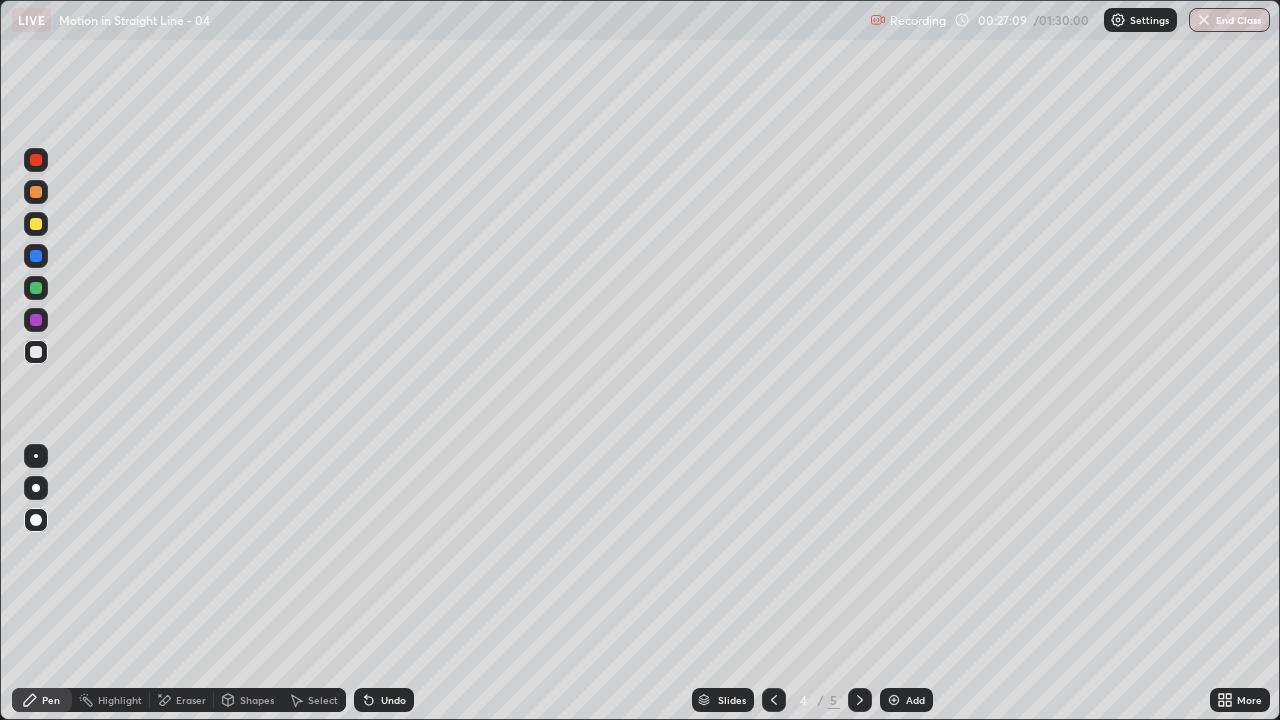 click 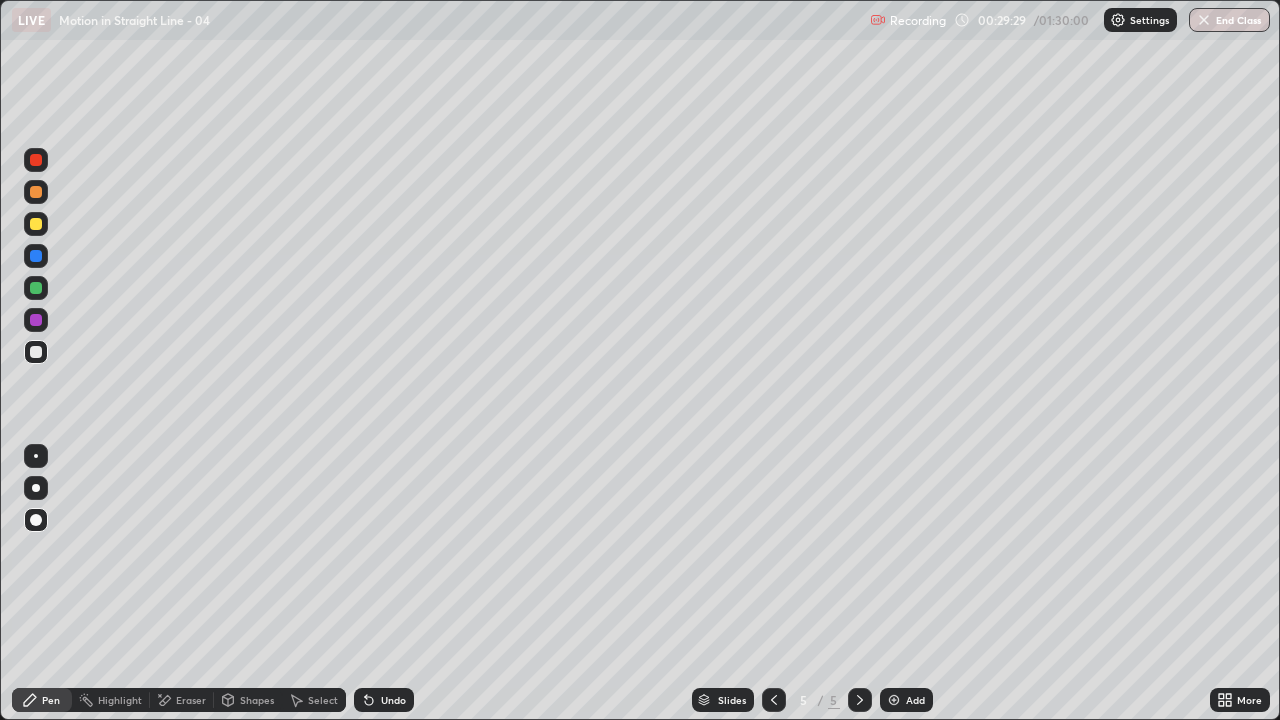 click at bounding box center (36, 352) 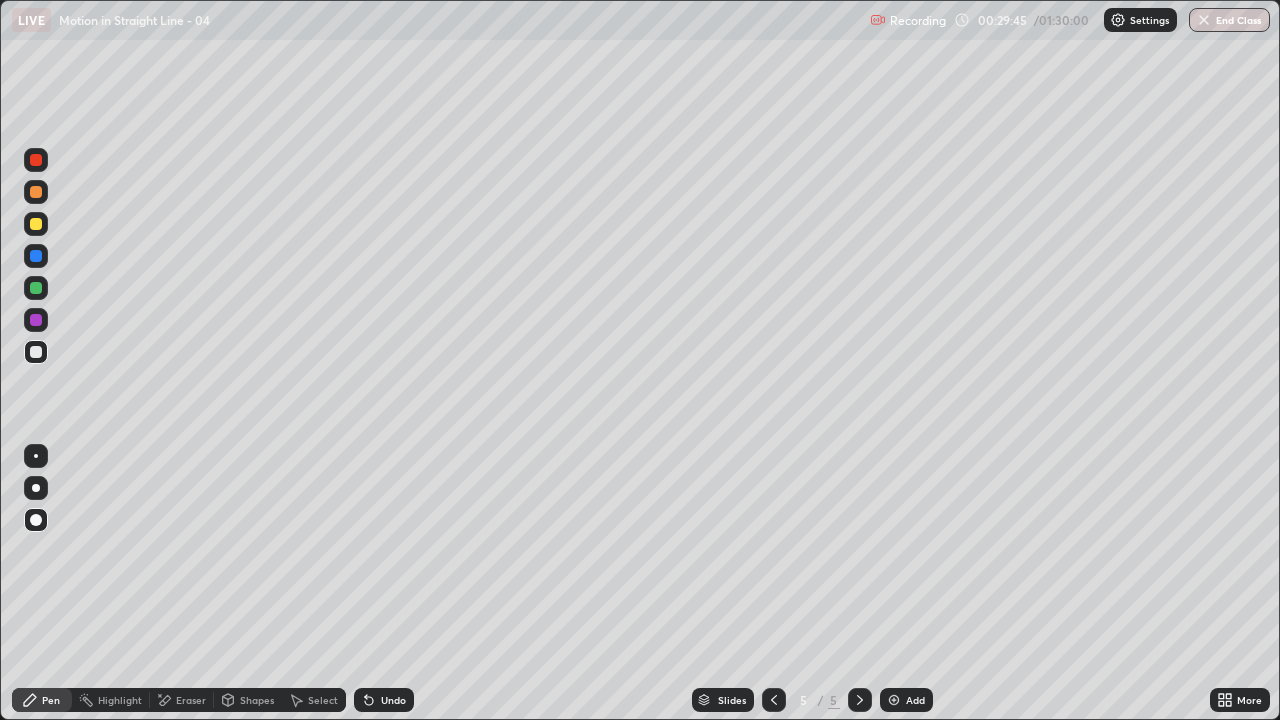 click at bounding box center (894, 700) 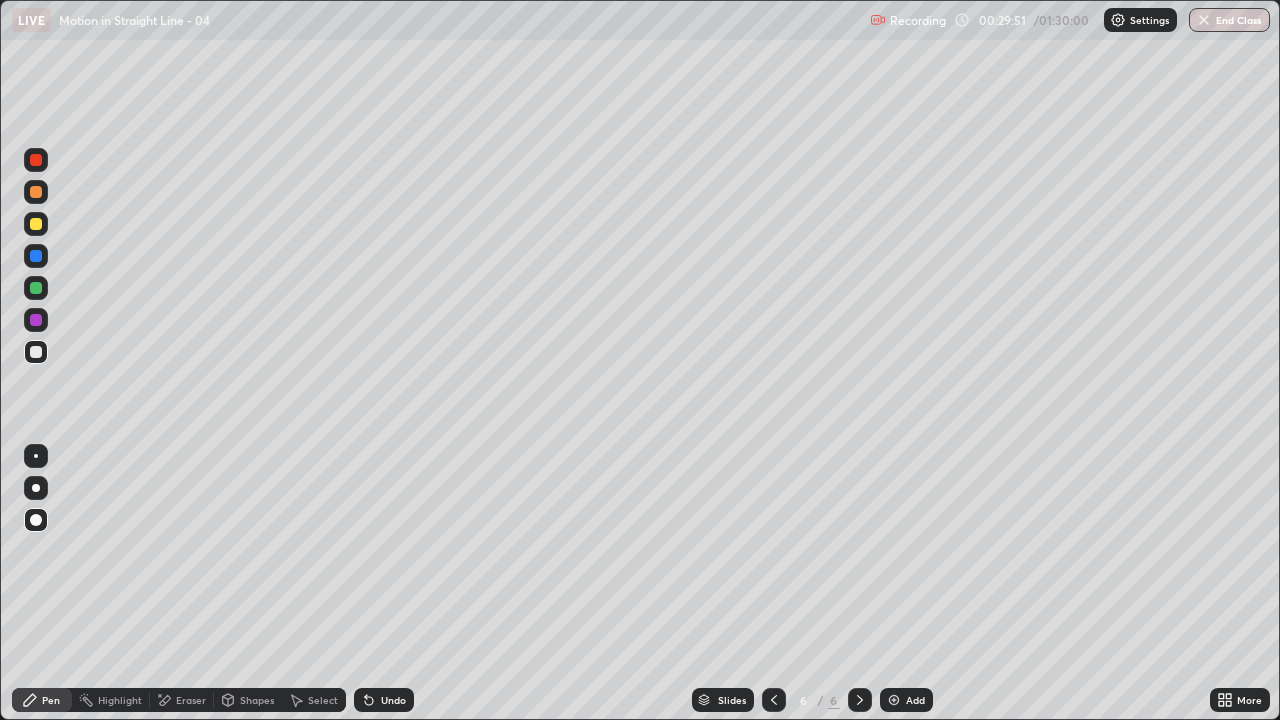 click at bounding box center (36, 288) 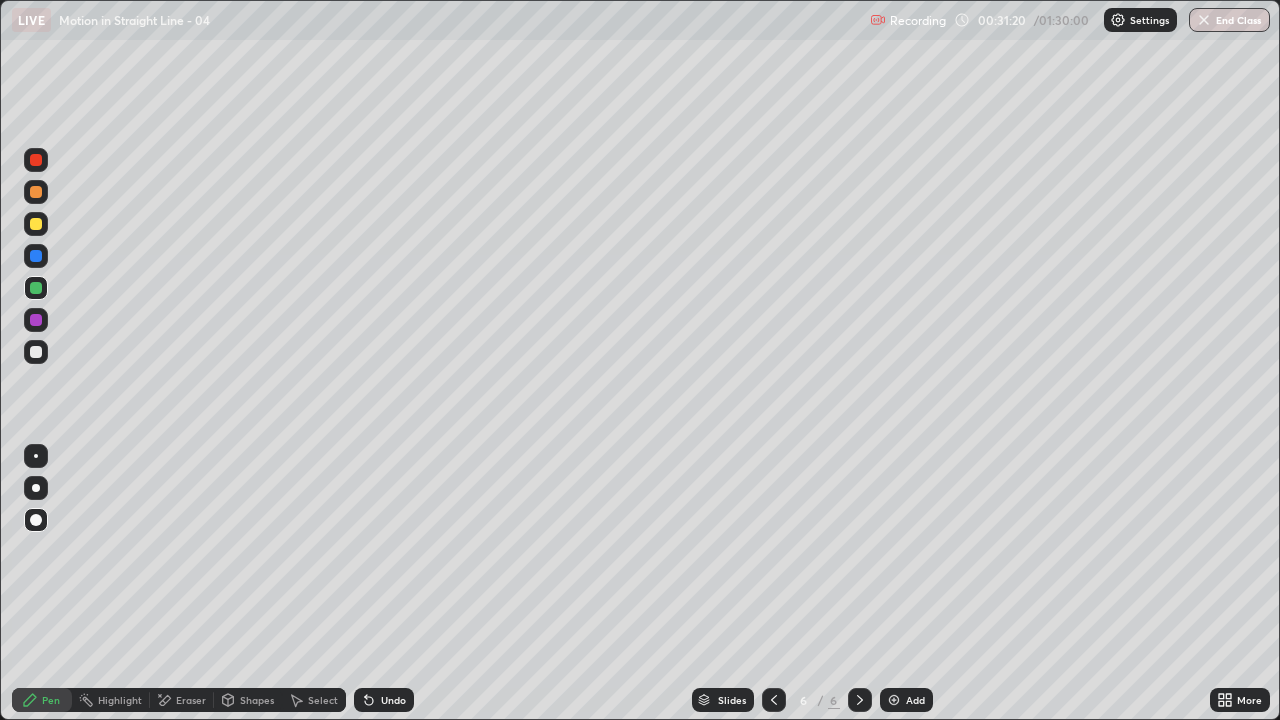 click at bounding box center (36, 256) 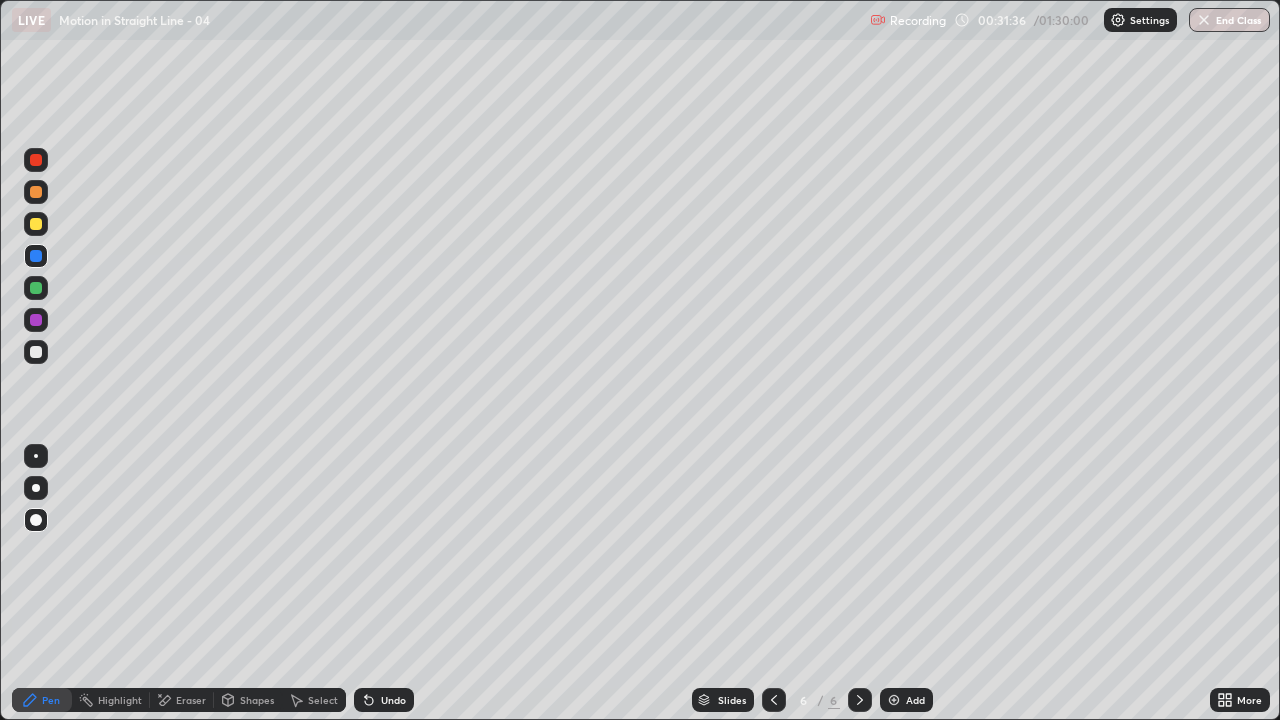 click on "Undo" at bounding box center (393, 700) 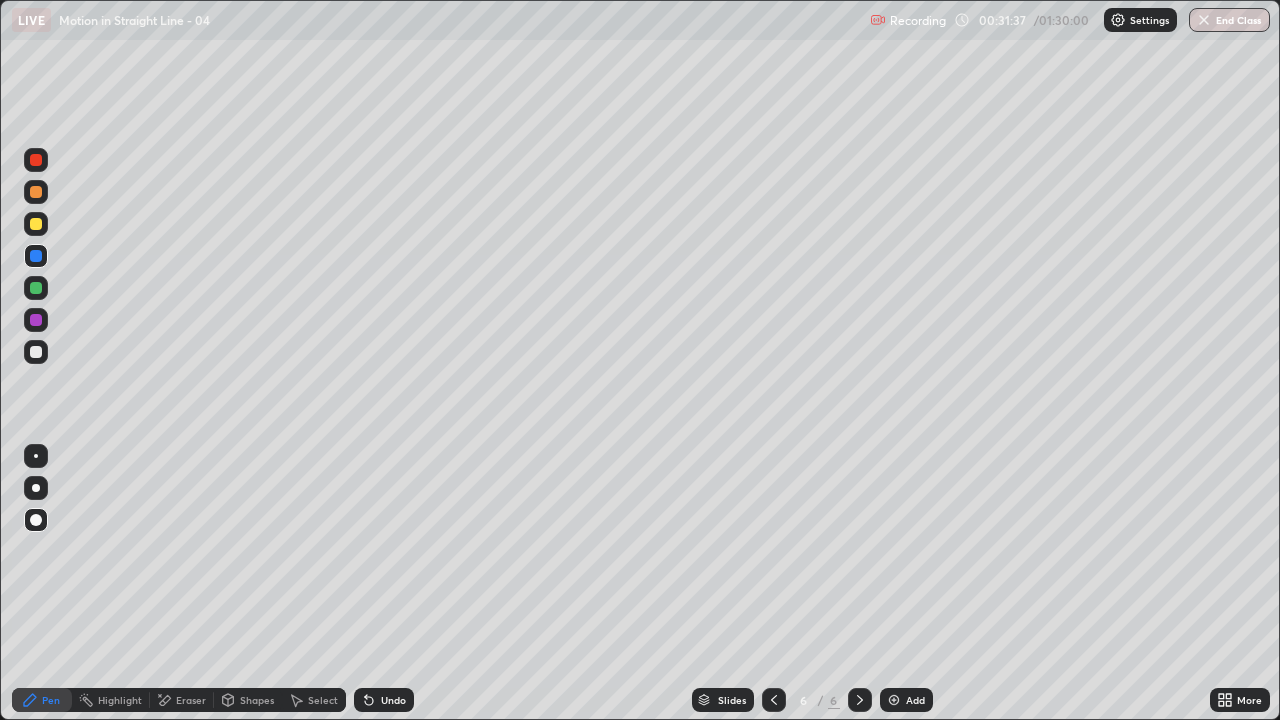 click 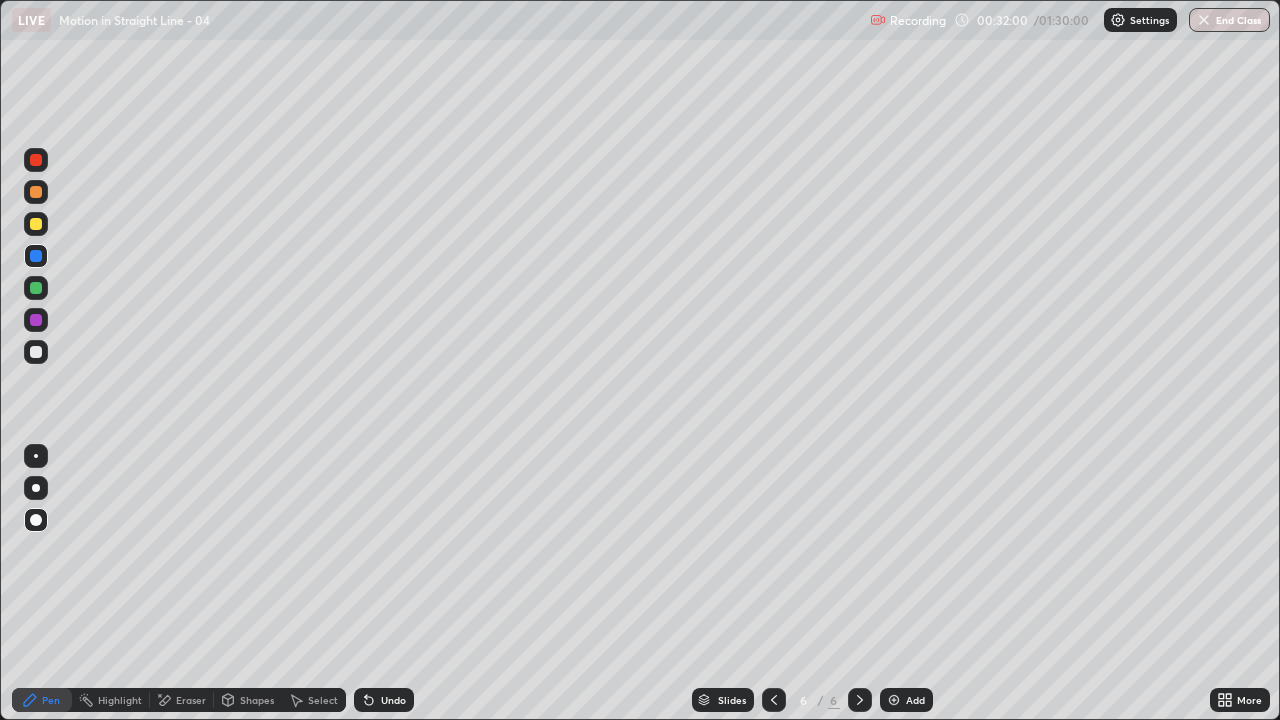 click on "Undo" at bounding box center (393, 700) 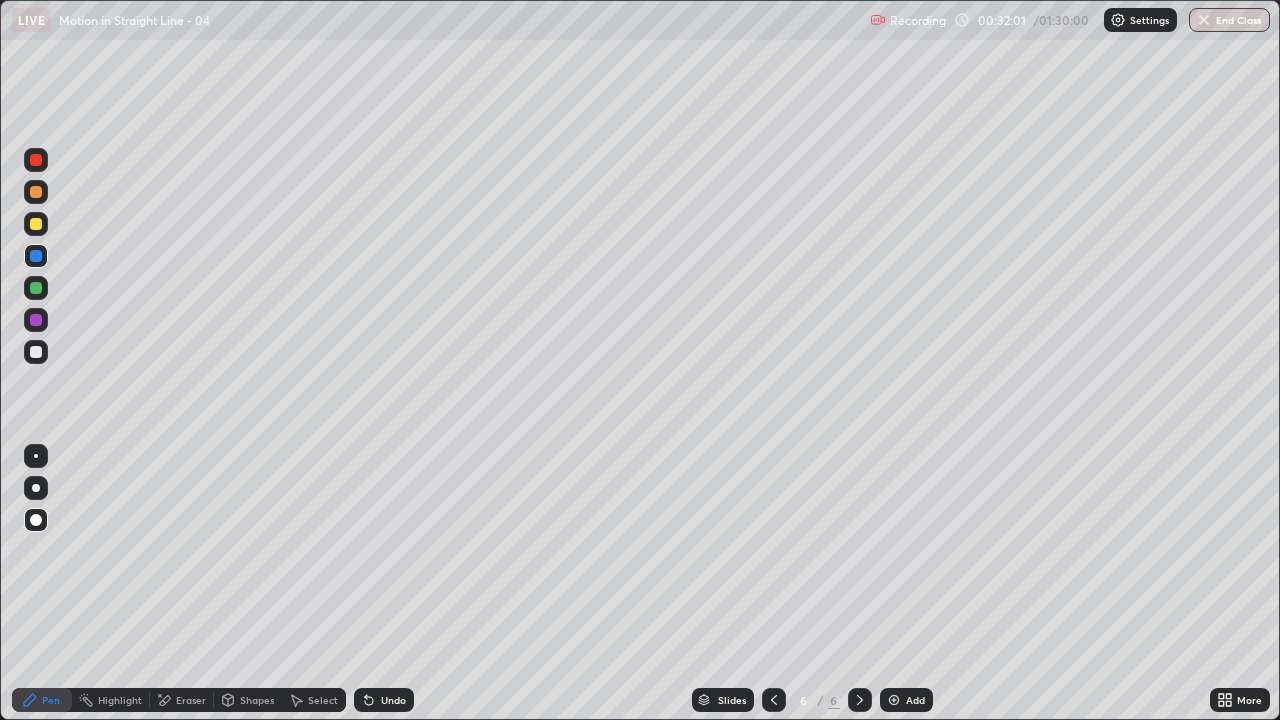 click on "Undo" at bounding box center (384, 700) 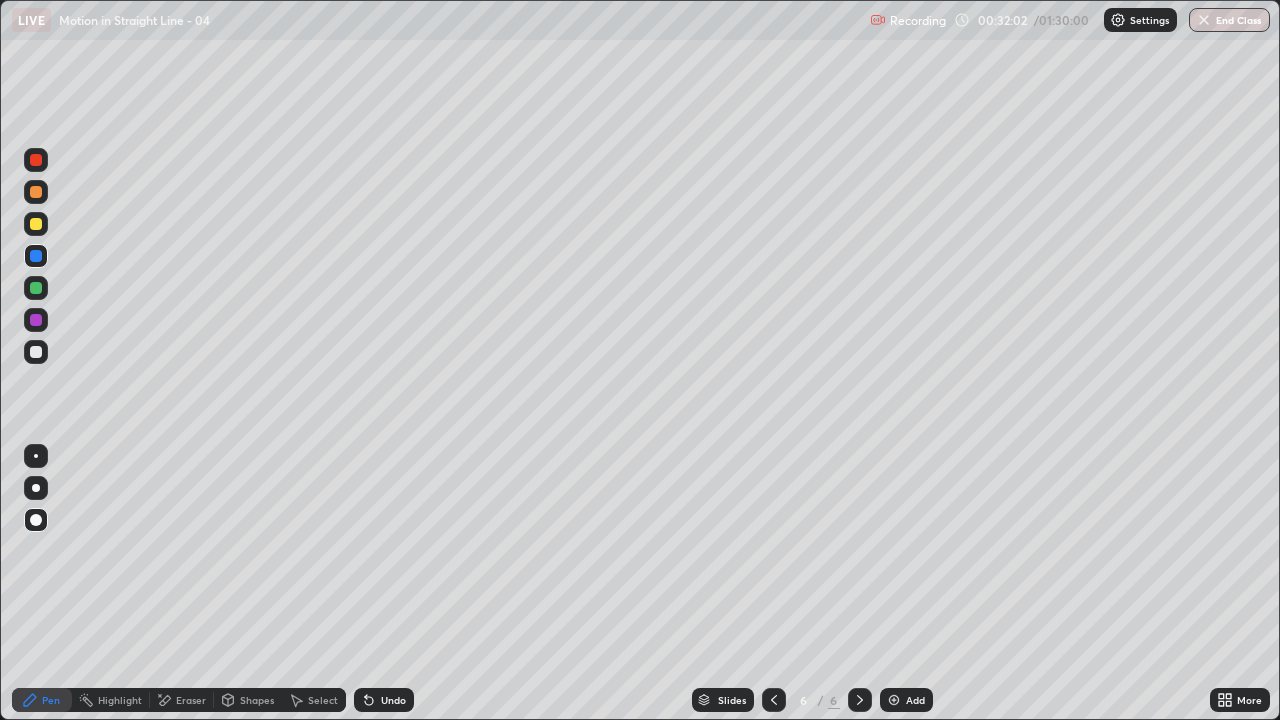 click on "Undo" at bounding box center [384, 700] 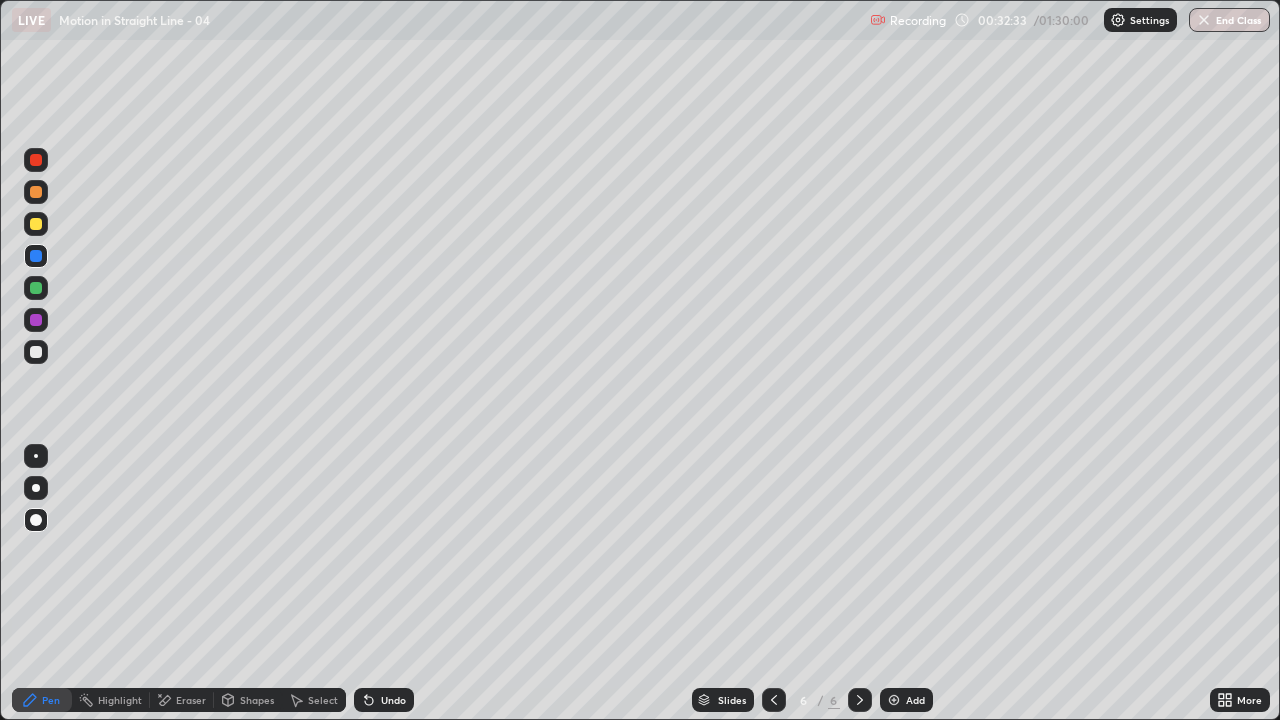 click on "Undo" at bounding box center [393, 700] 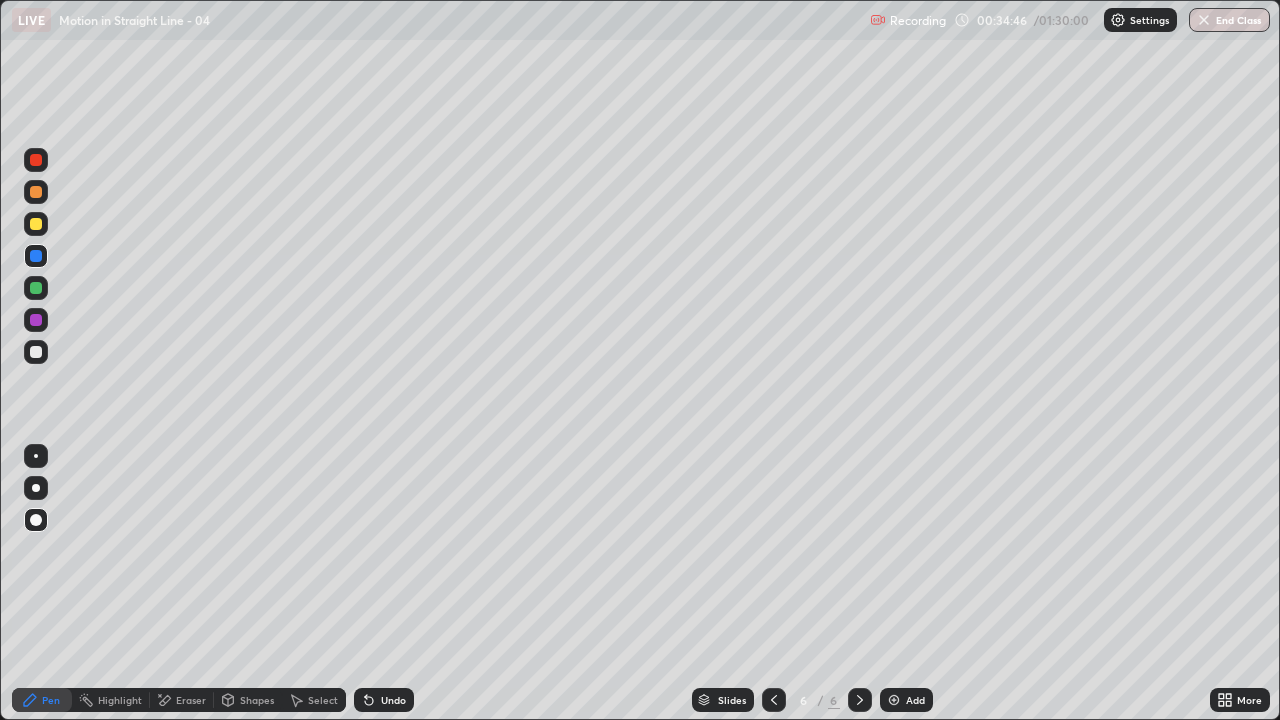 click at bounding box center [894, 700] 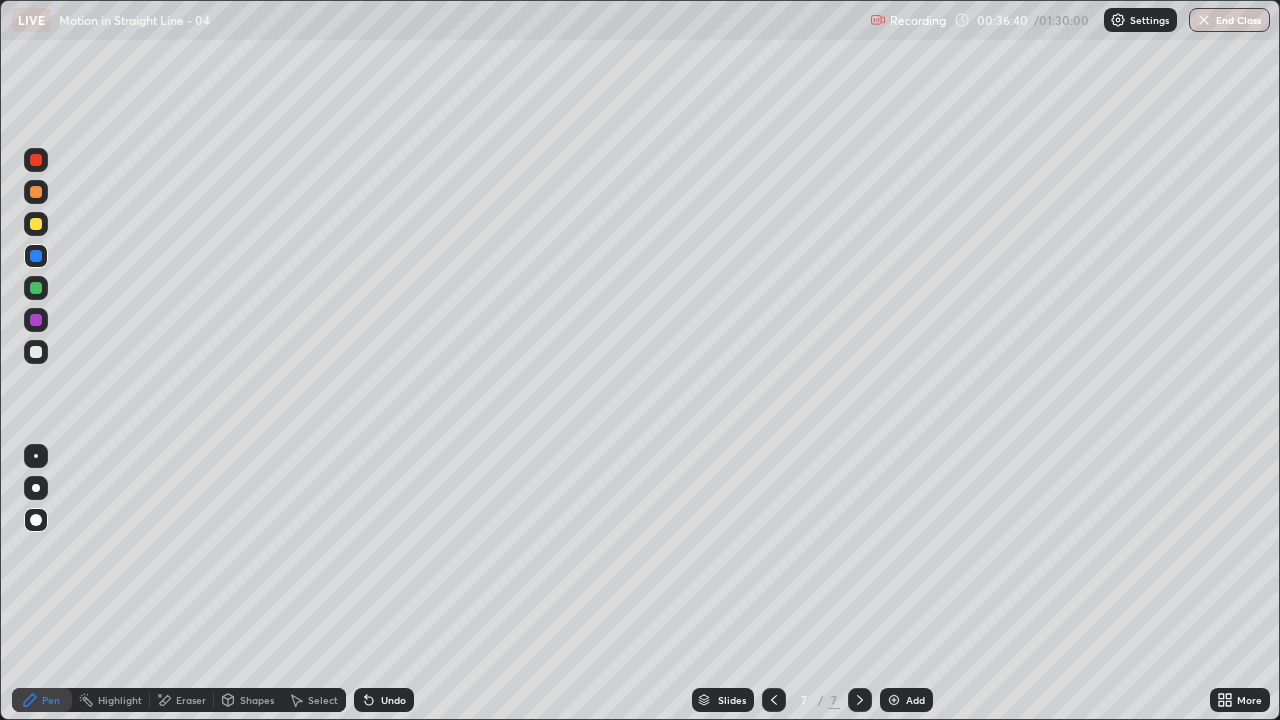 click at bounding box center [36, 352] 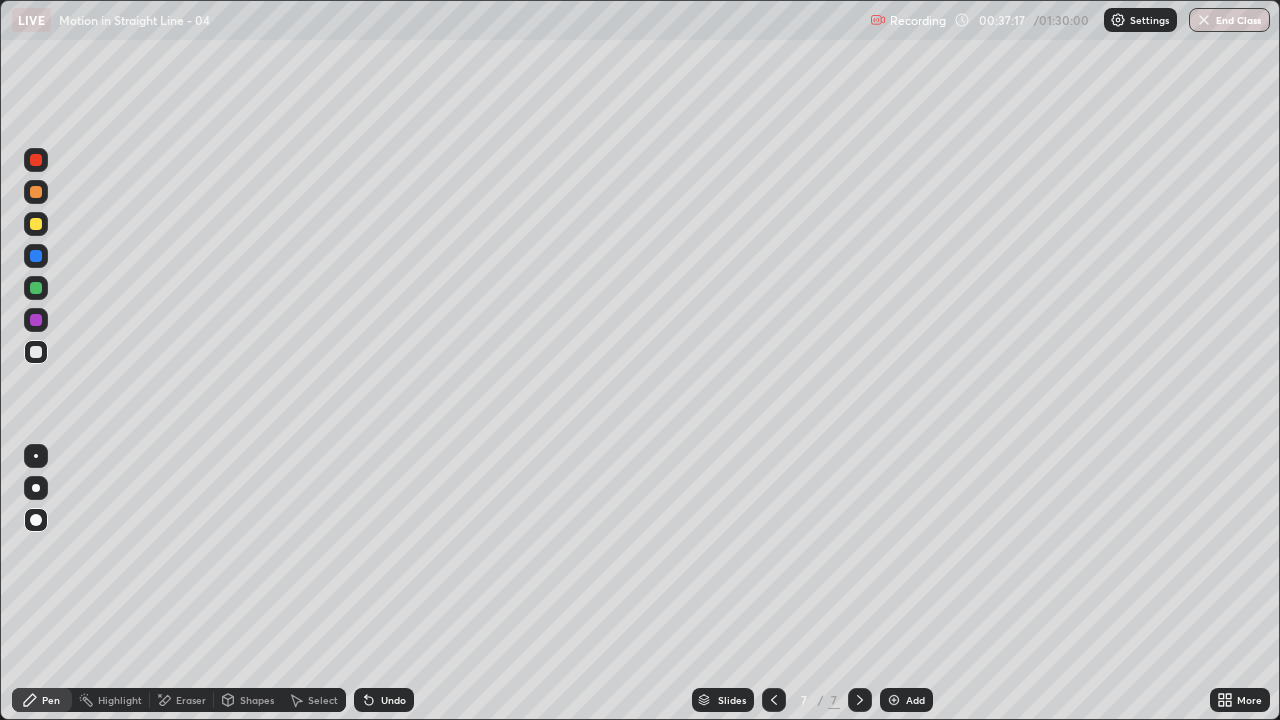 click at bounding box center [36, 256] 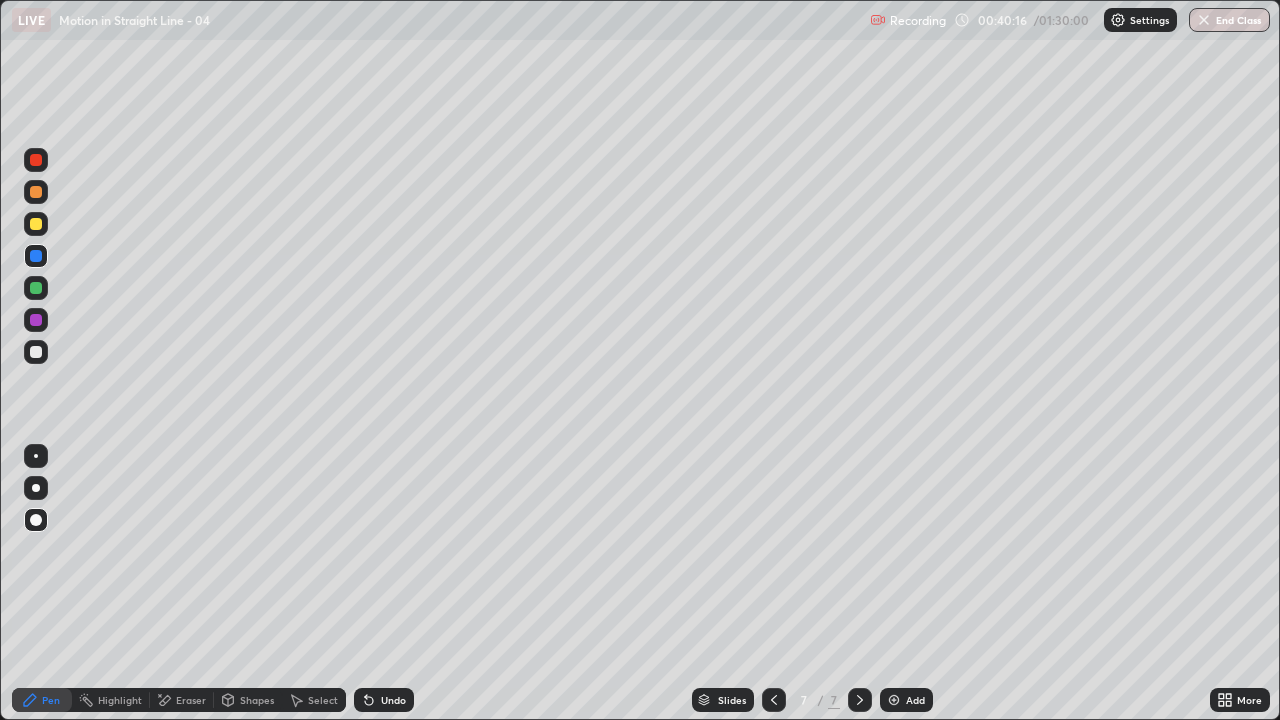 click at bounding box center [36, 320] 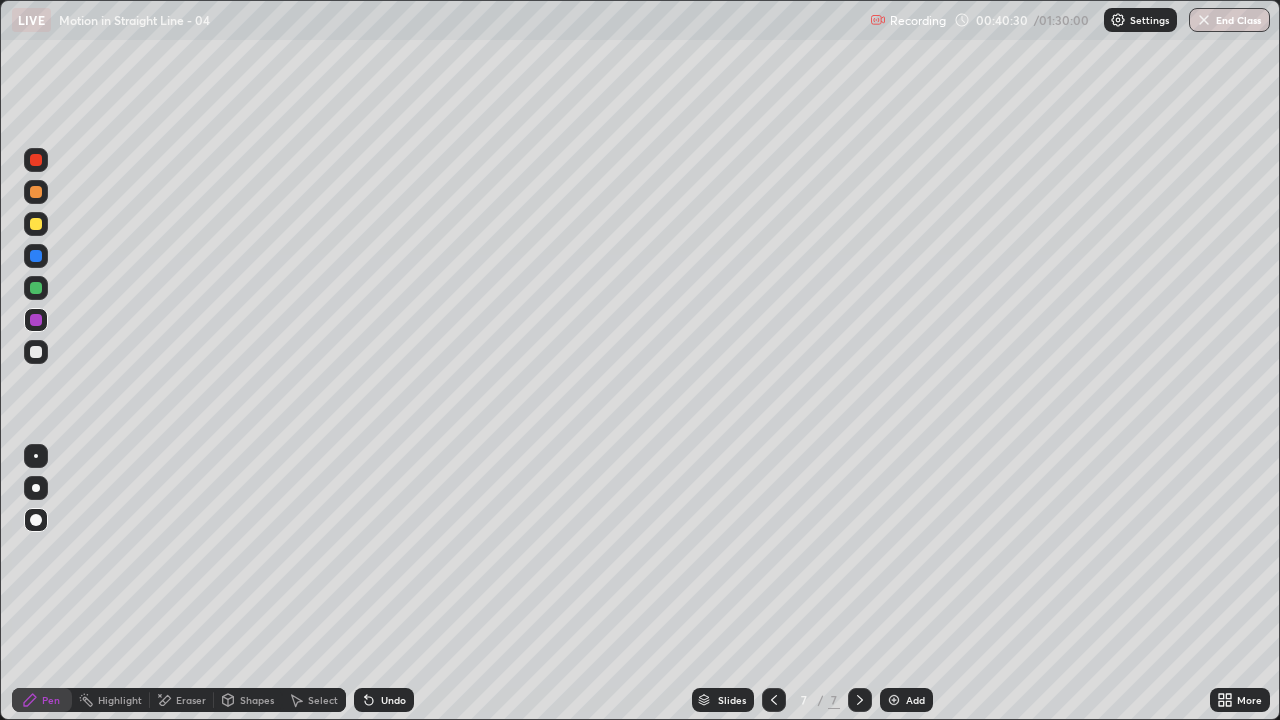 click on "Undo" at bounding box center [384, 700] 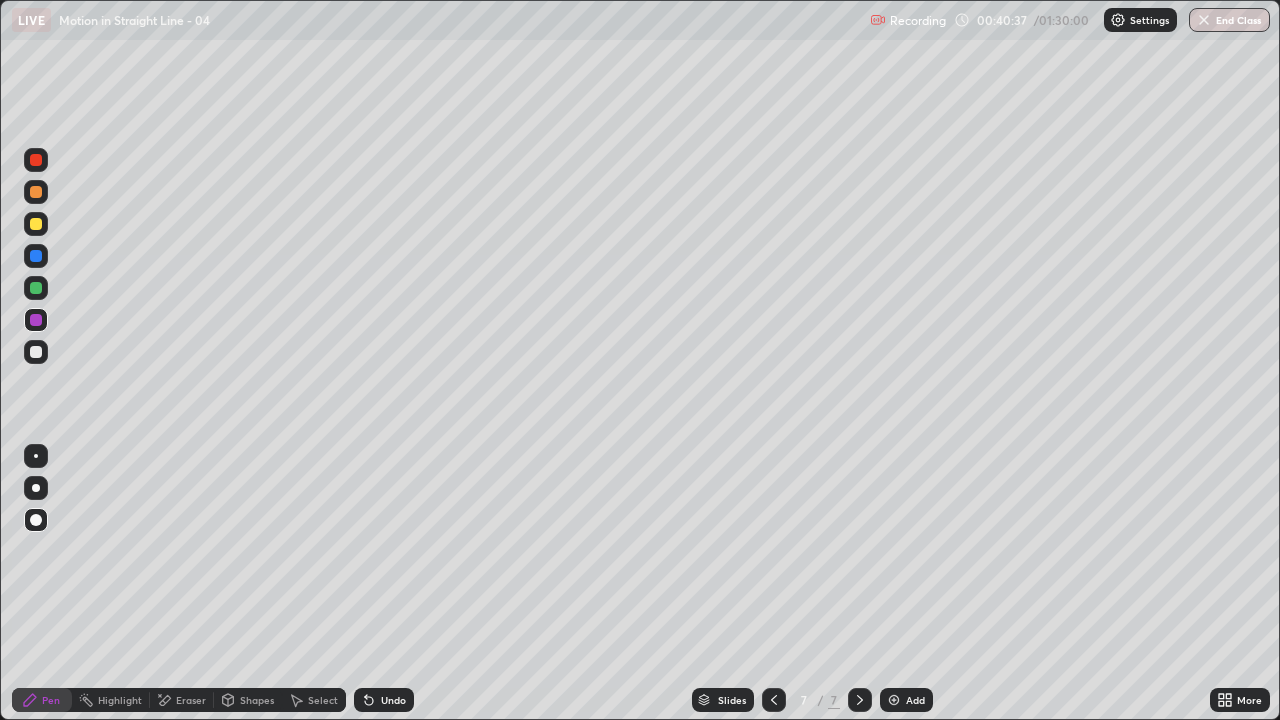 click on "Eraser" at bounding box center (191, 700) 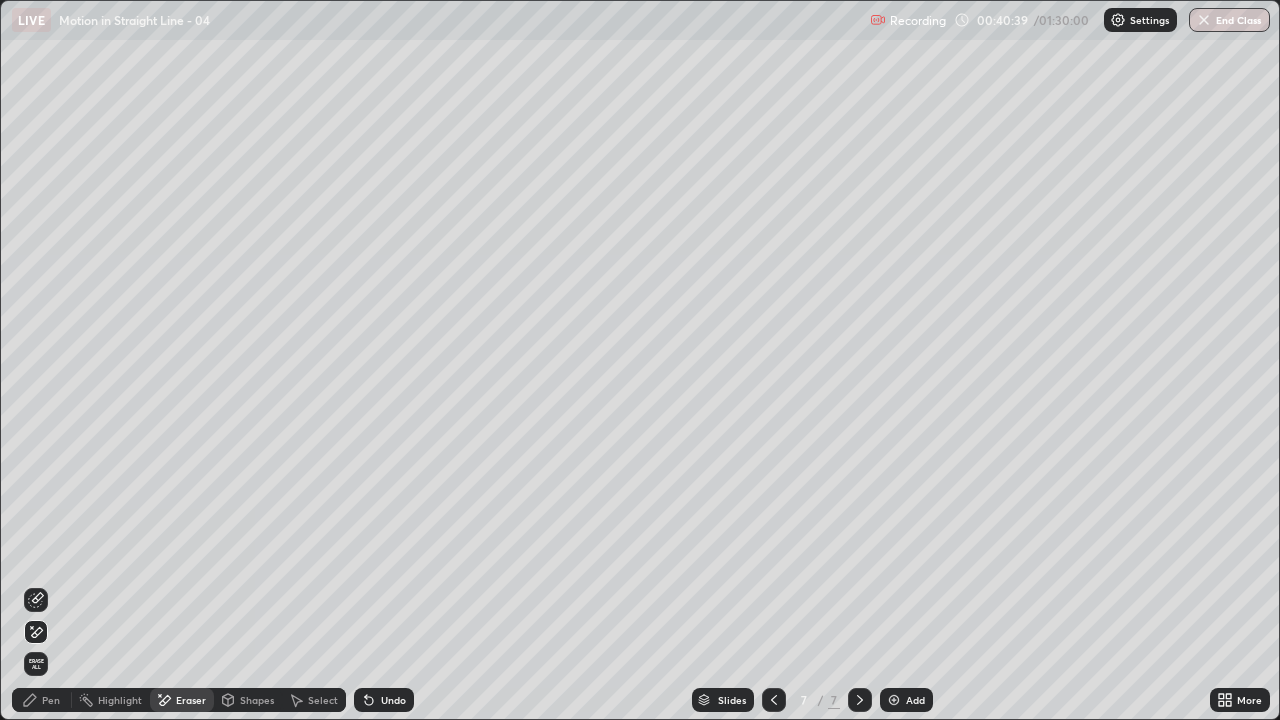 click on "Pen" at bounding box center (51, 700) 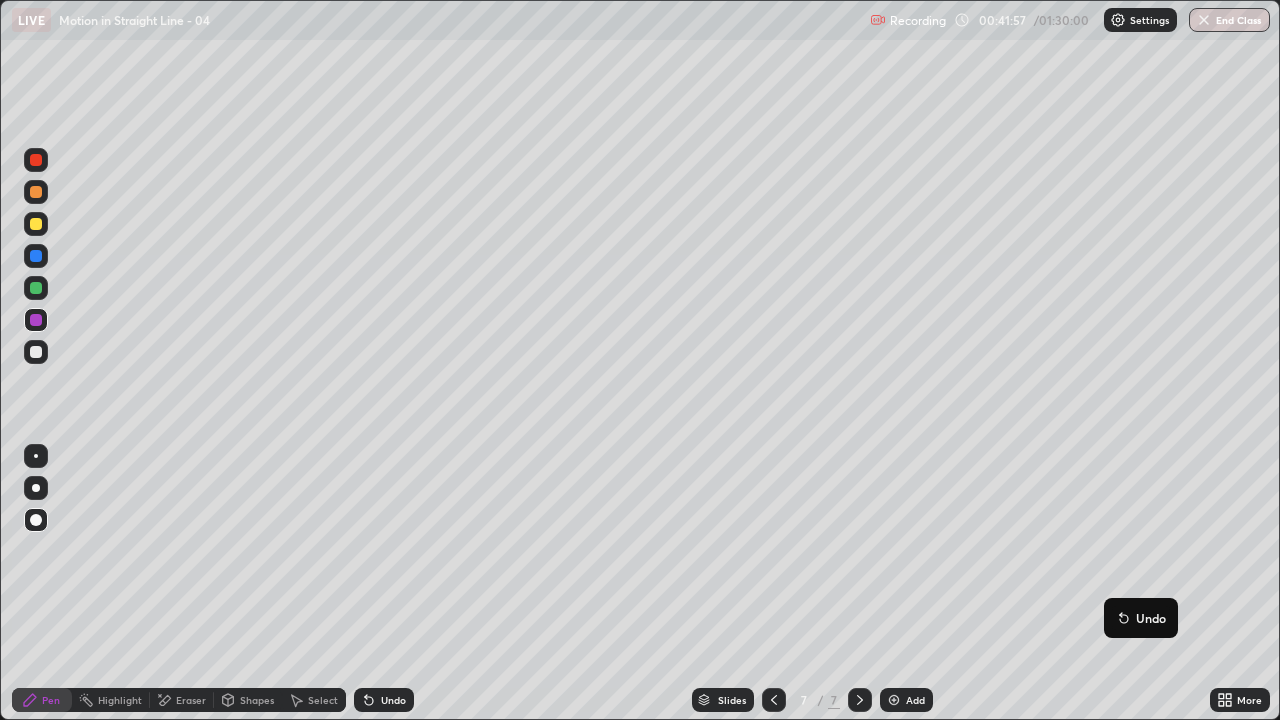 click on "Undo" at bounding box center (1151, 618) 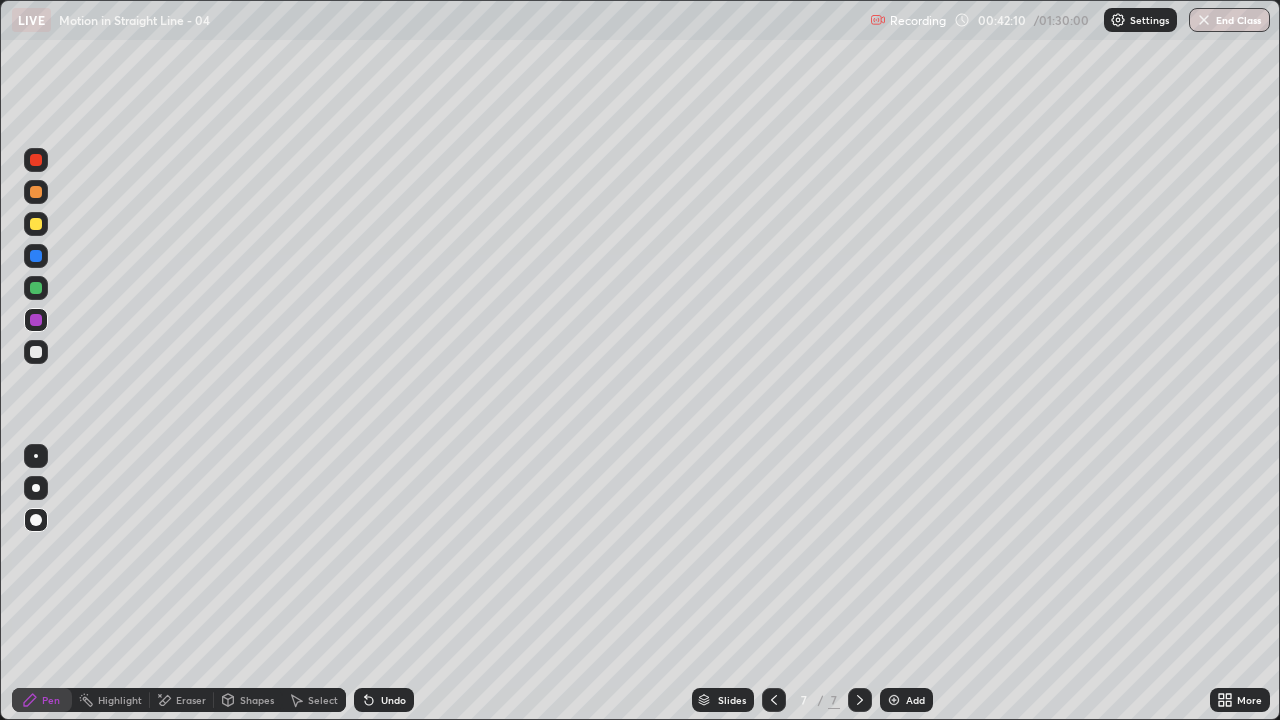 click on "Eraser" at bounding box center (191, 700) 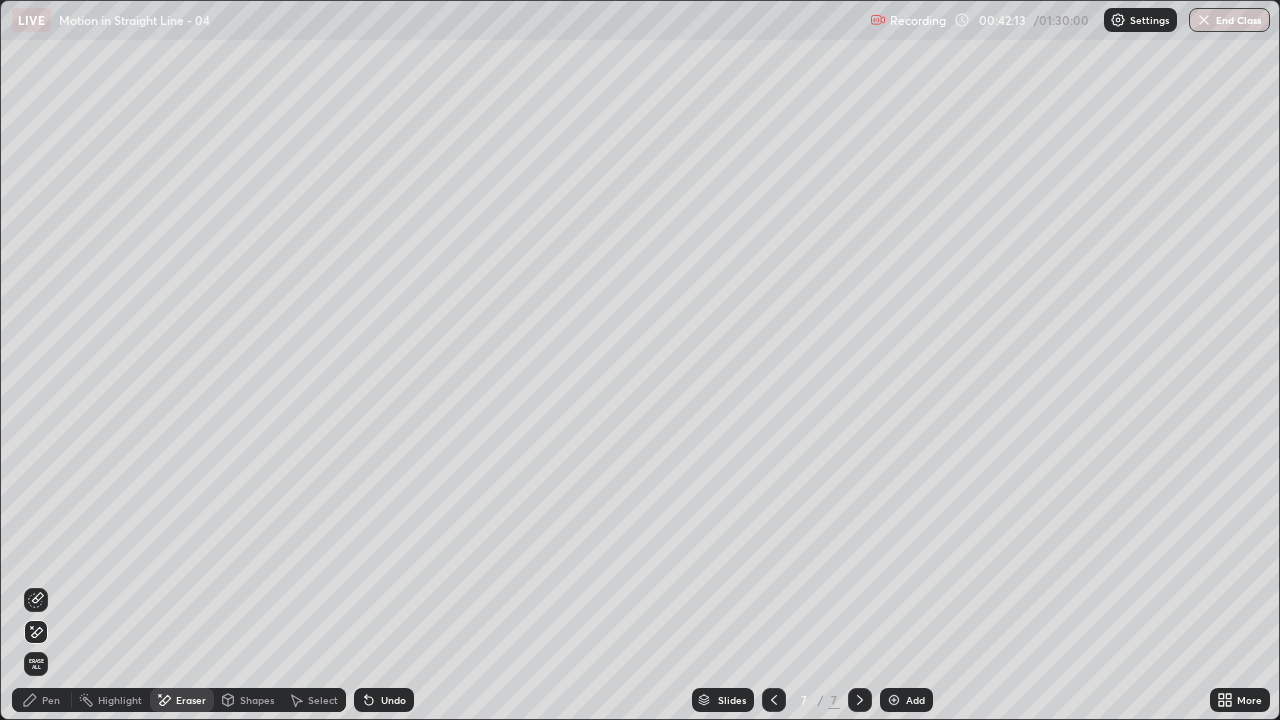click on "Pen" at bounding box center [42, 700] 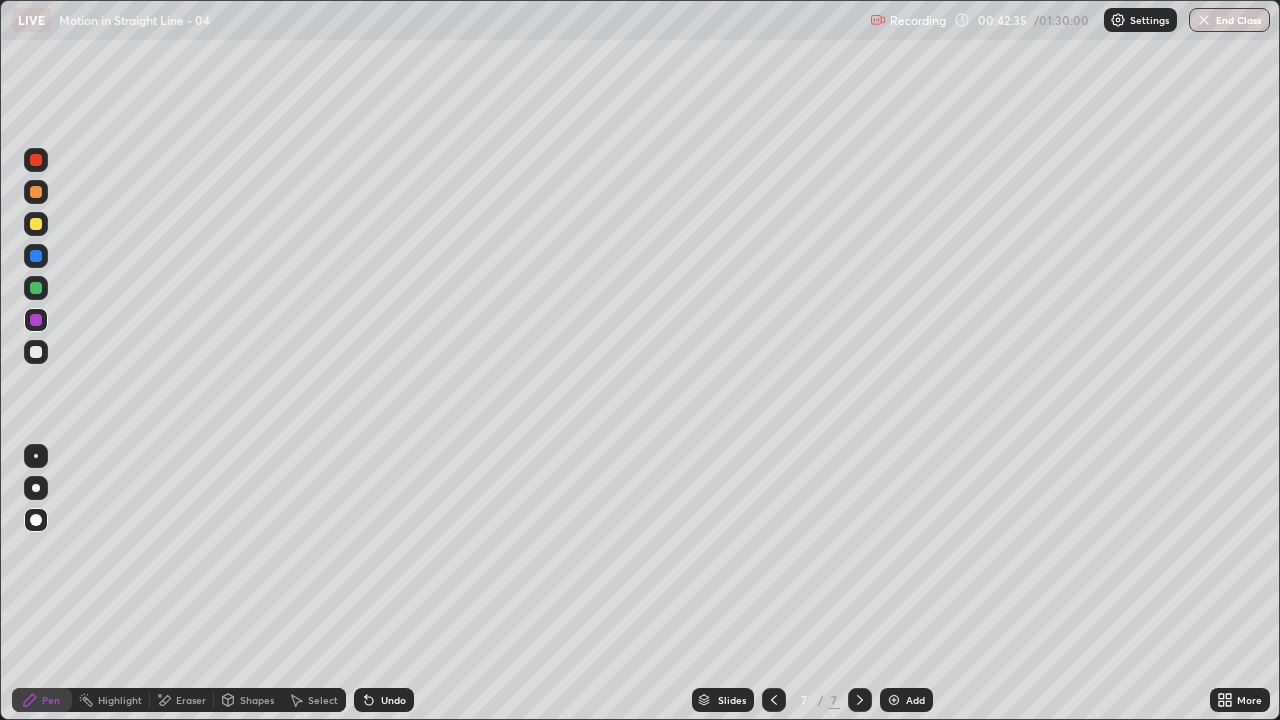 click on "Add" at bounding box center (915, 700) 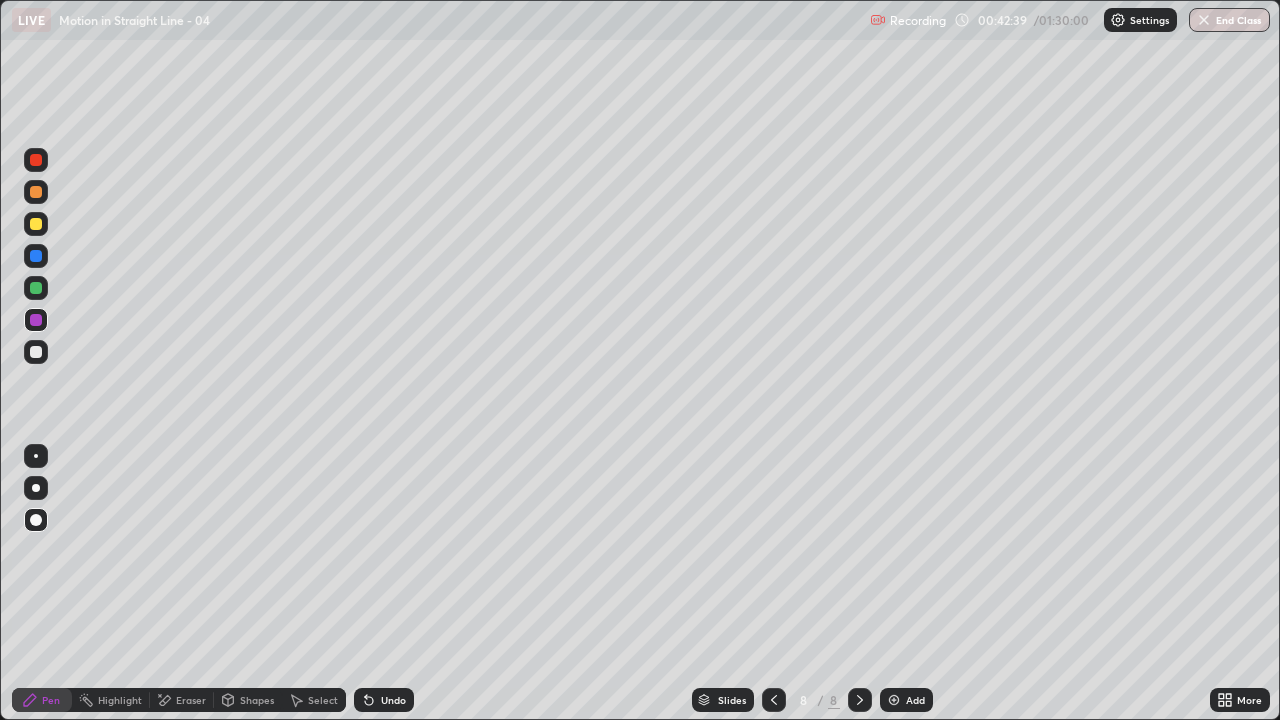 click 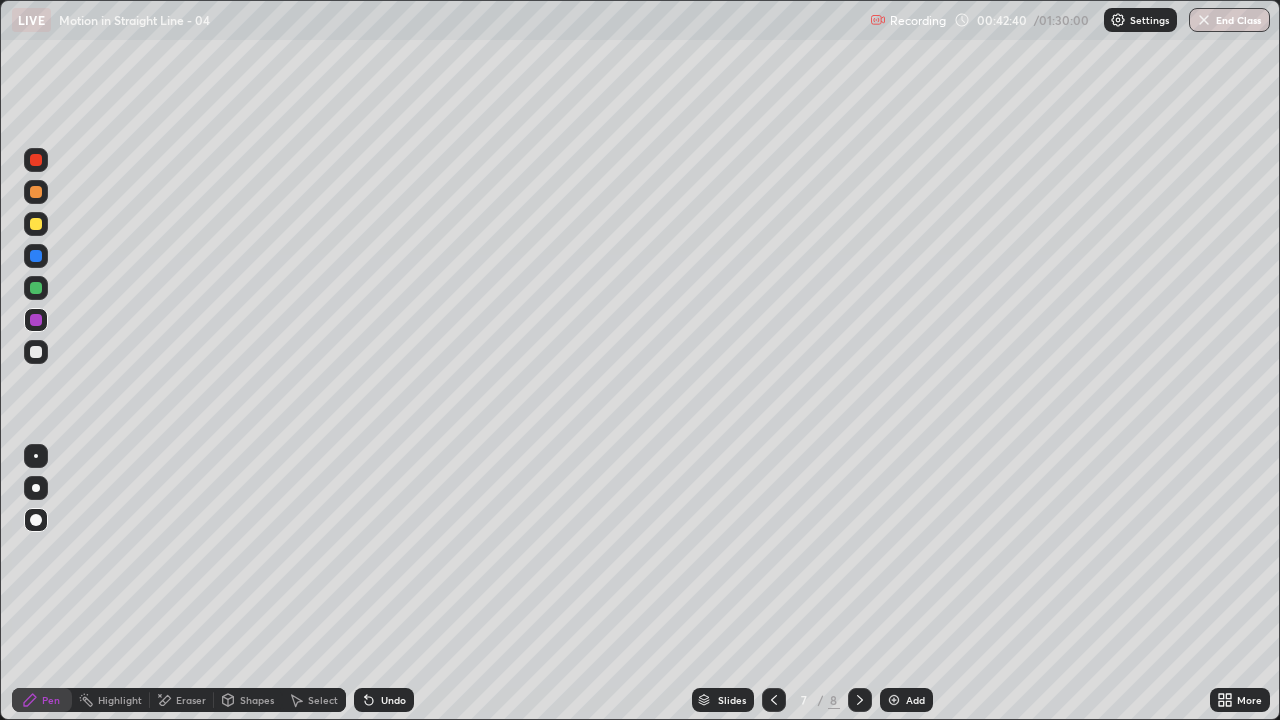 click at bounding box center [860, 700] 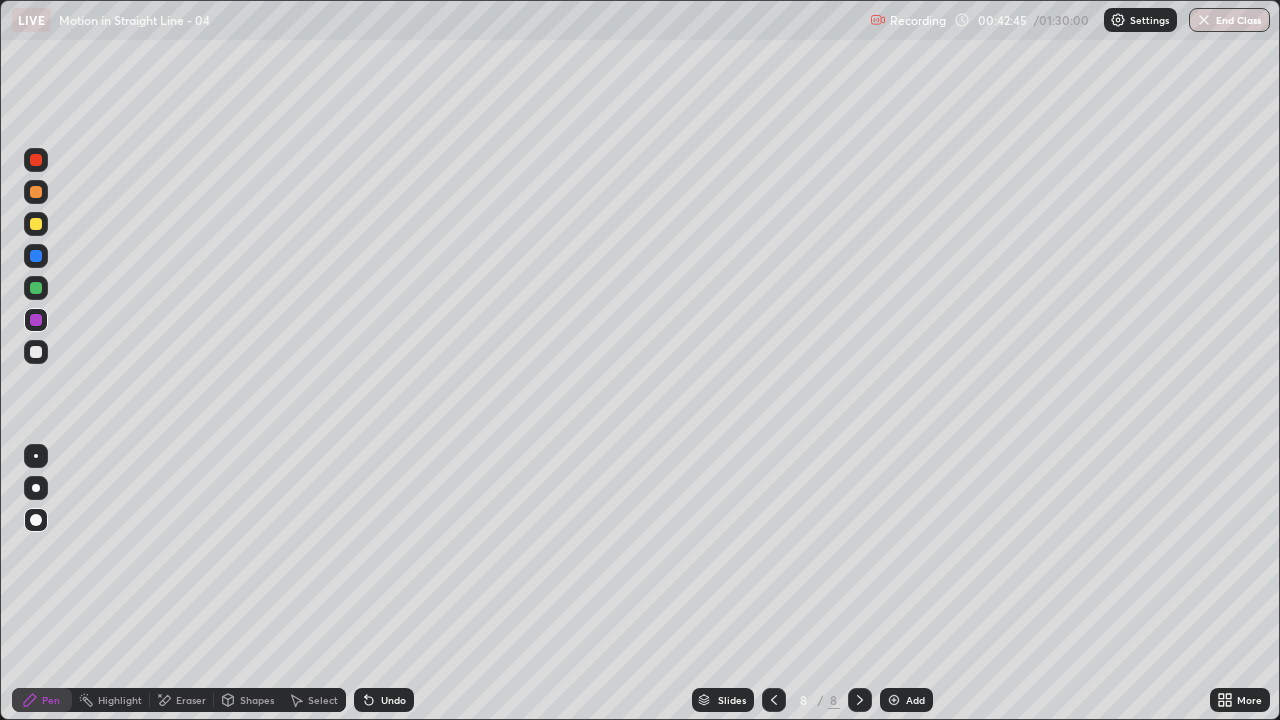 click 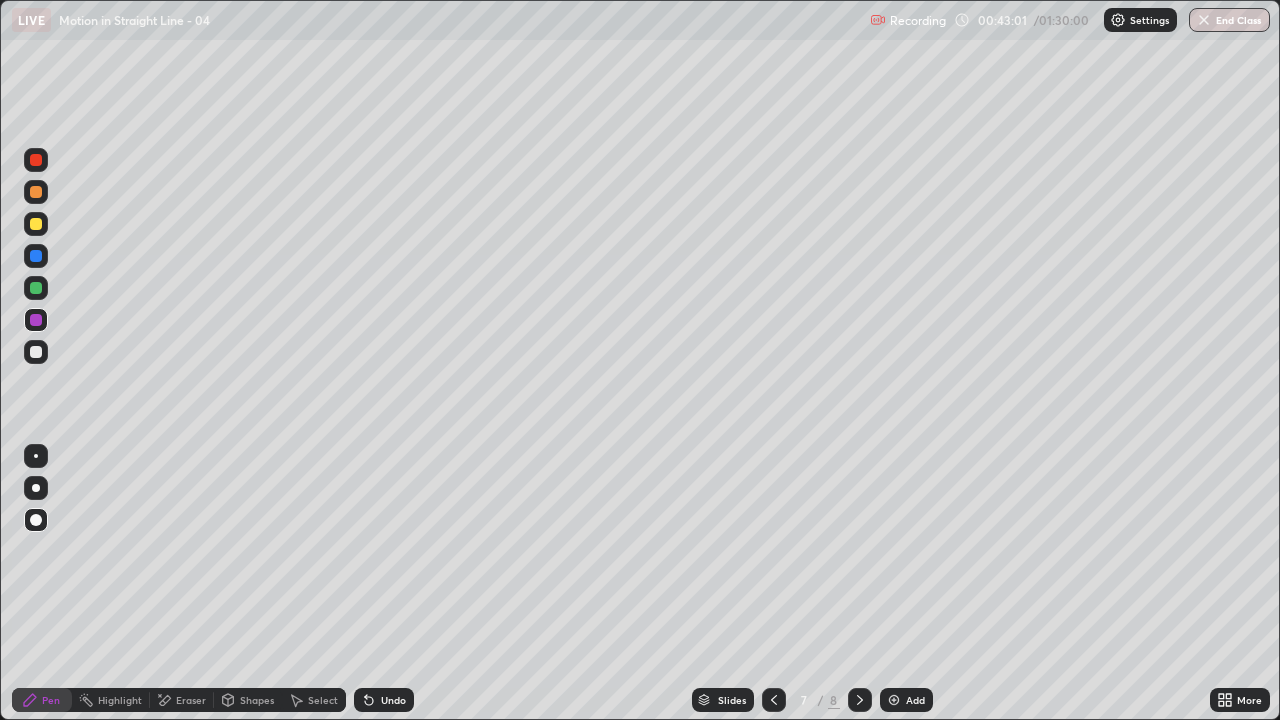 click at bounding box center (860, 700) 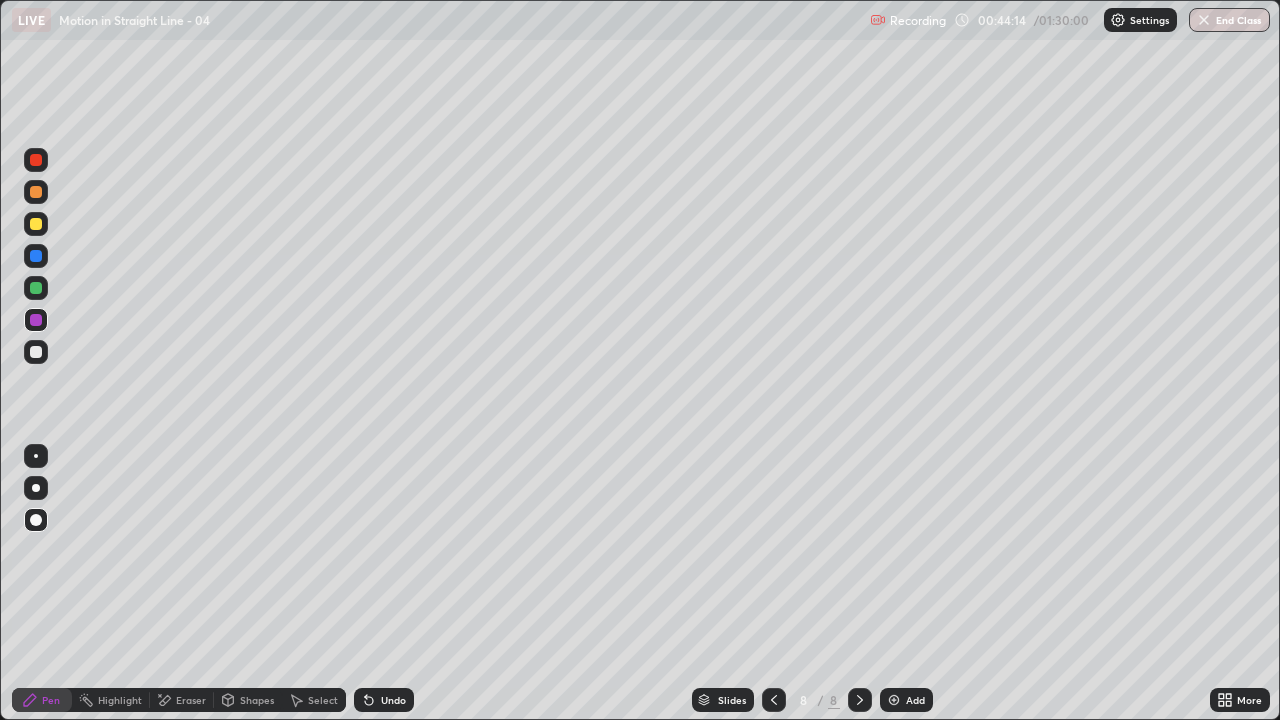click at bounding box center [774, 700] 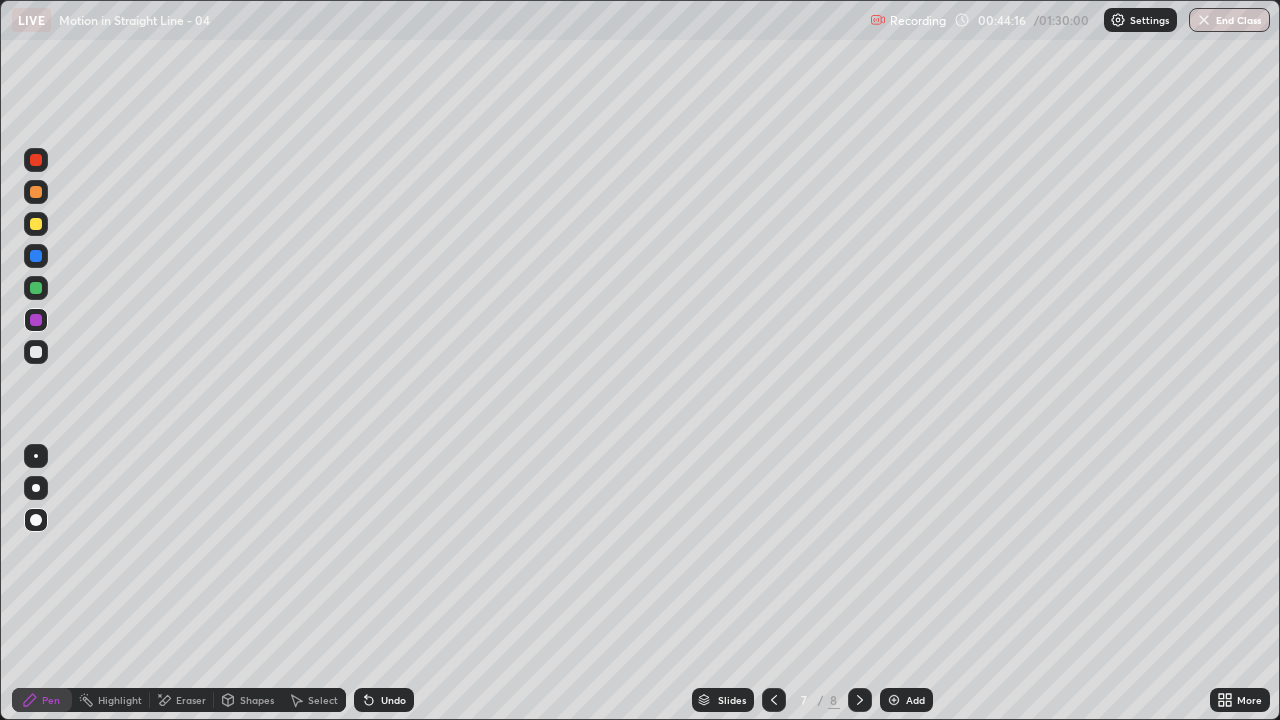 click 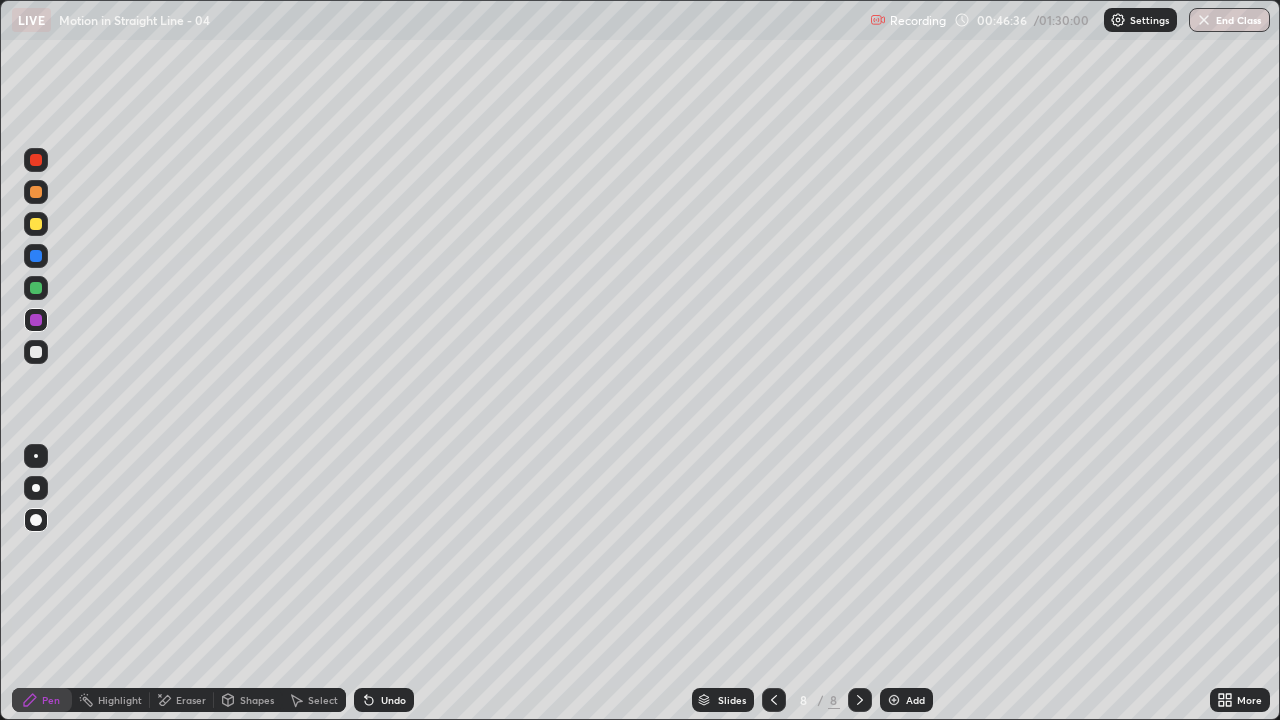 click at bounding box center (36, 352) 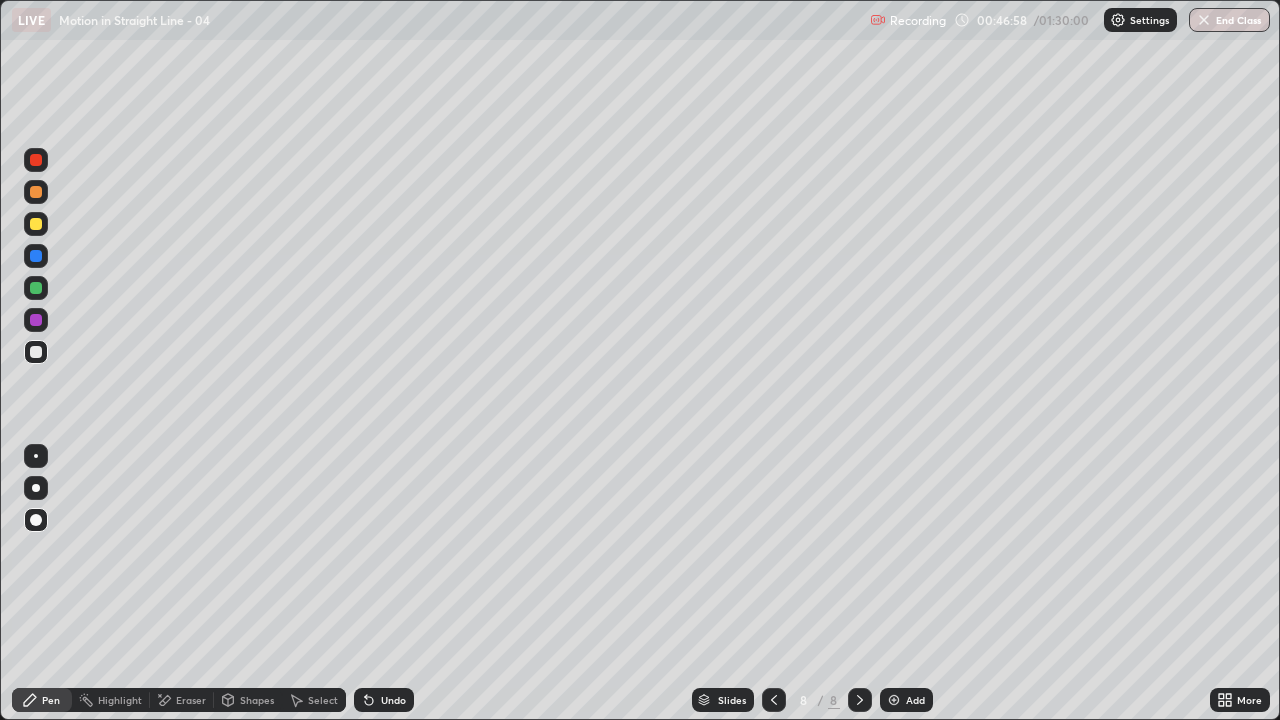 click 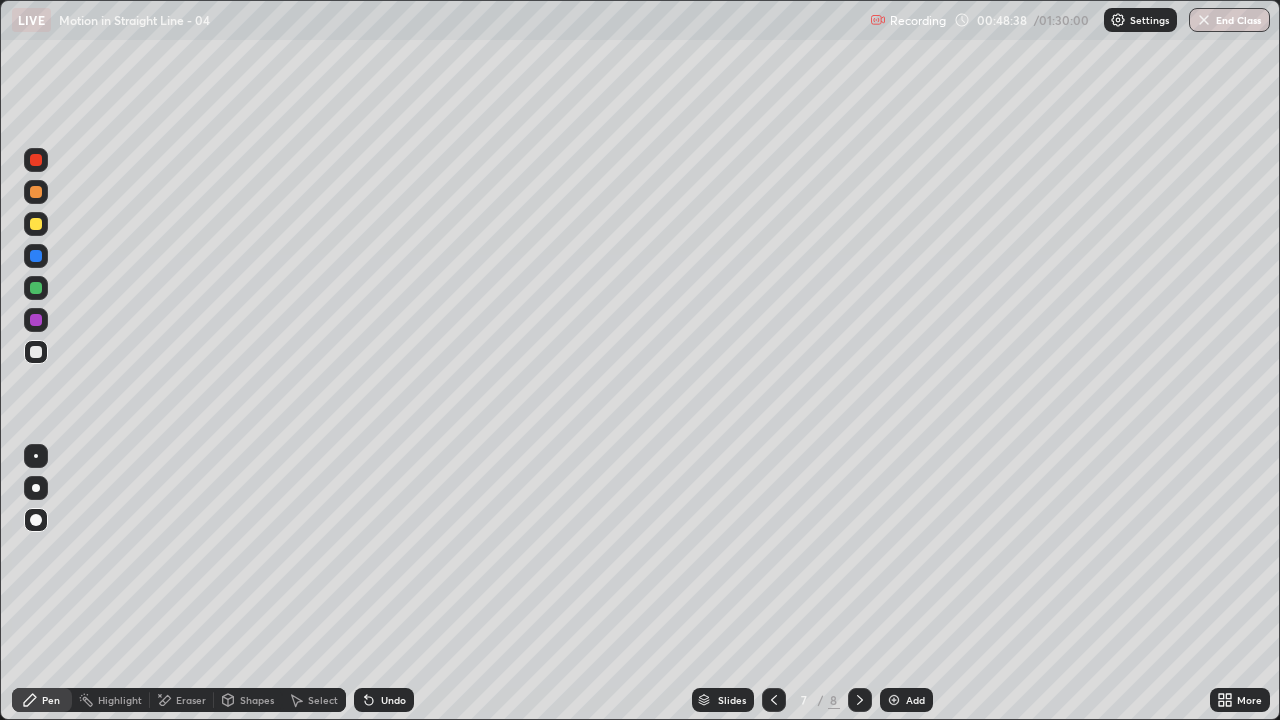 click at bounding box center (860, 700) 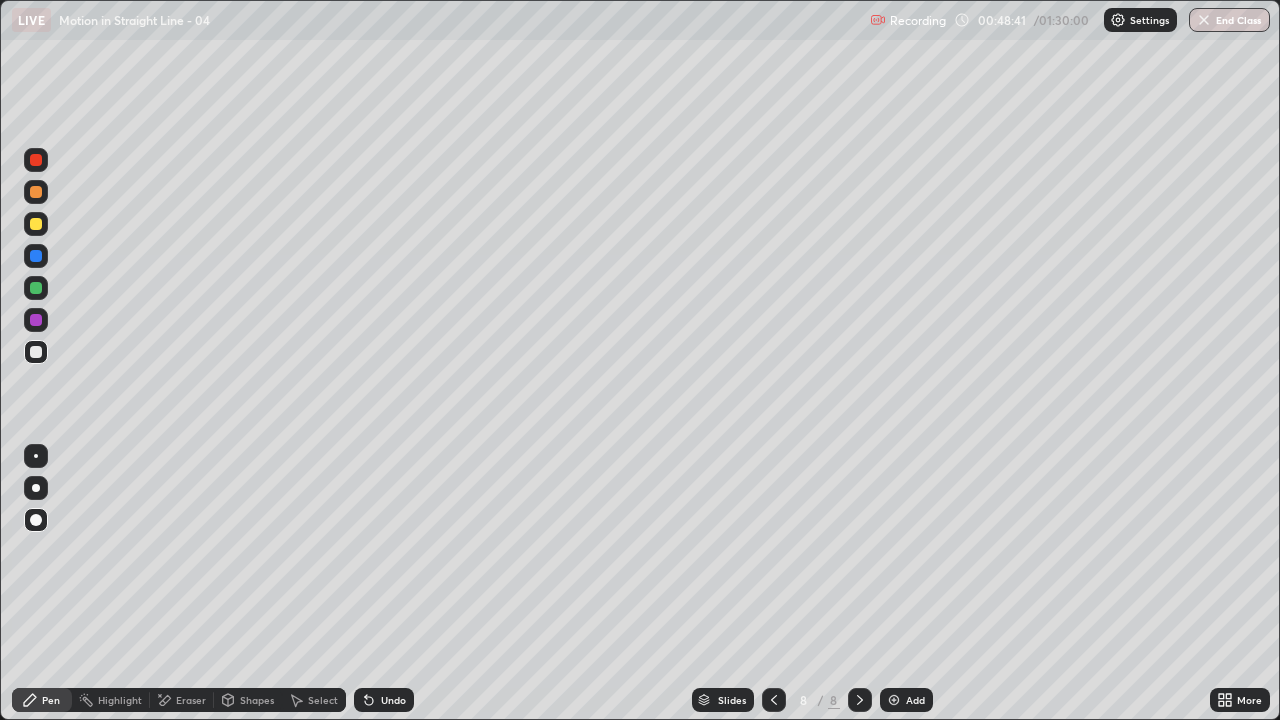 click at bounding box center [774, 700] 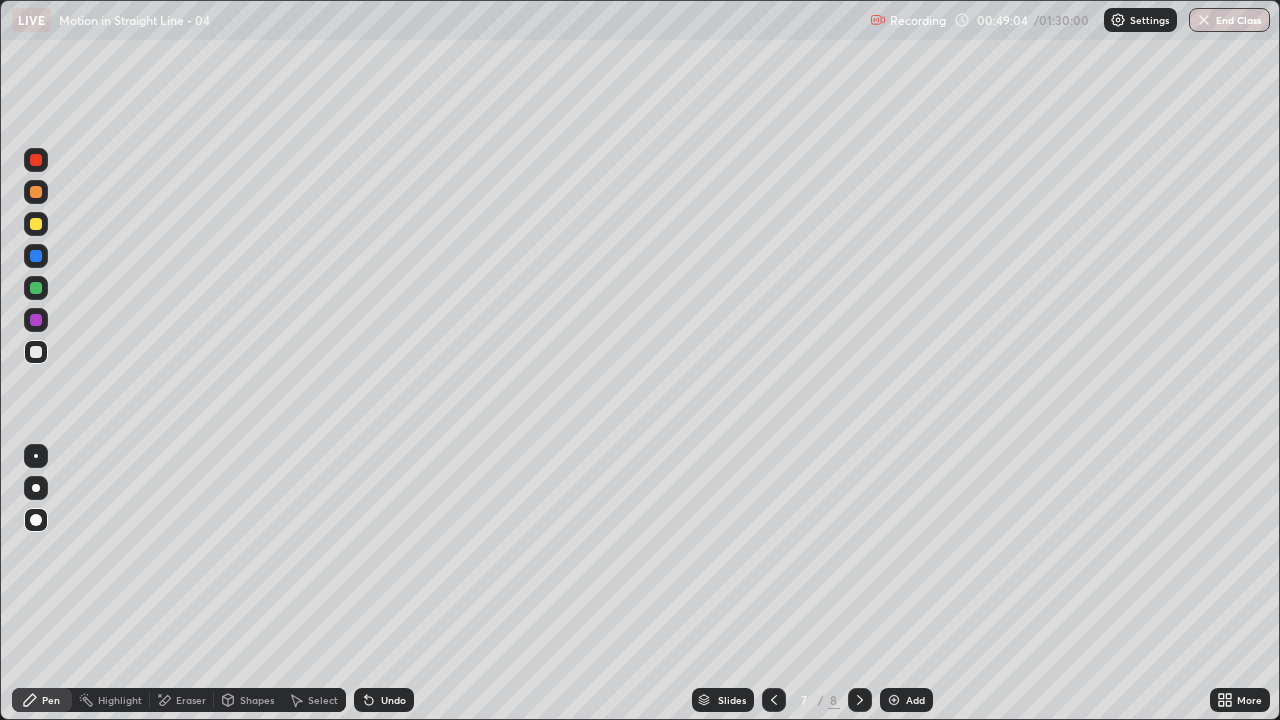 click at bounding box center (860, 700) 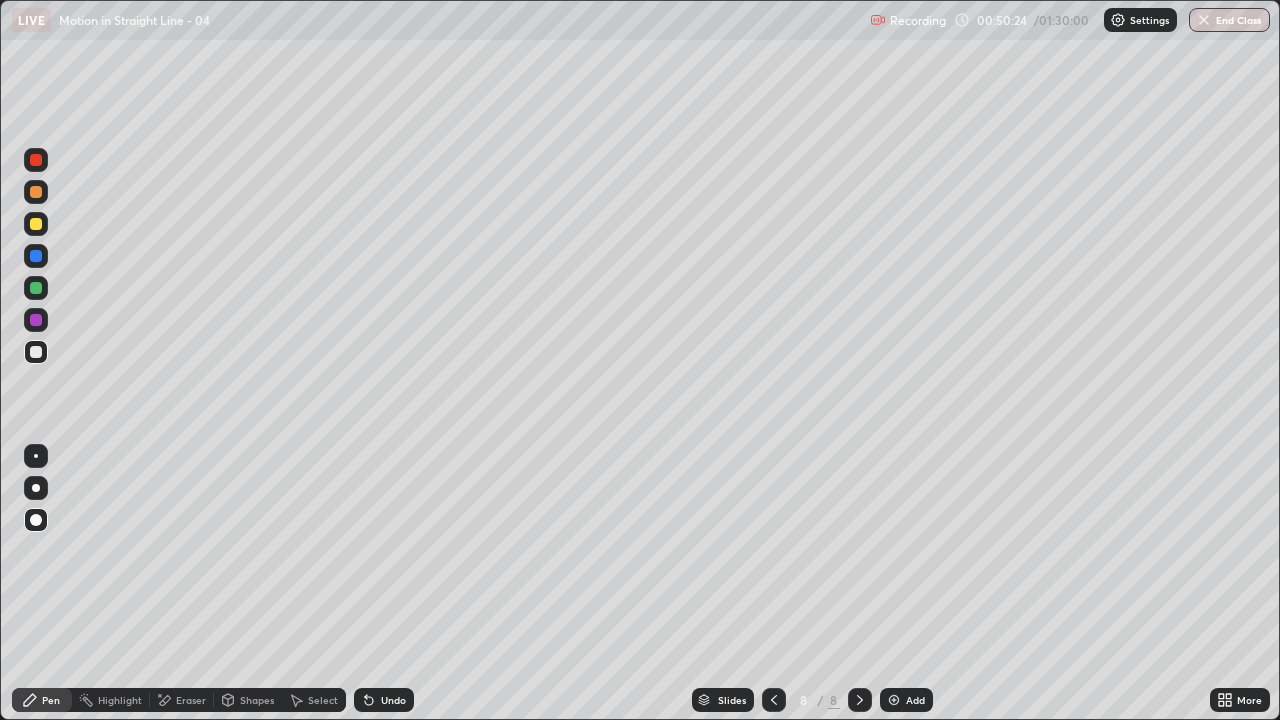 click 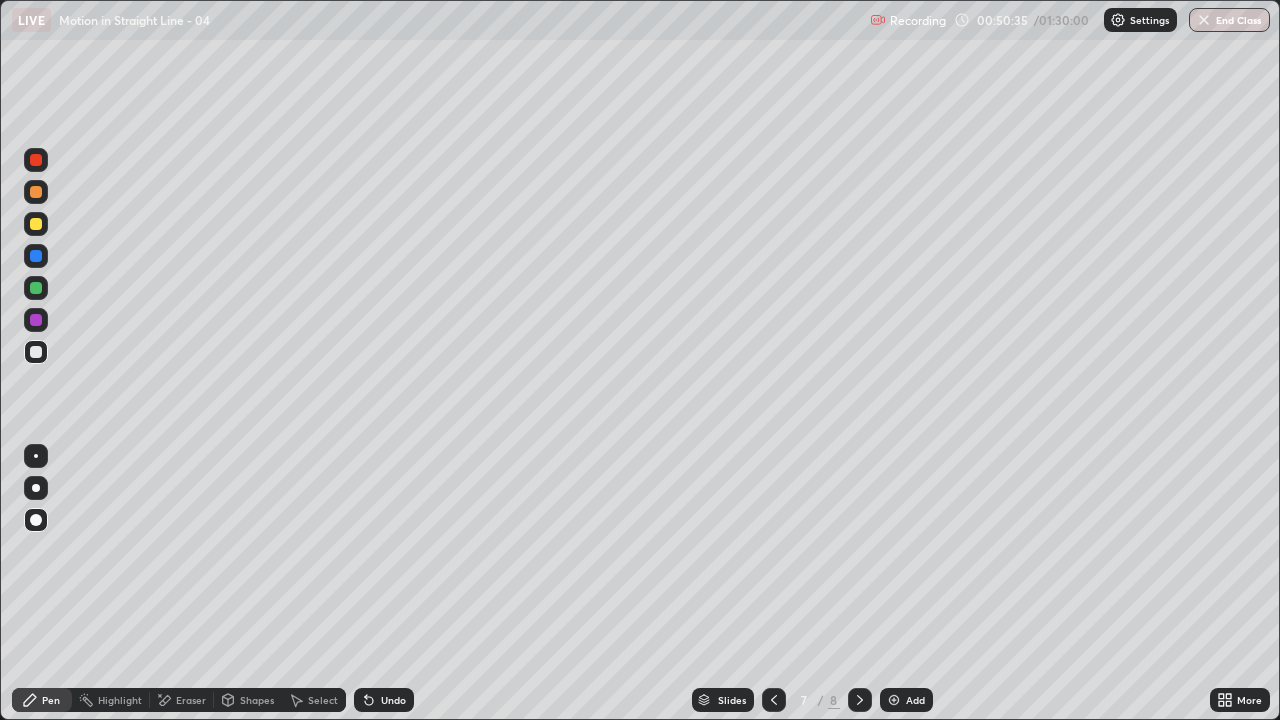 click 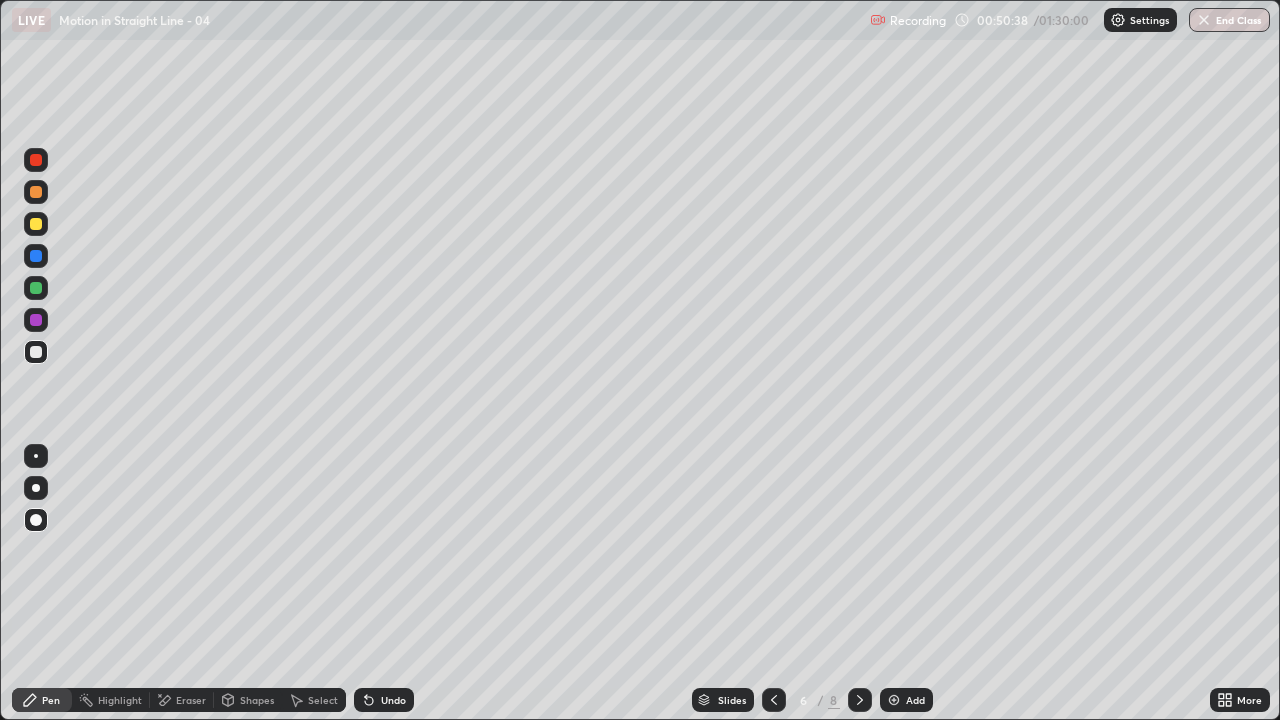 click 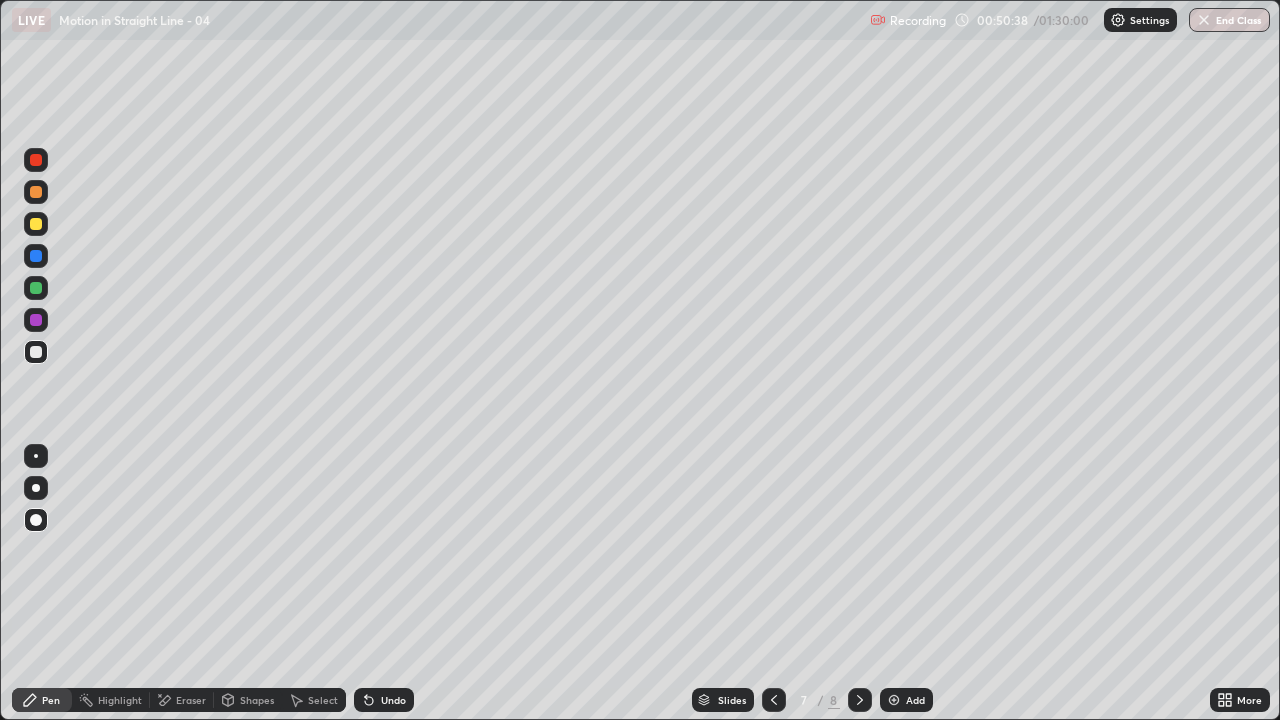 click 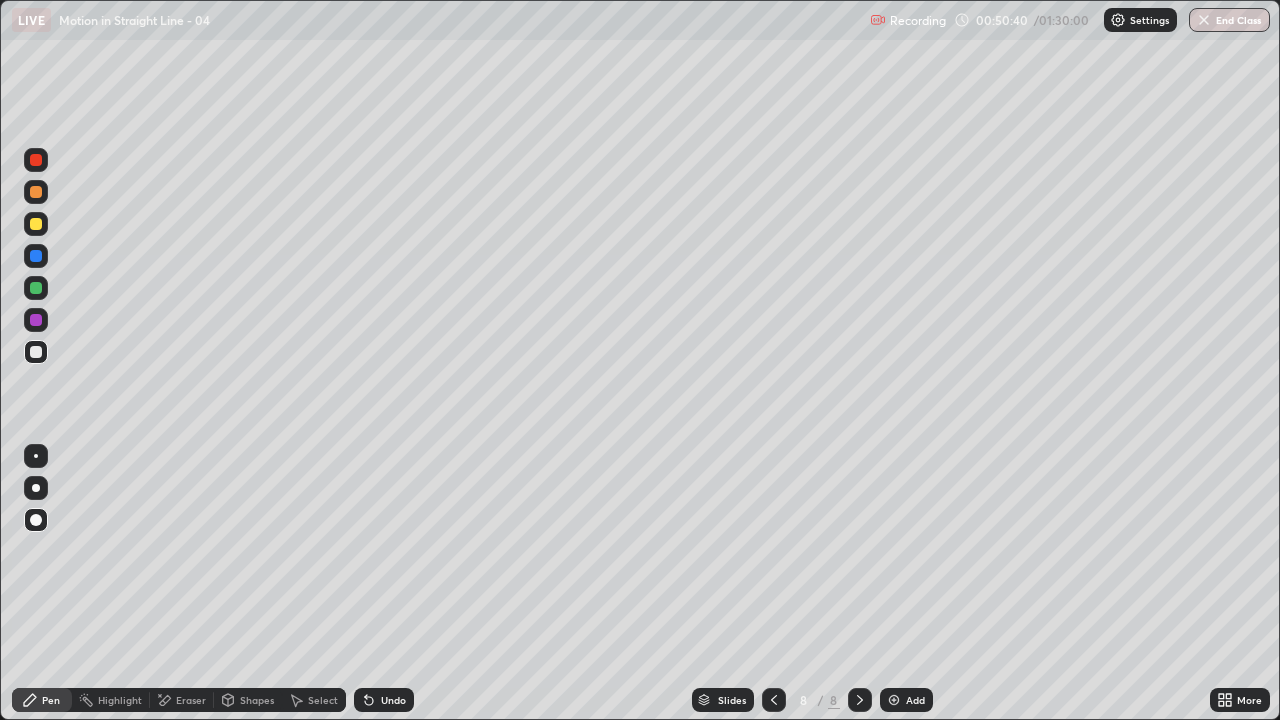 click on "Eraser" at bounding box center [191, 700] 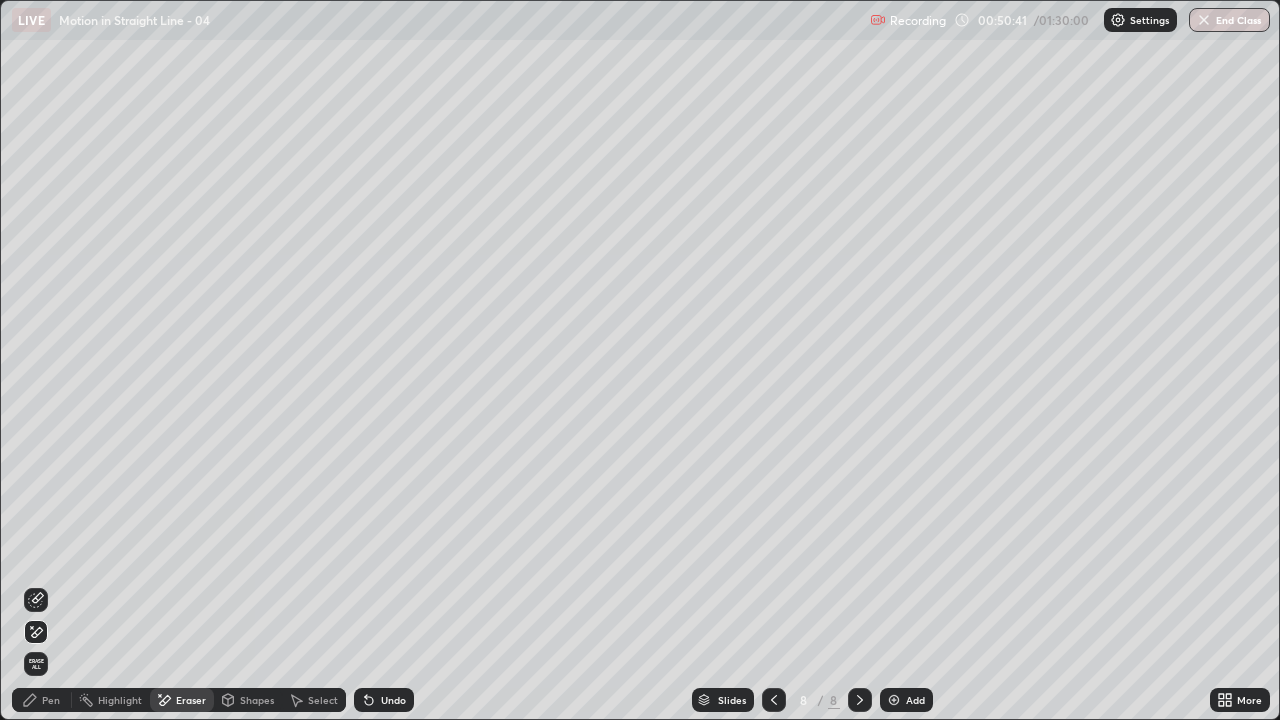 click on "Pen" at bounding box center [51, 700] 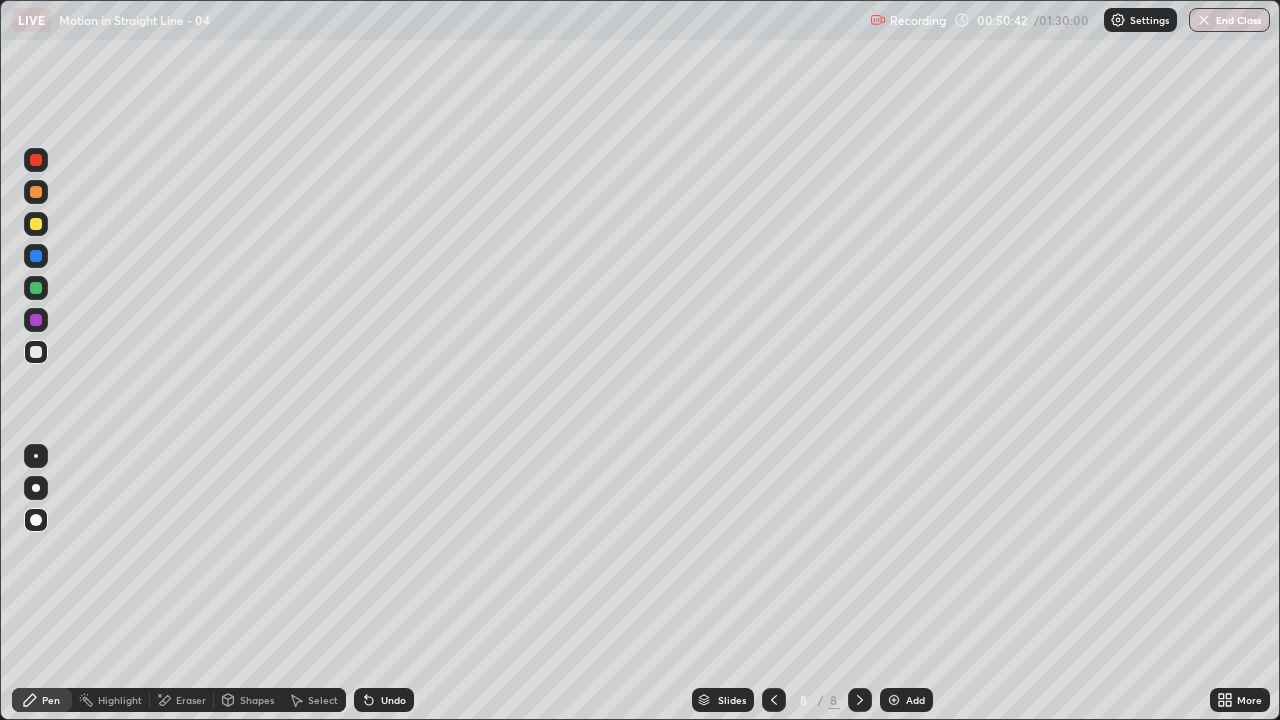 click at bounding box center [36, 352] 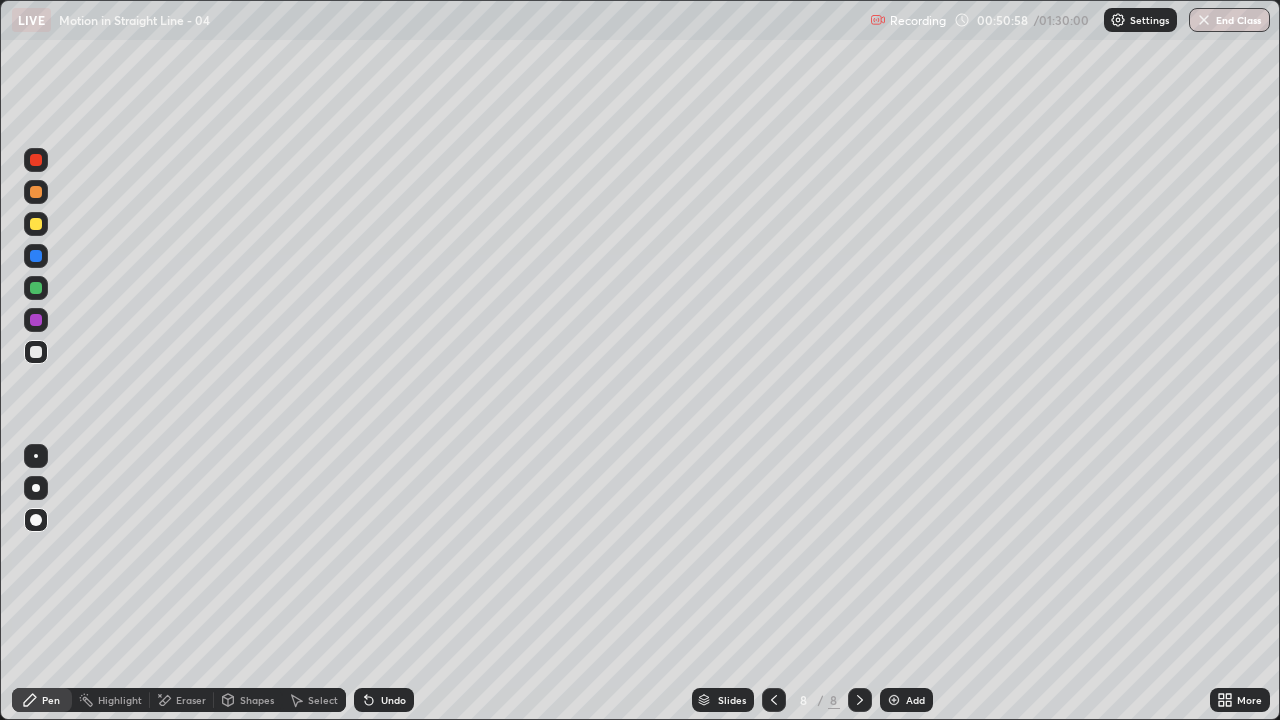 click 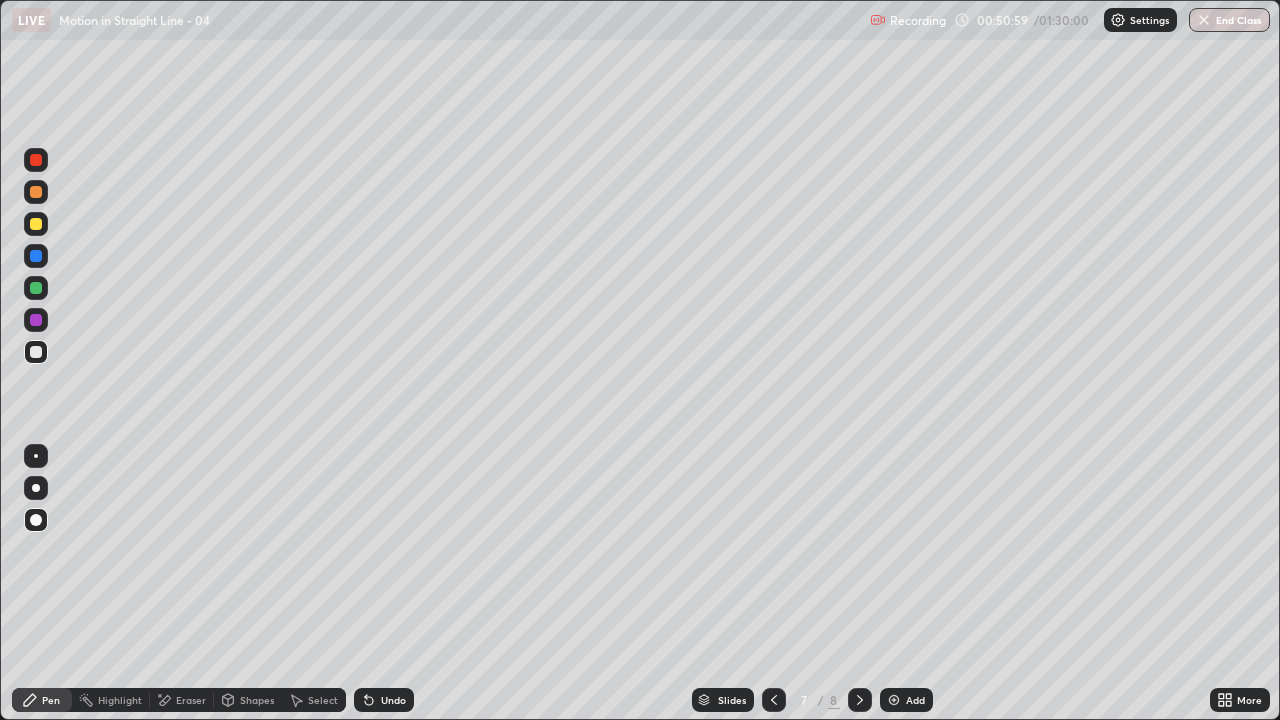 click 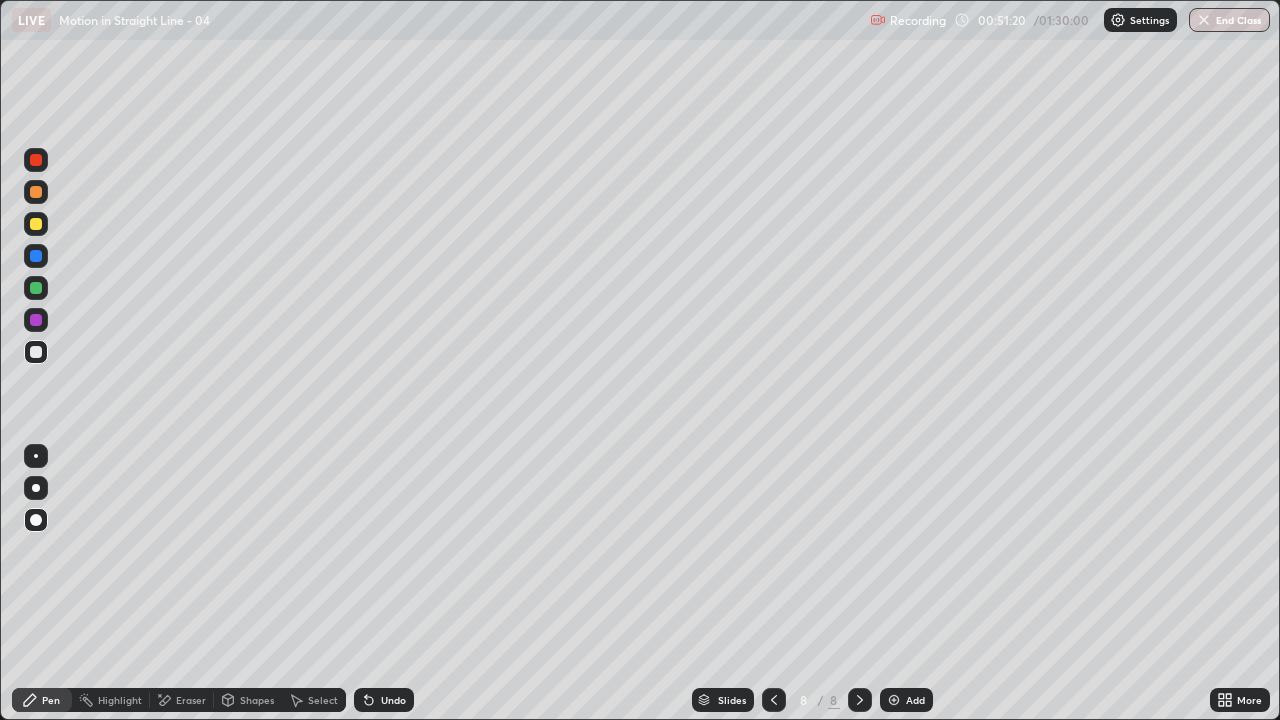 click on "Eraser" at bounding box center (191, 700) 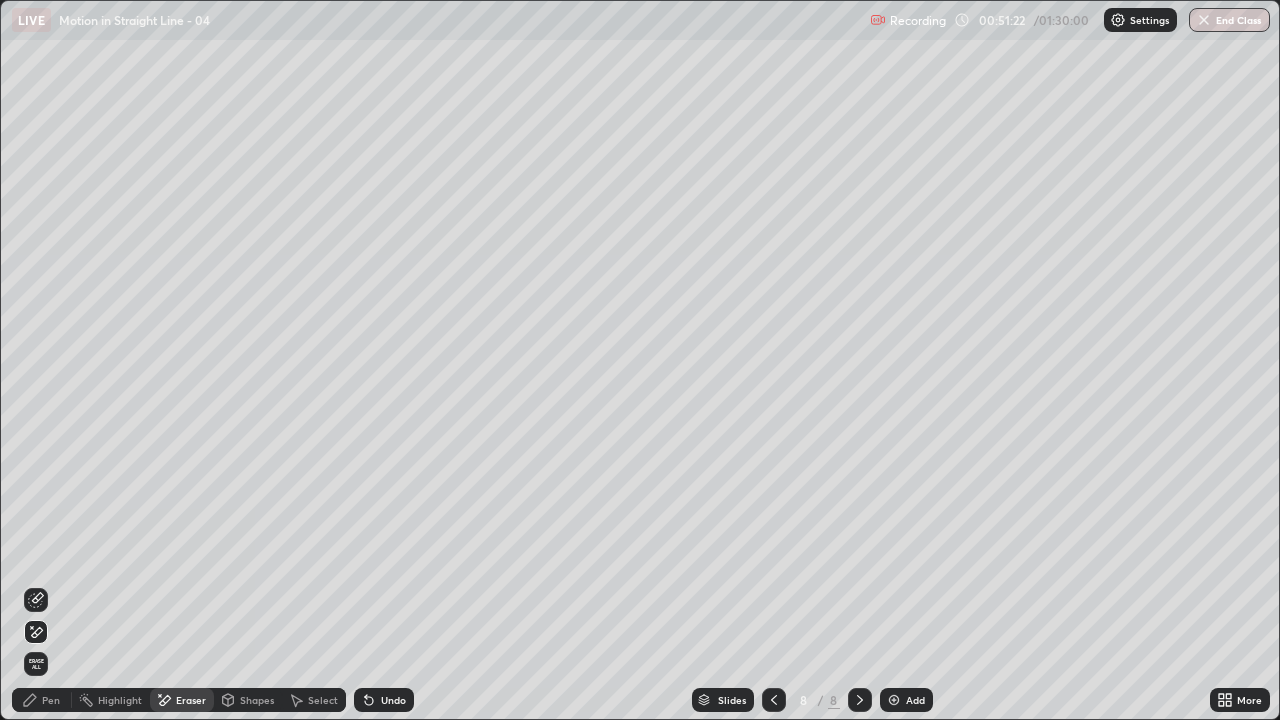 click on "Pen" at bounding box center (51, 700) 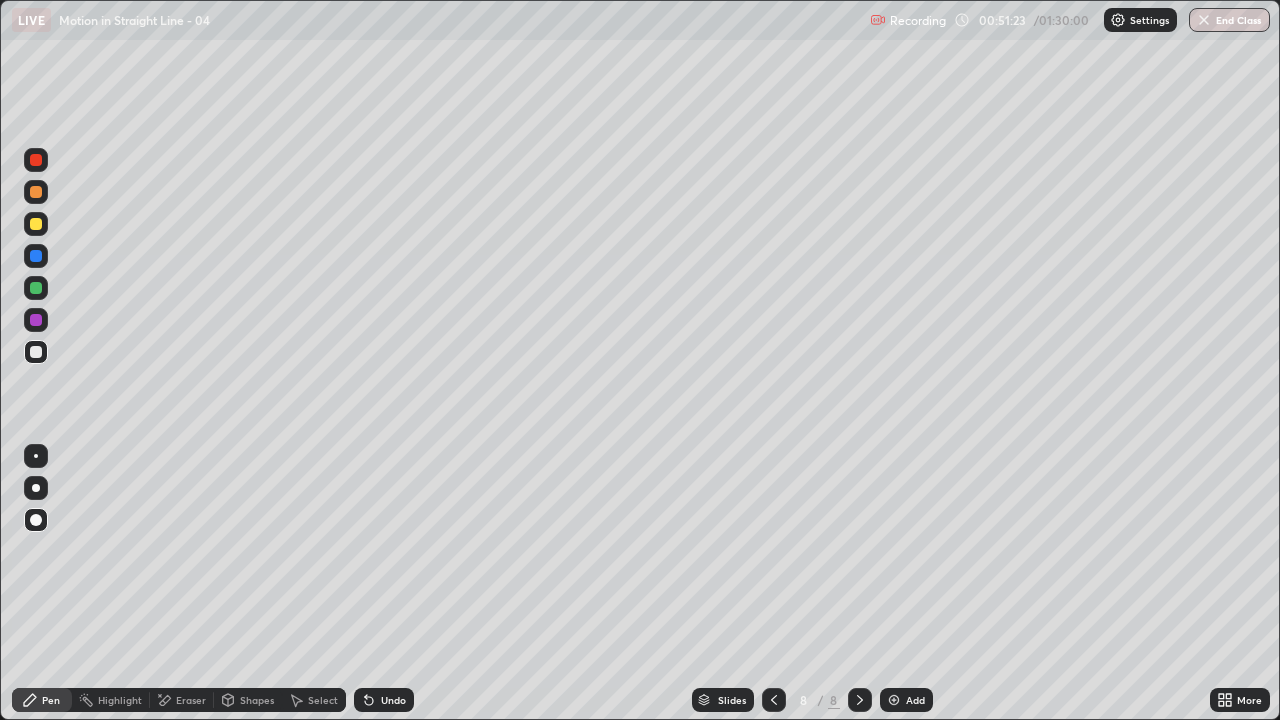 click at bounding box center (36, 352) 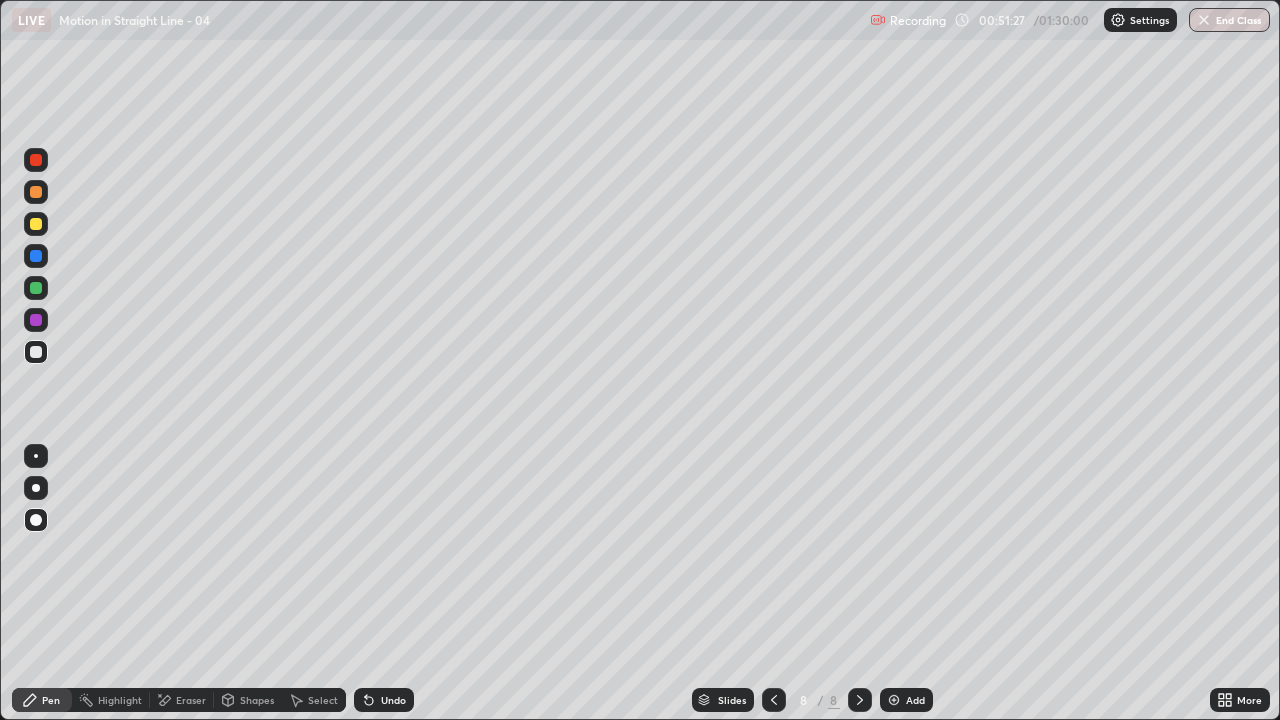 click on "Eraser" at bounding box center (191, 700) 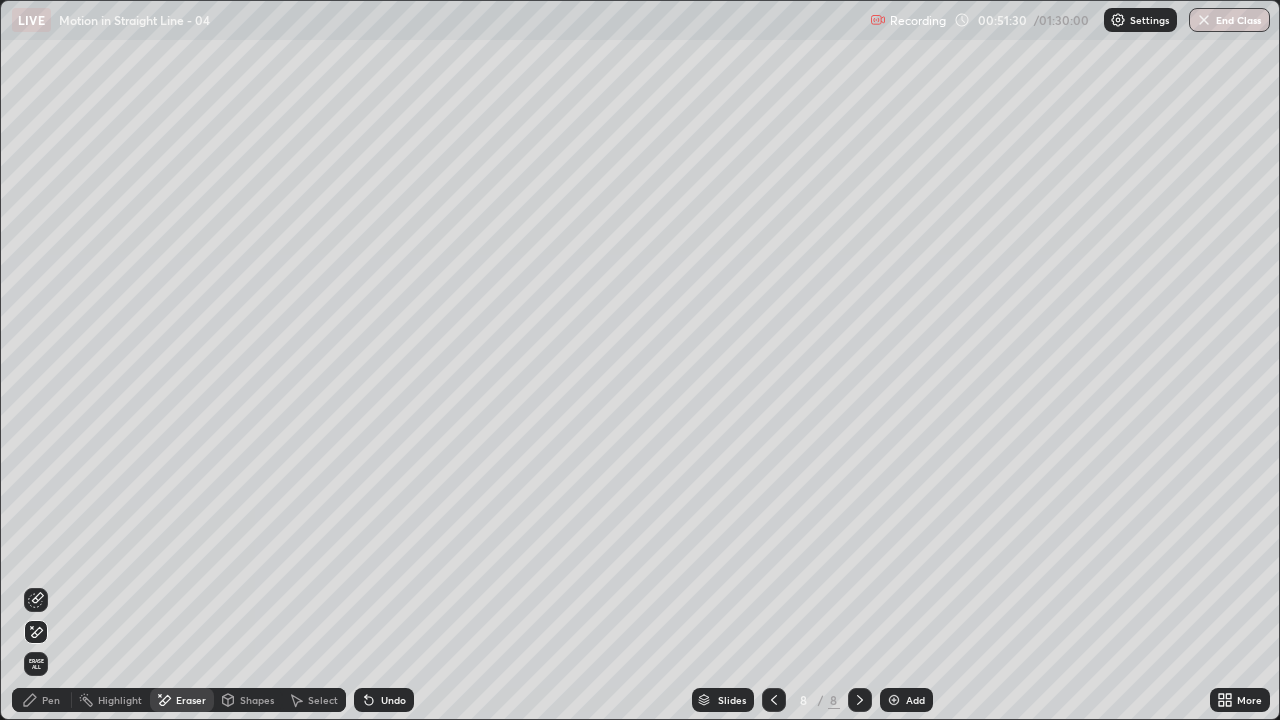 click on "Pen" at bounding box center [42, 700] 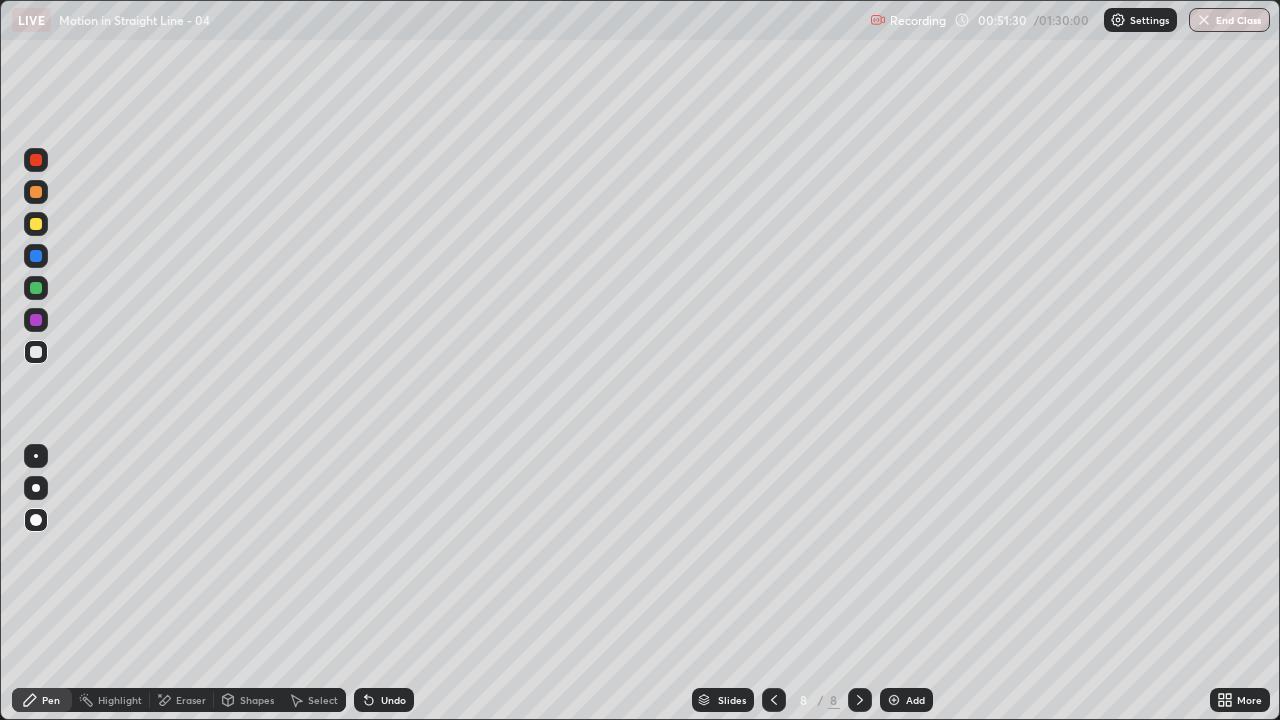 click at bounding box center (36, 320) 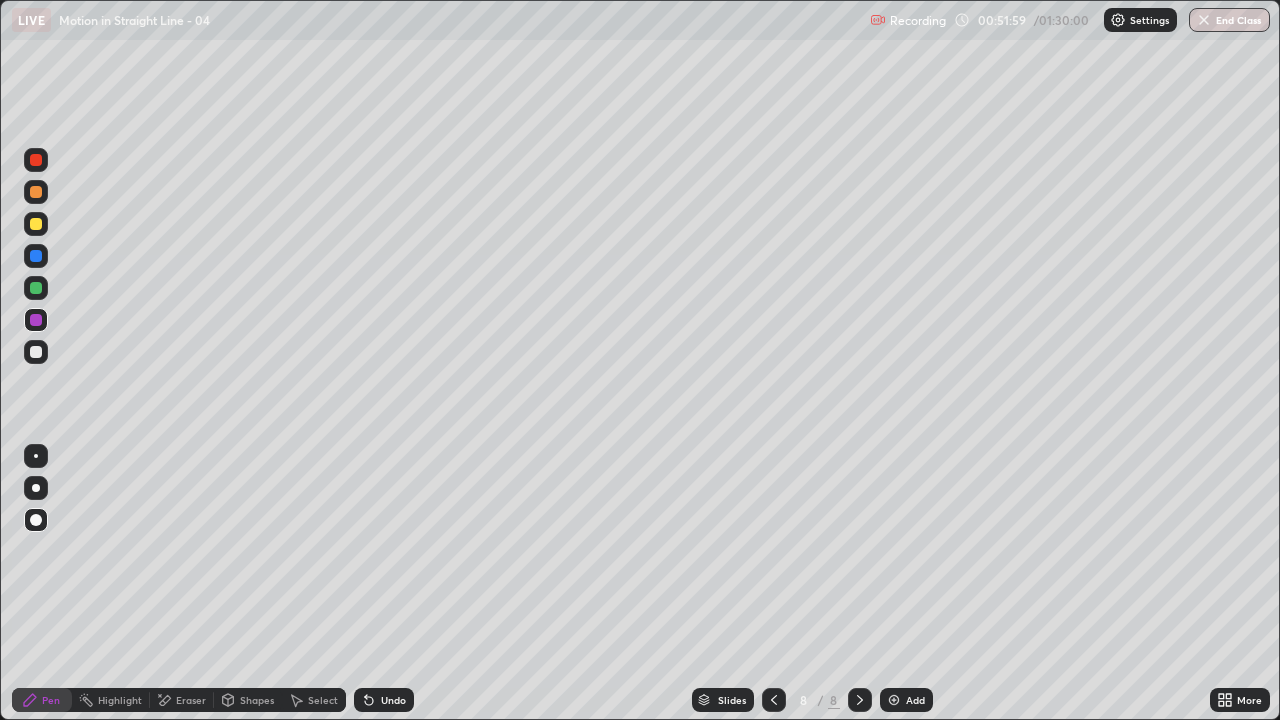 click at bounding box center (36, 352) 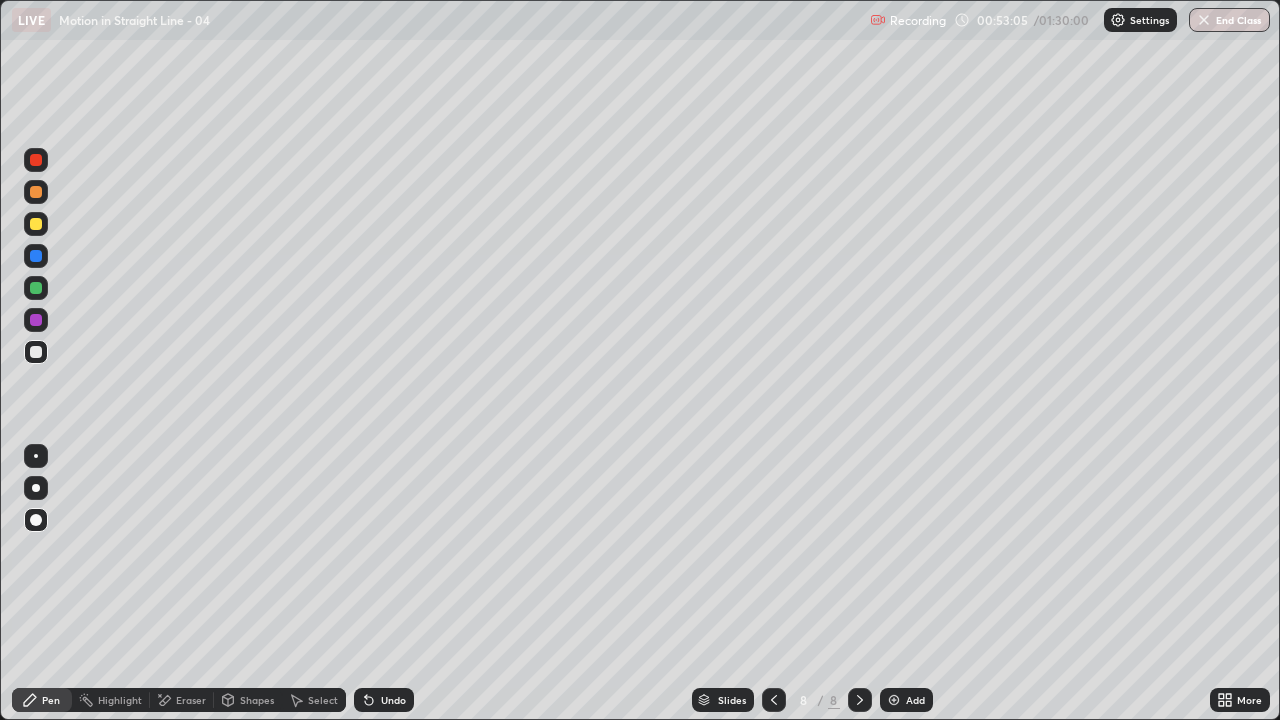 click at bounding box center [860, 700] 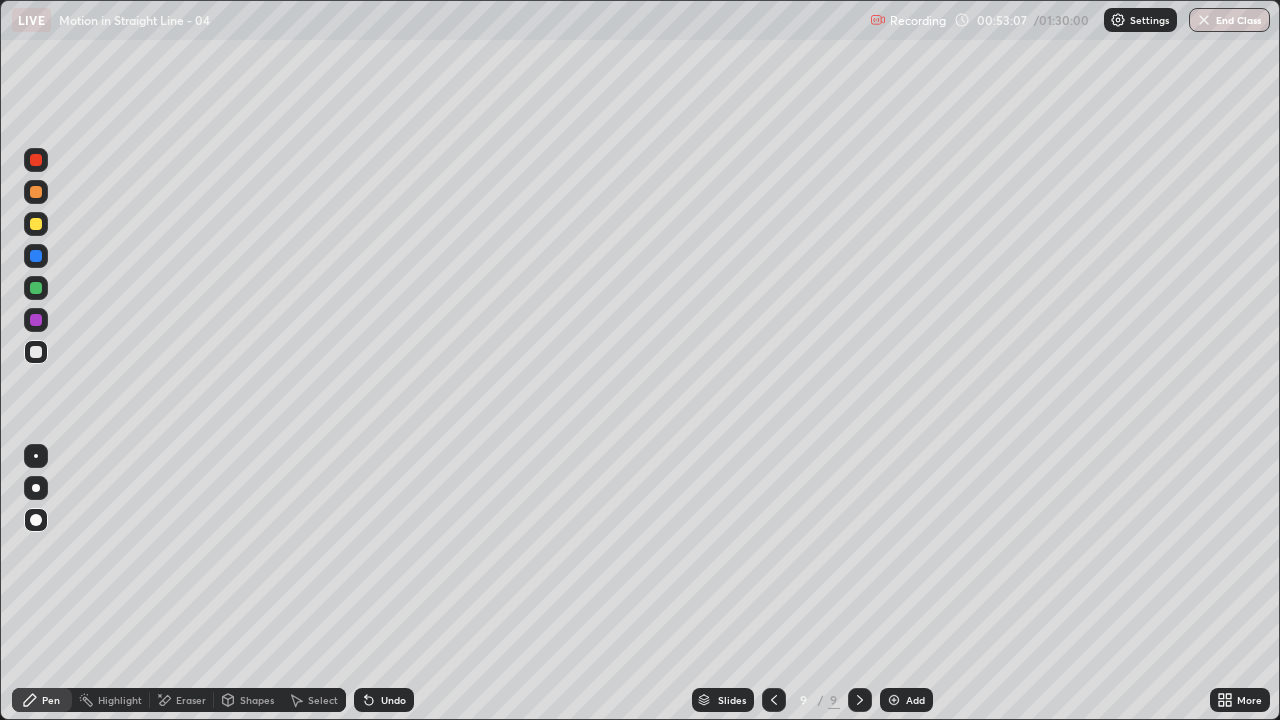 click at bounding box center [36, 352] 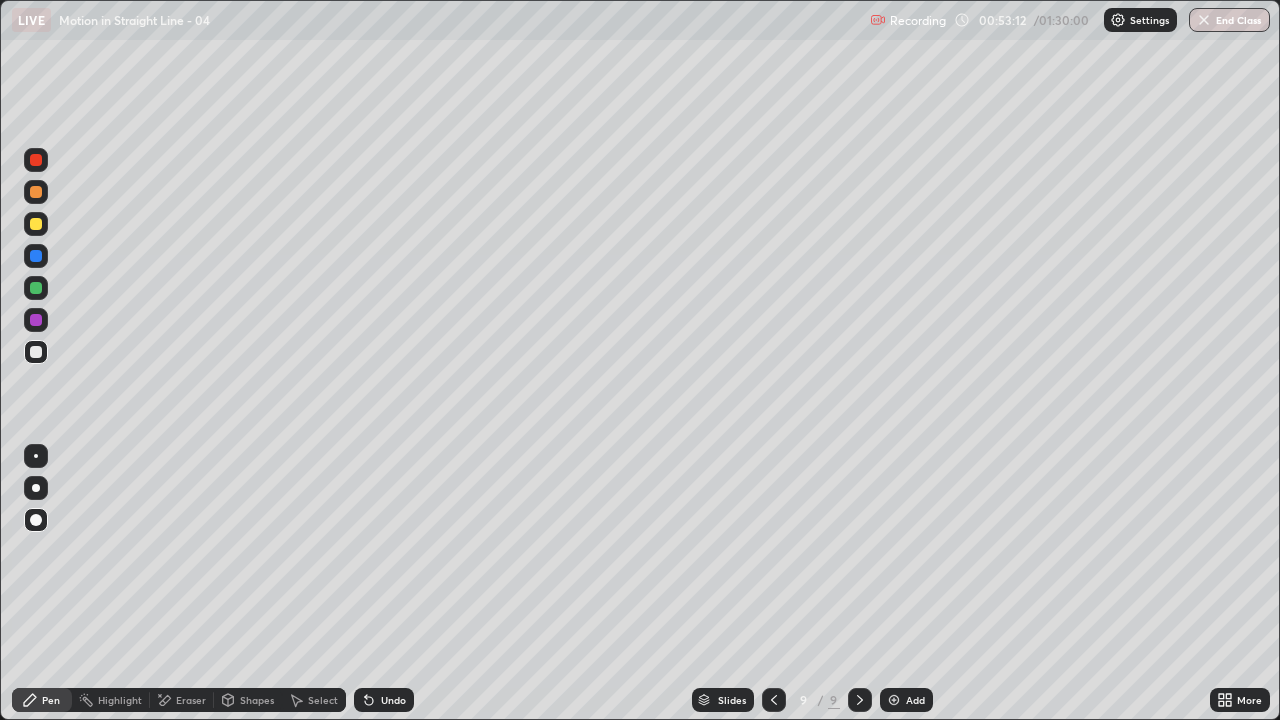 click at bounding box center [36, 160] 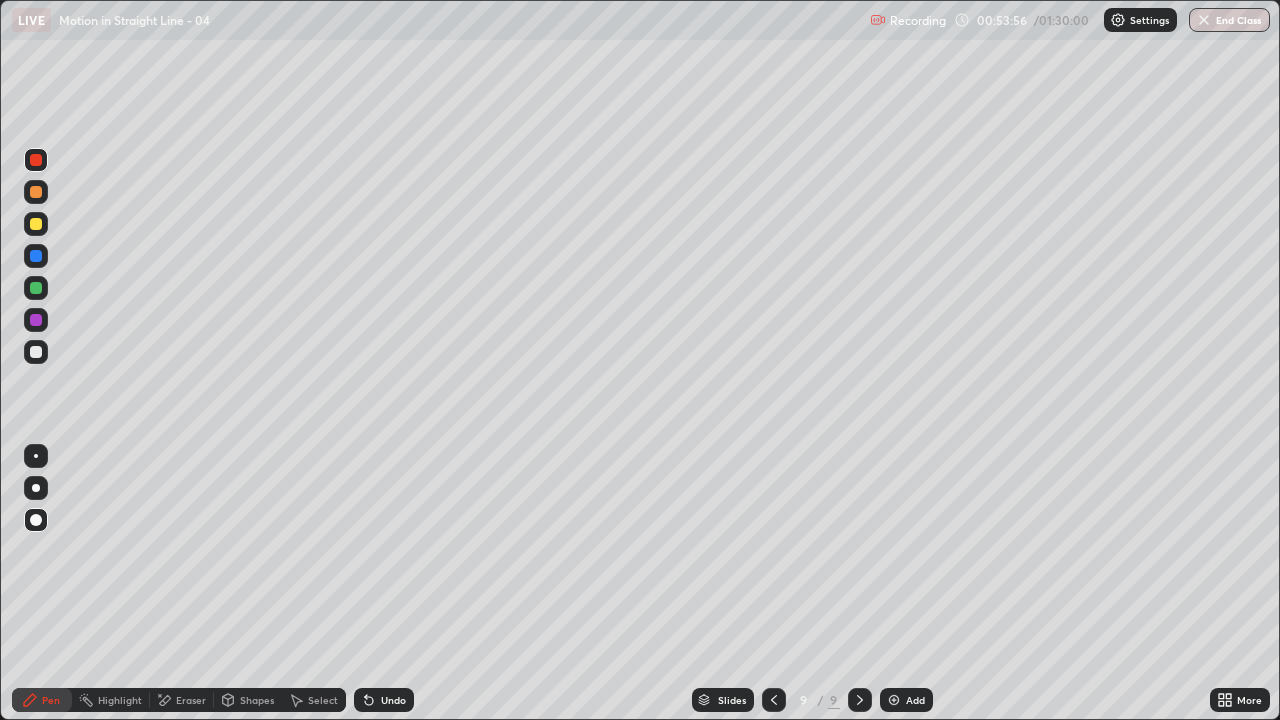 click on "Undo" at bounding box center (384, 700) 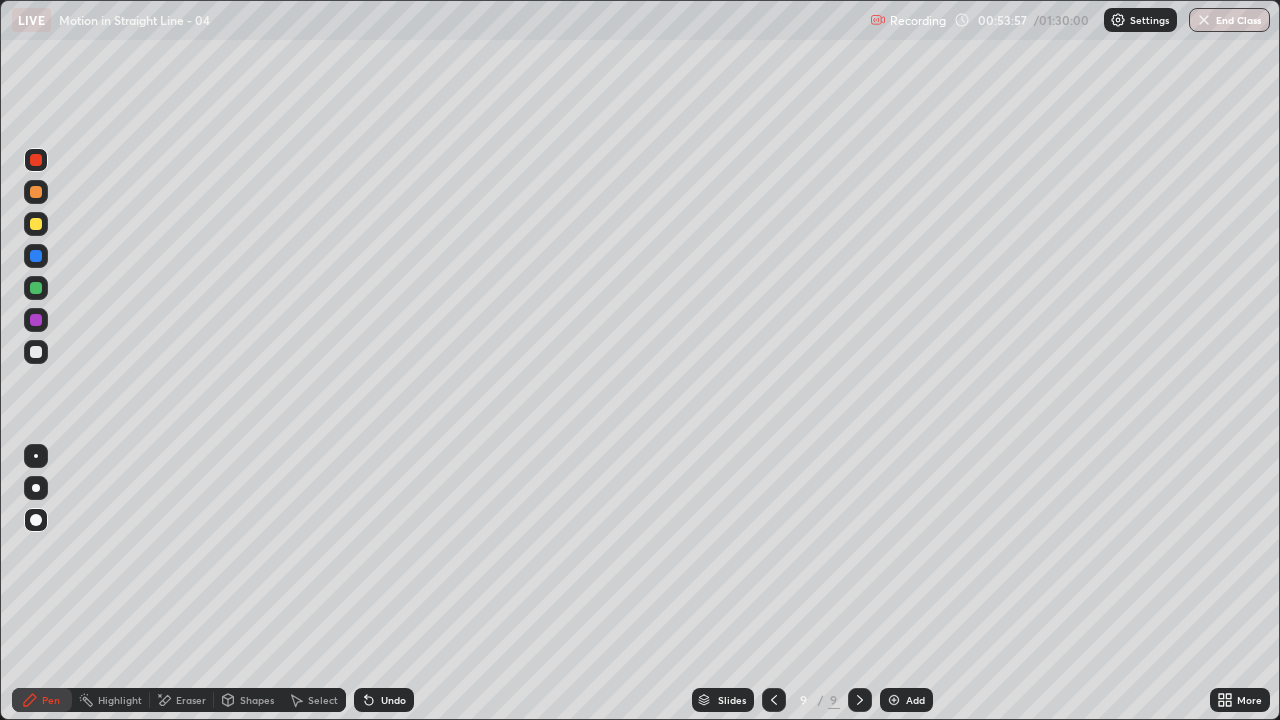 click on "Undo" at bounding box center (393, 700) 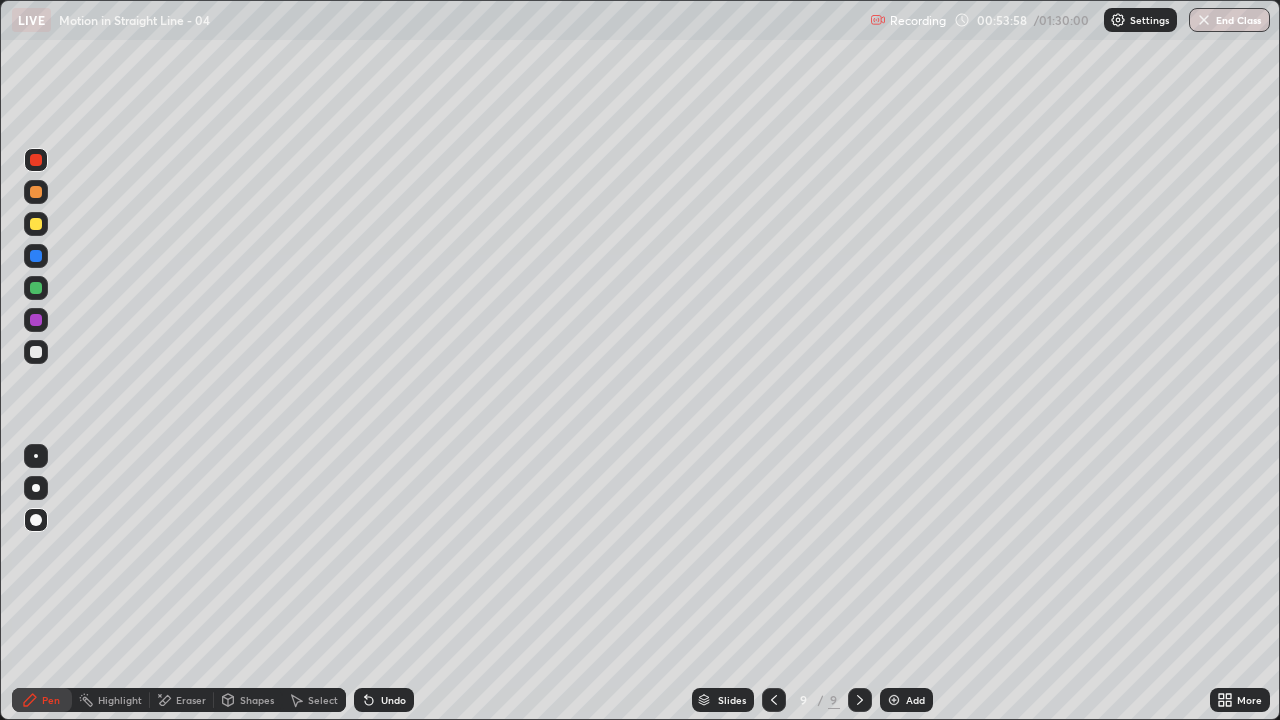 click on "Undo" at bounding box center (384, 700) 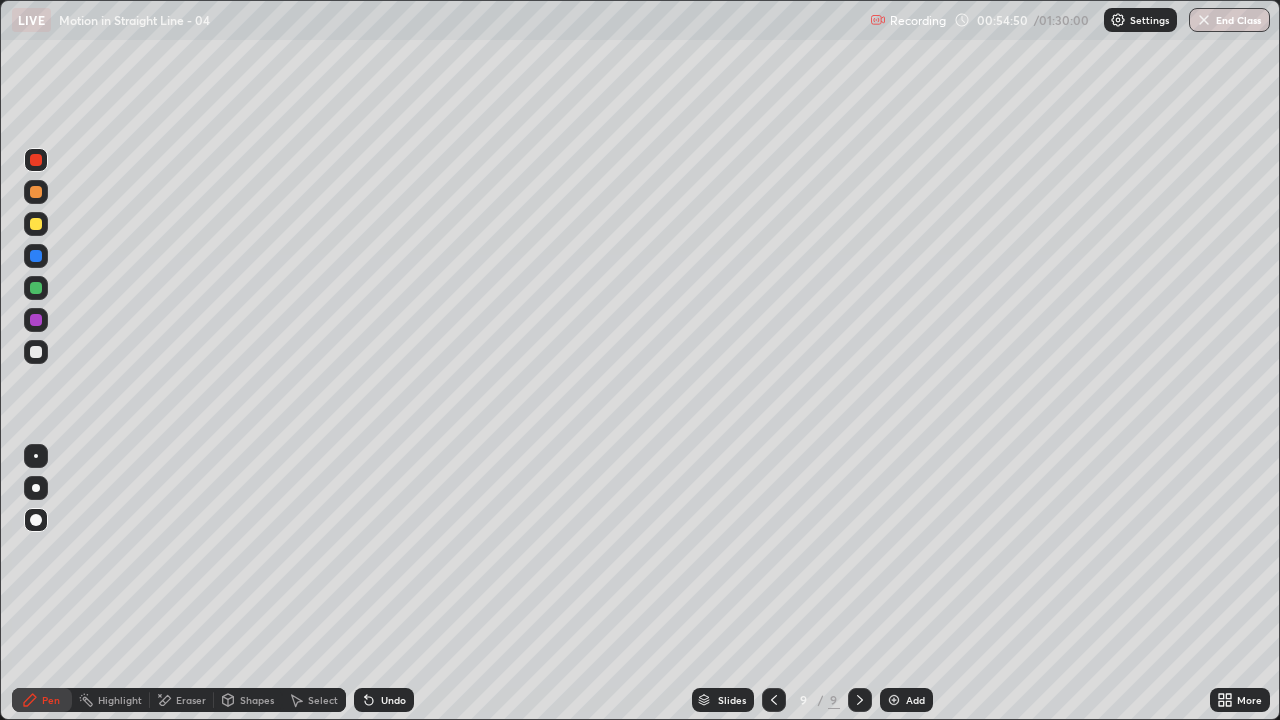 click on "Eraser" at bounding box center (191, 700) 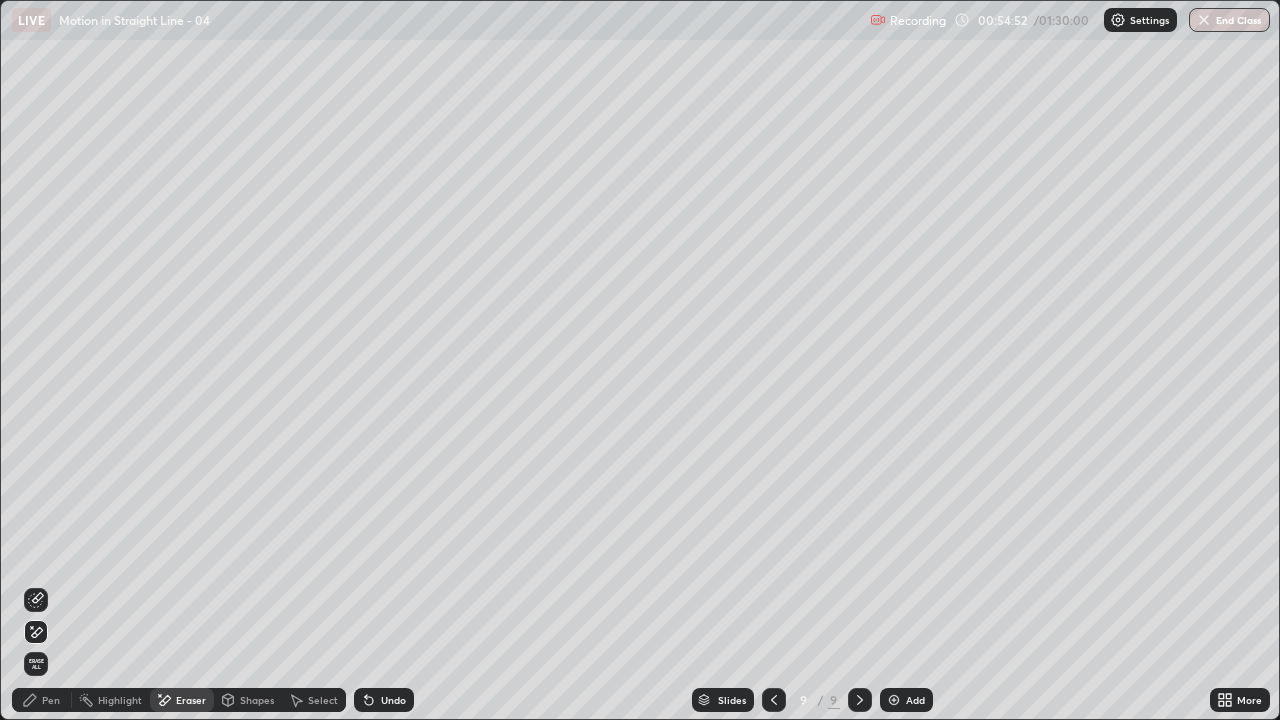 click on "Pen" at bounding box center [51, 700] 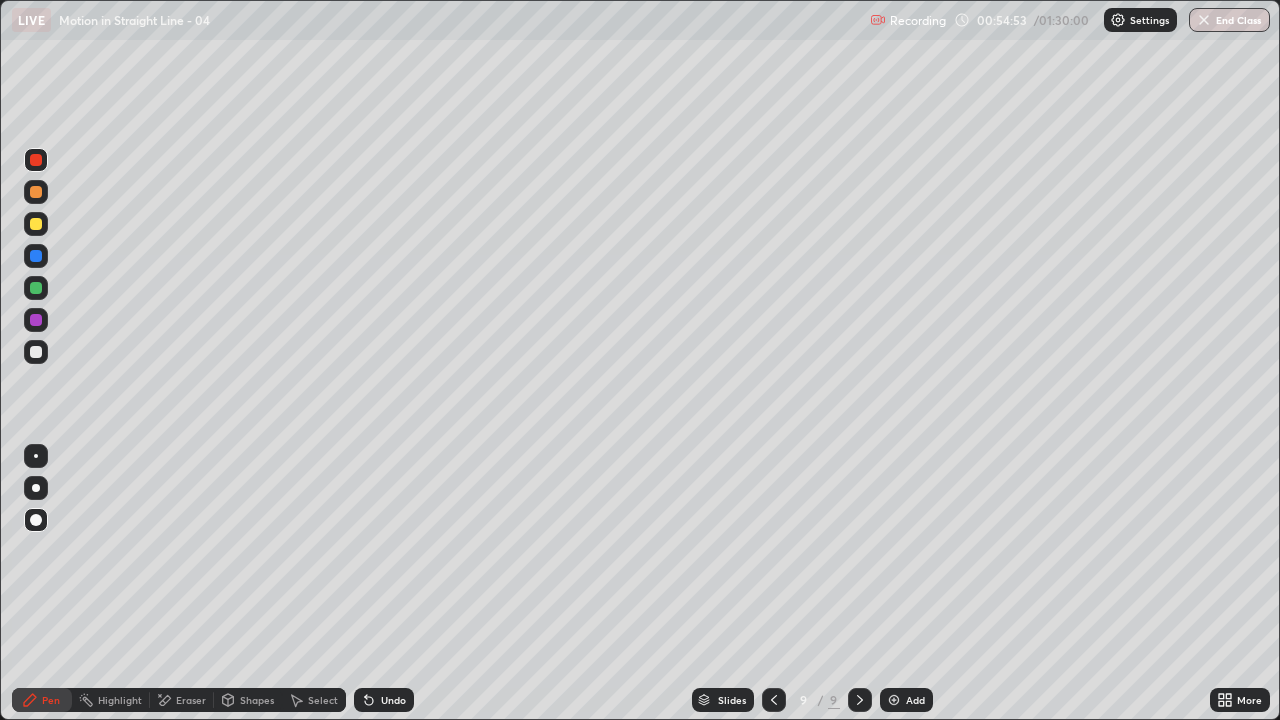 click at bounding box center (36, 352) 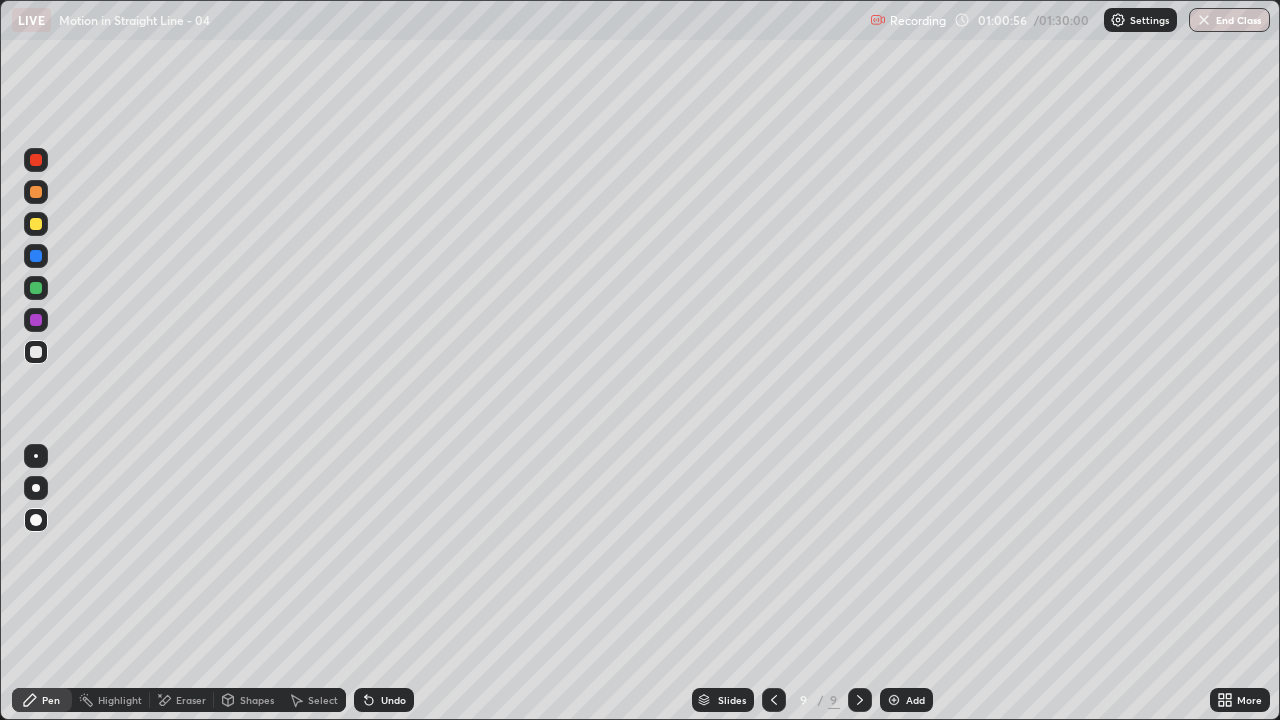 click at bounding box center (894, 700) 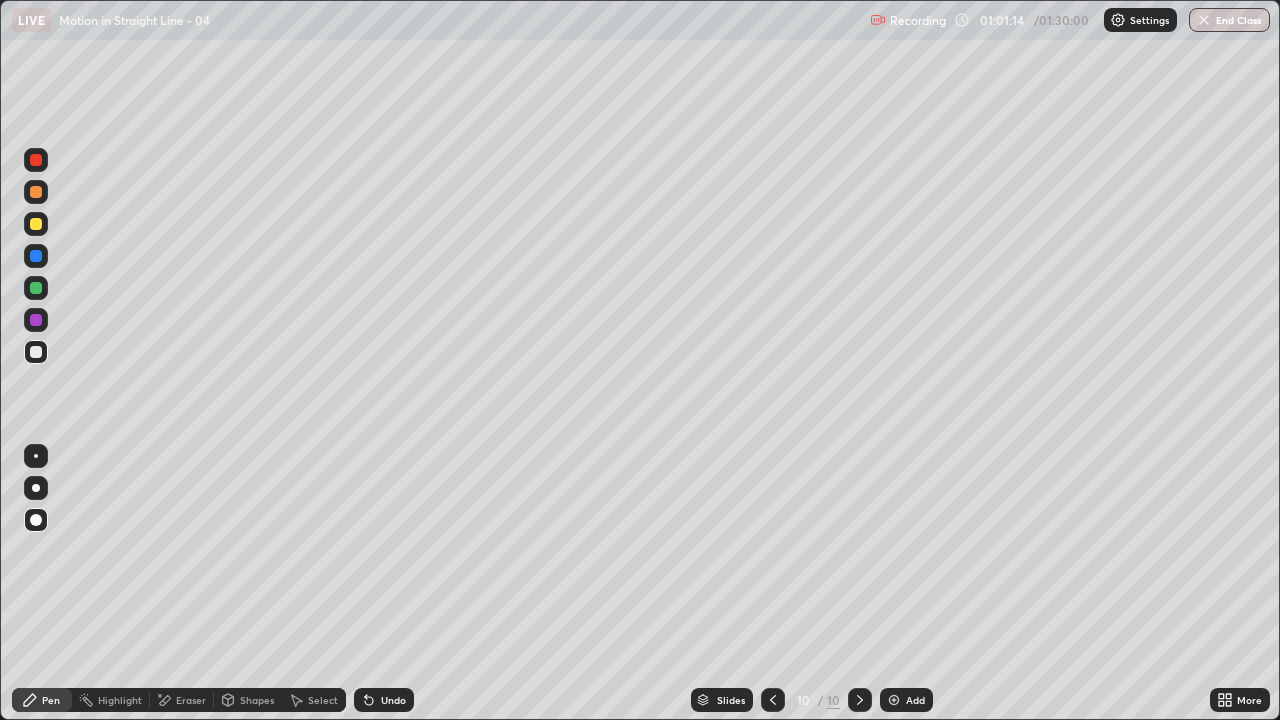 click at bounding box center (36, 160) 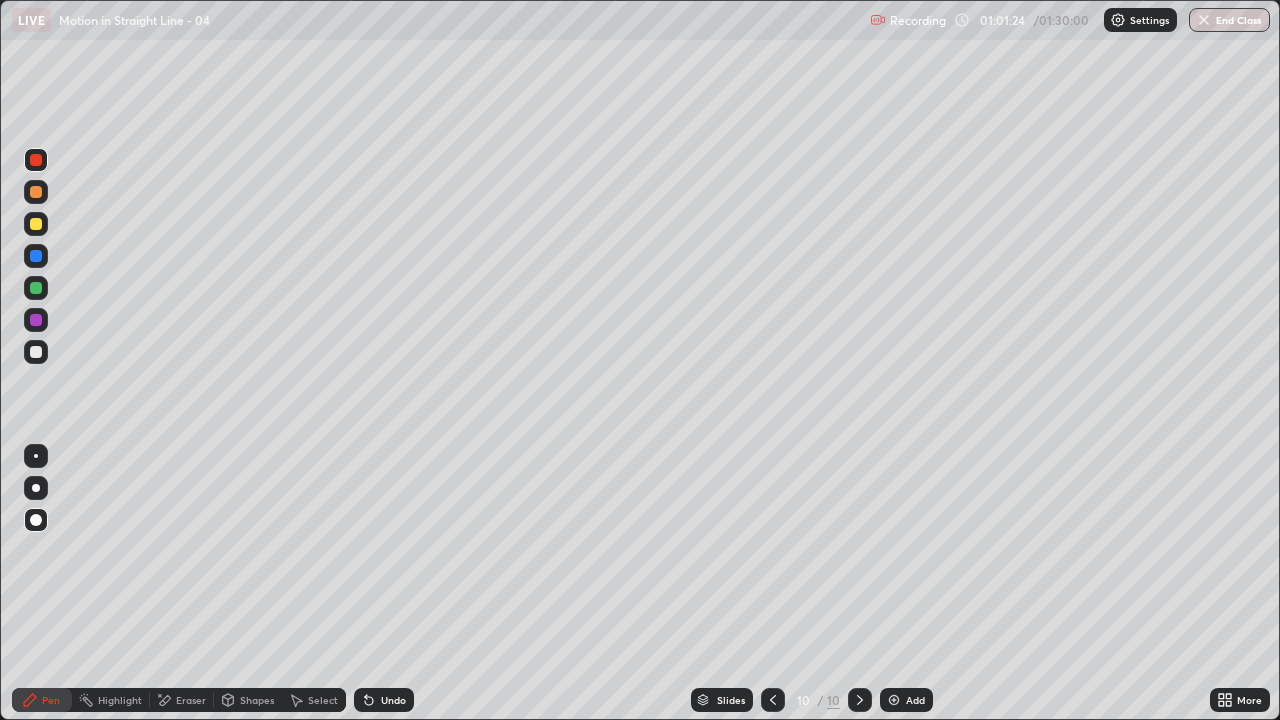 click at bounding box center [36, 256] 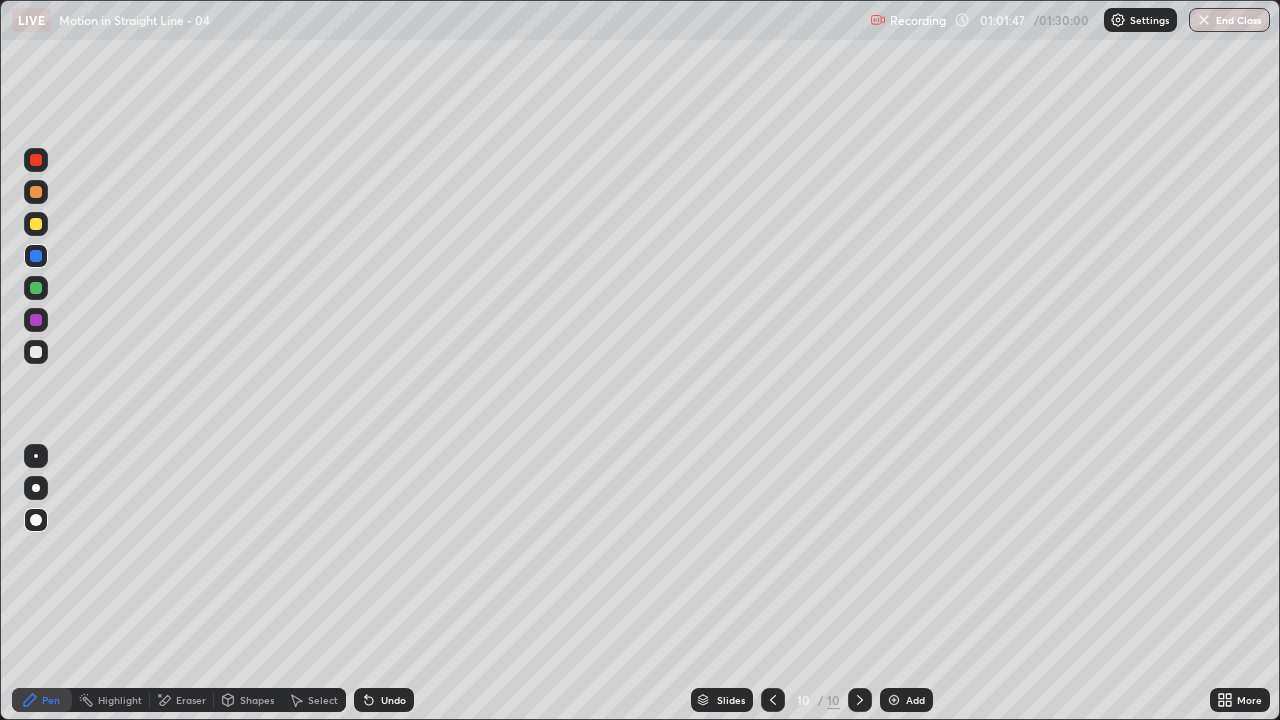 click on "Eraser" at bounding box center (182, 700) 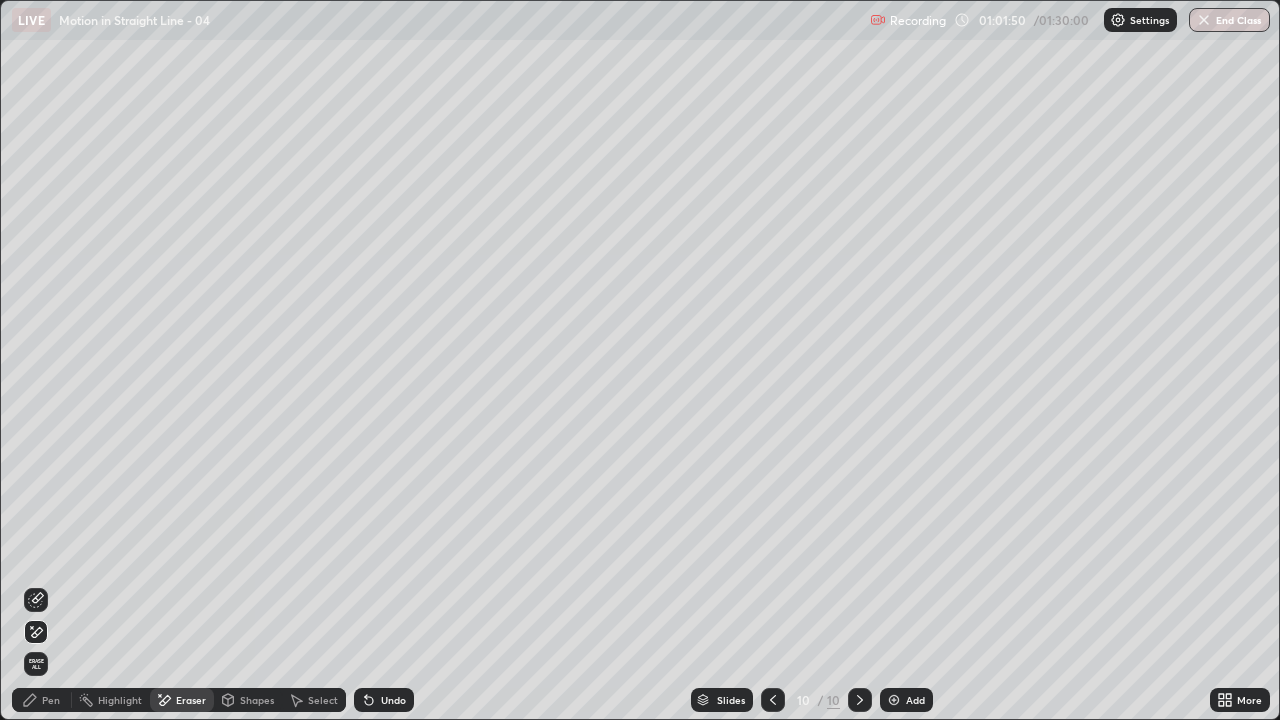 click on "Pen" at bounding box center (42, 700) 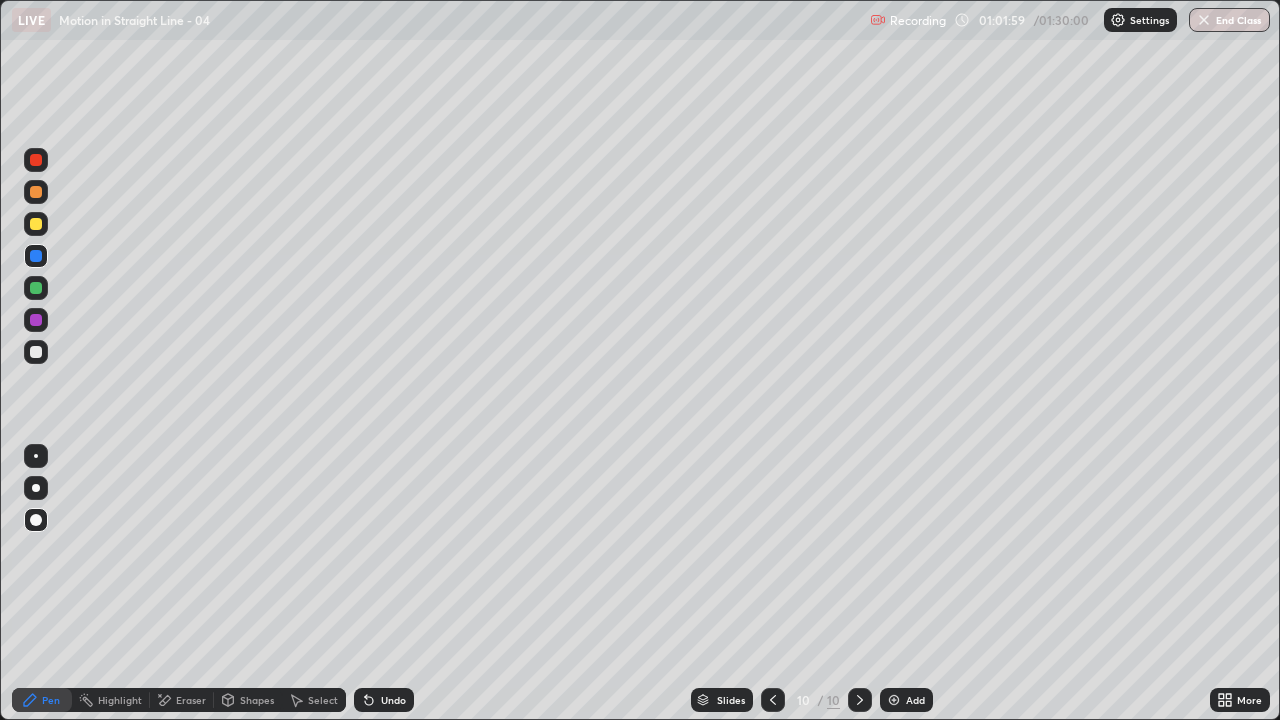 click at bounding box center [36, 352] 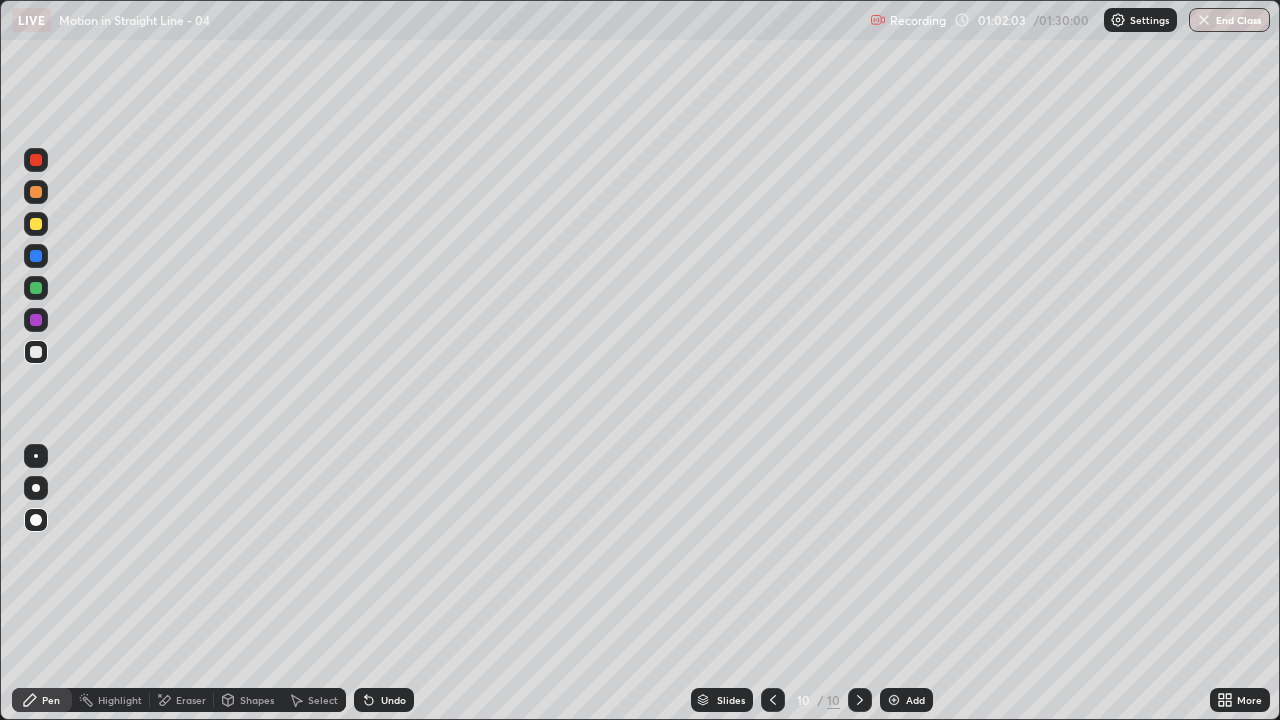 click on "Eraser" at bounding box center [191, 700] 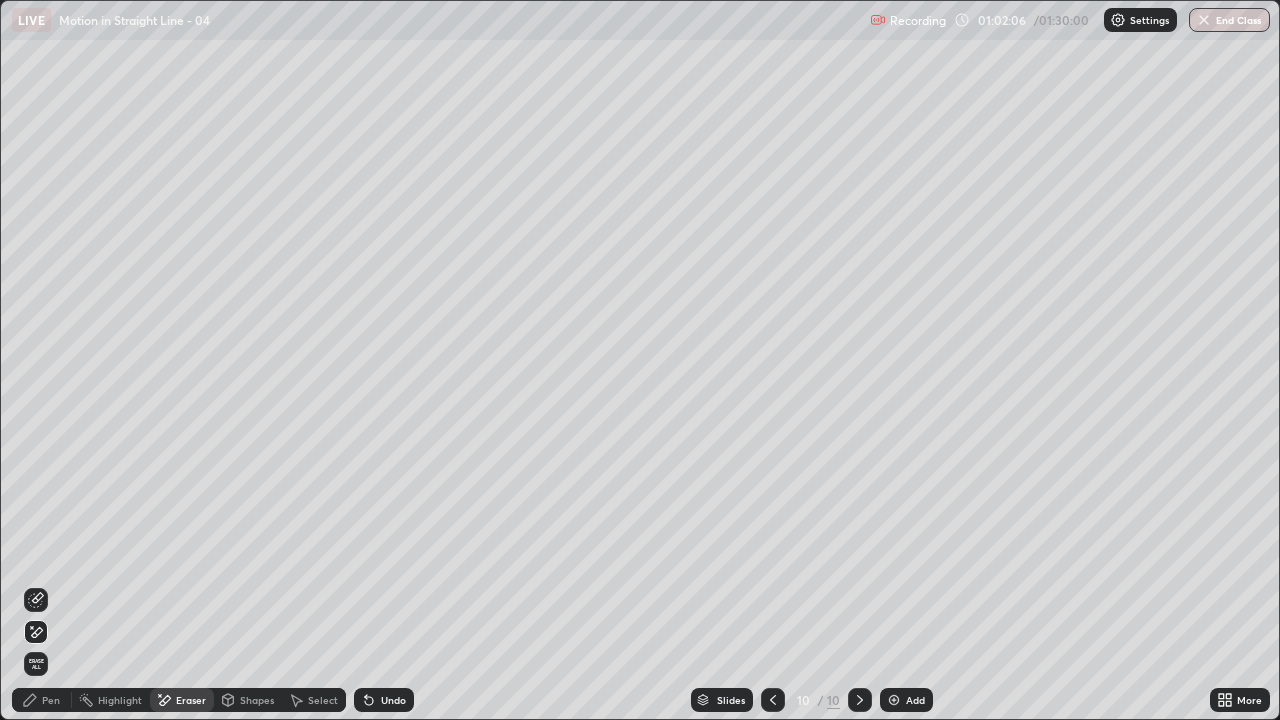 click on "Pen" at bounding box center [42, 700] 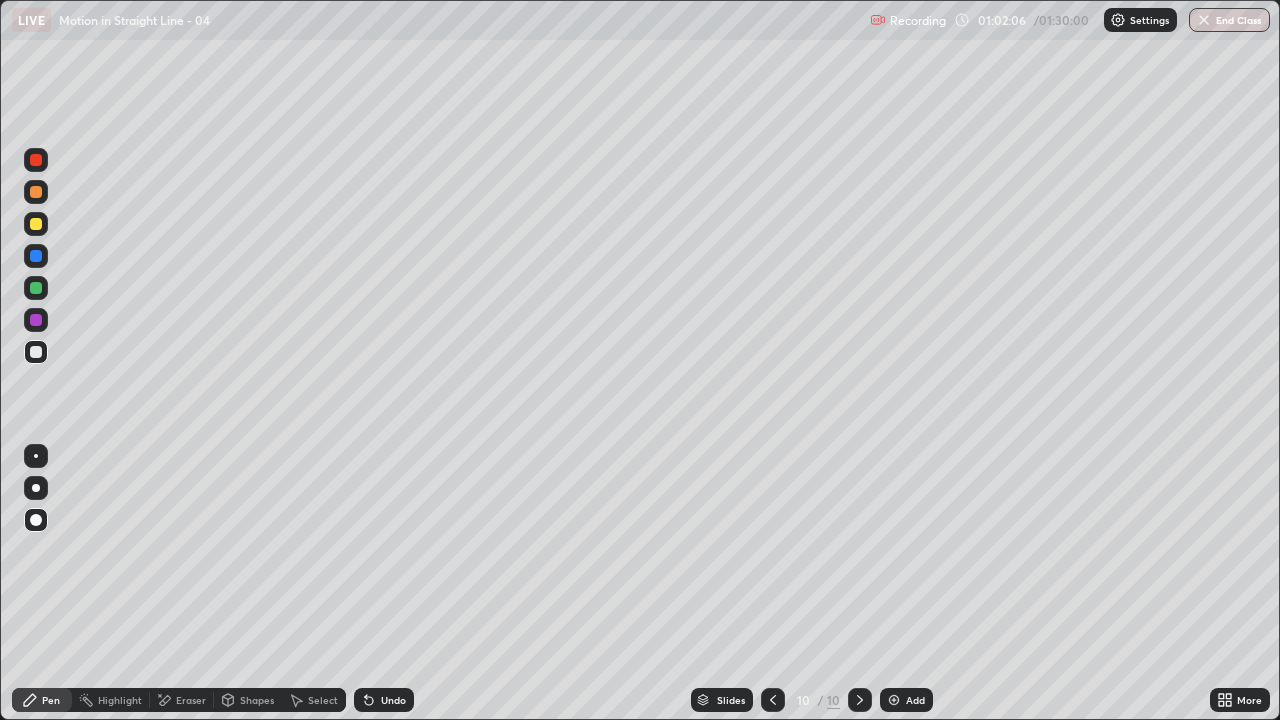 click at bounding box center [36, 352] 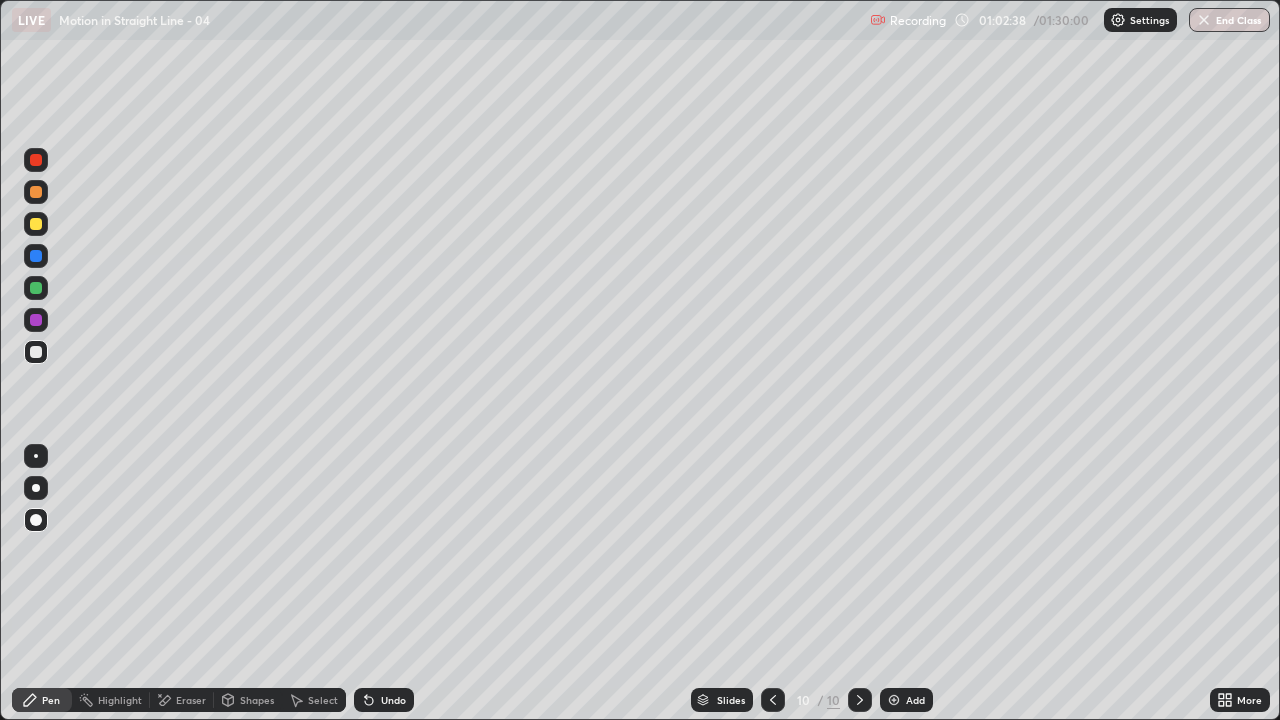 click at bounding box center (36, 320) 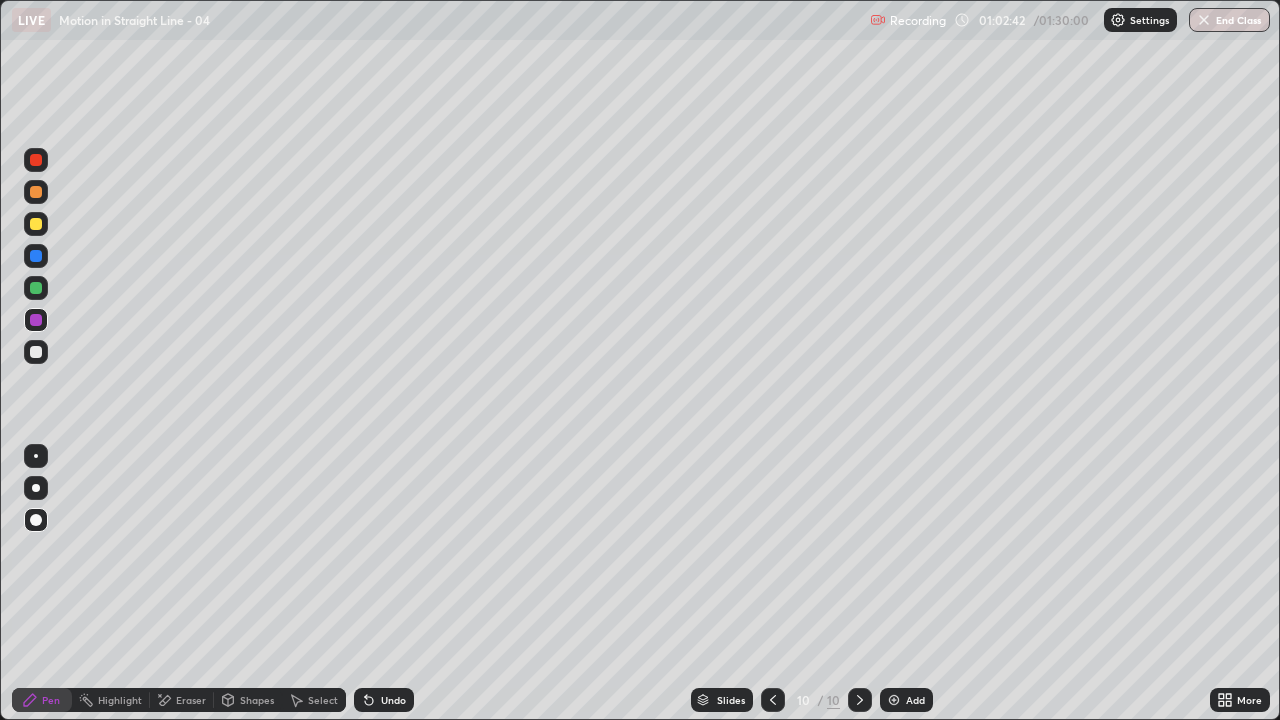click at bounding box center [36, 352] 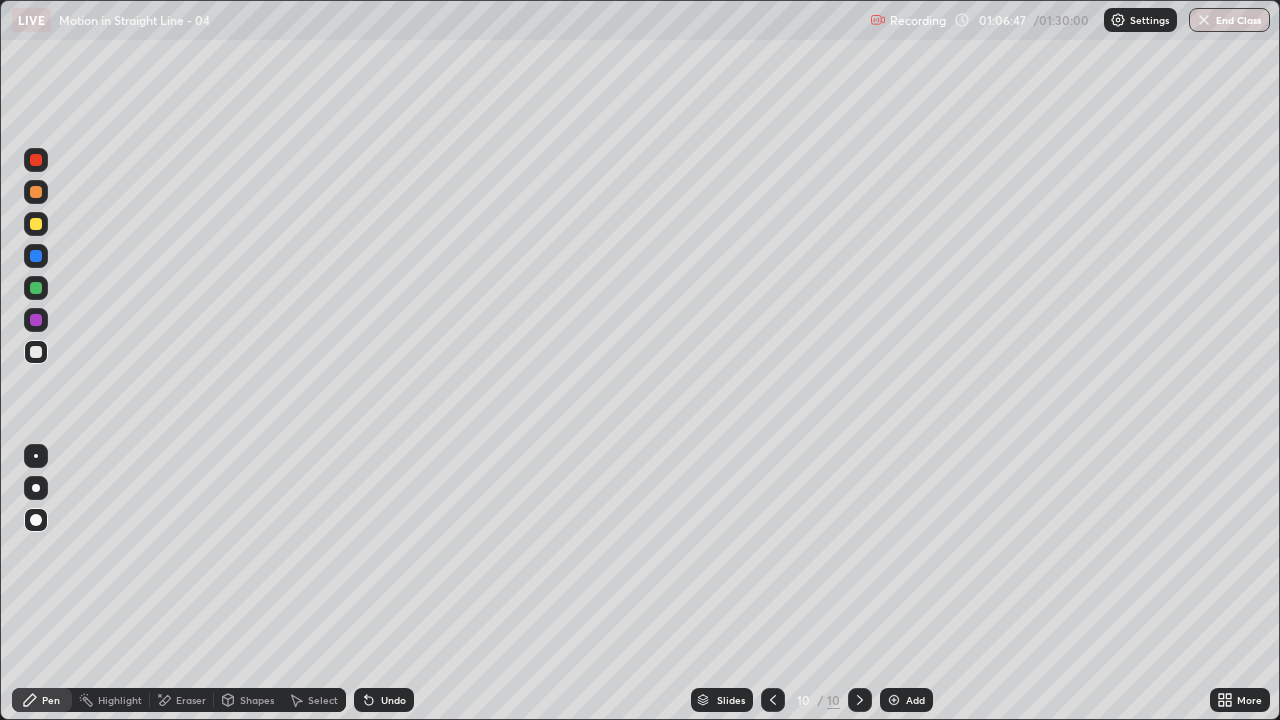 click on "Add" at bounding box center (915, 700) 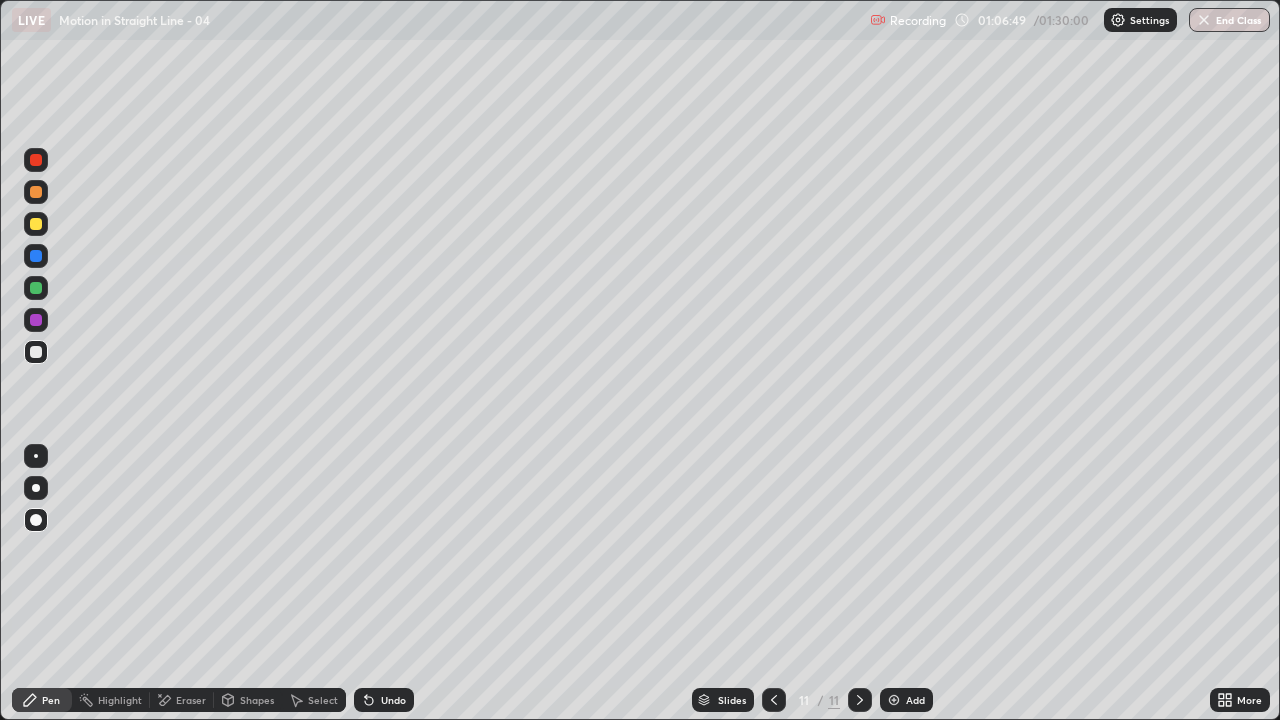 click at bounding box center [36, 352] 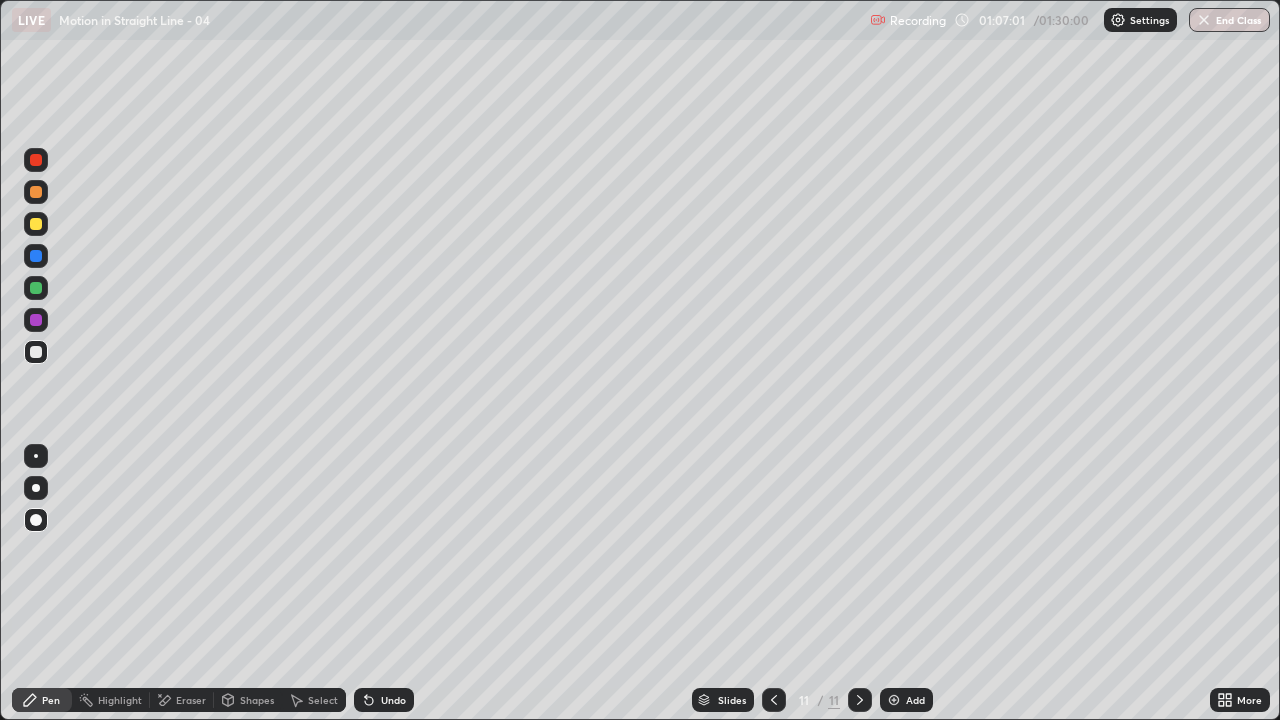 click on "Undo" at bounding box center (393, 700) 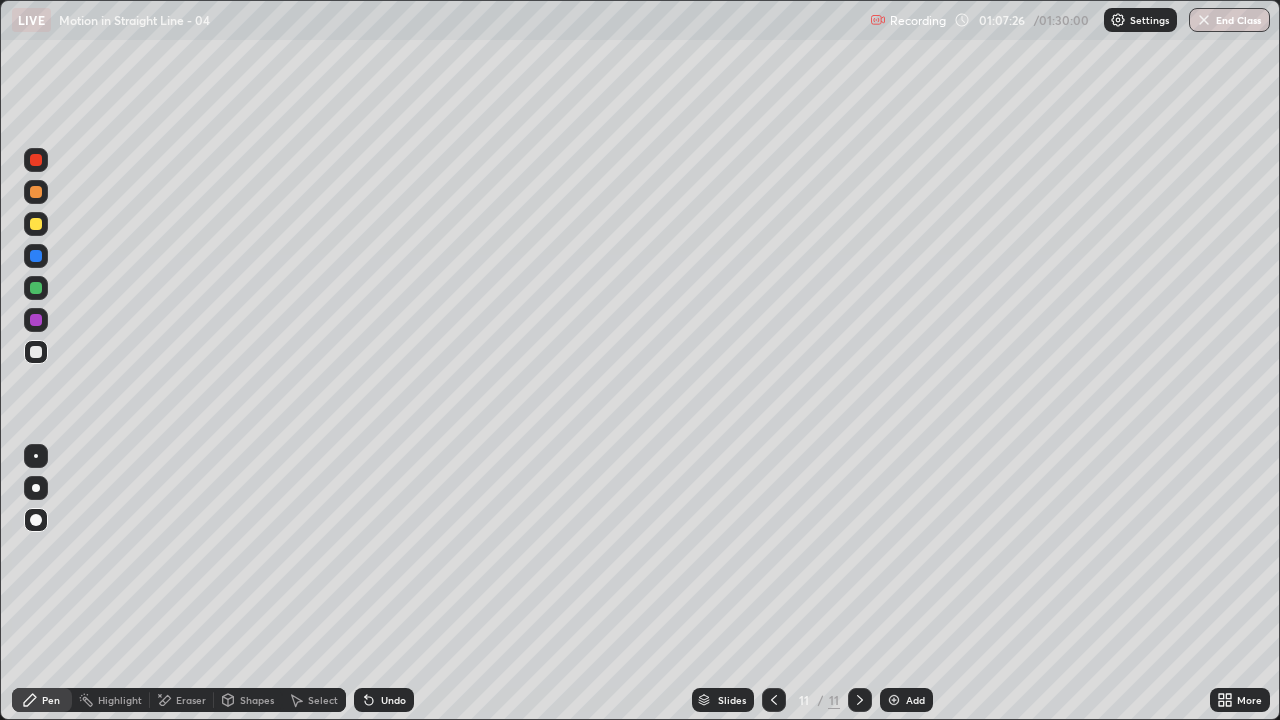 click on "Eraser" at bounding box center (191, 700) 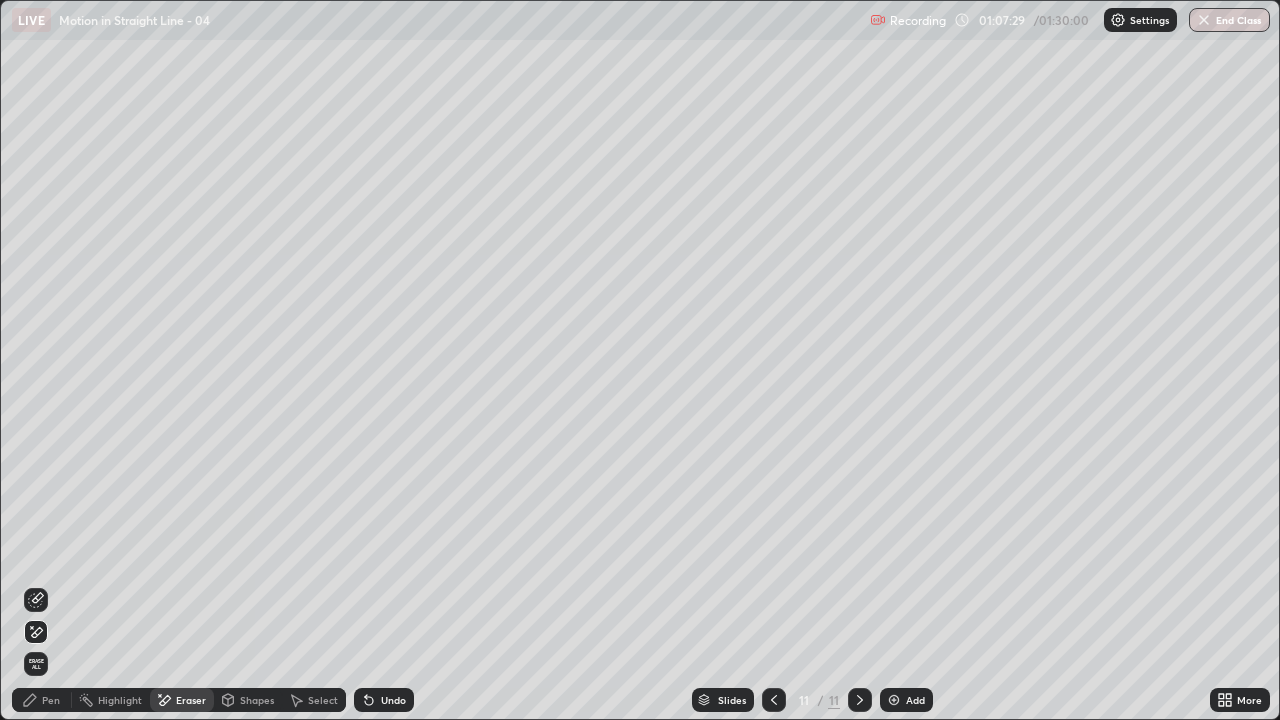 click on "Pen" at bounding box center (42, 700) 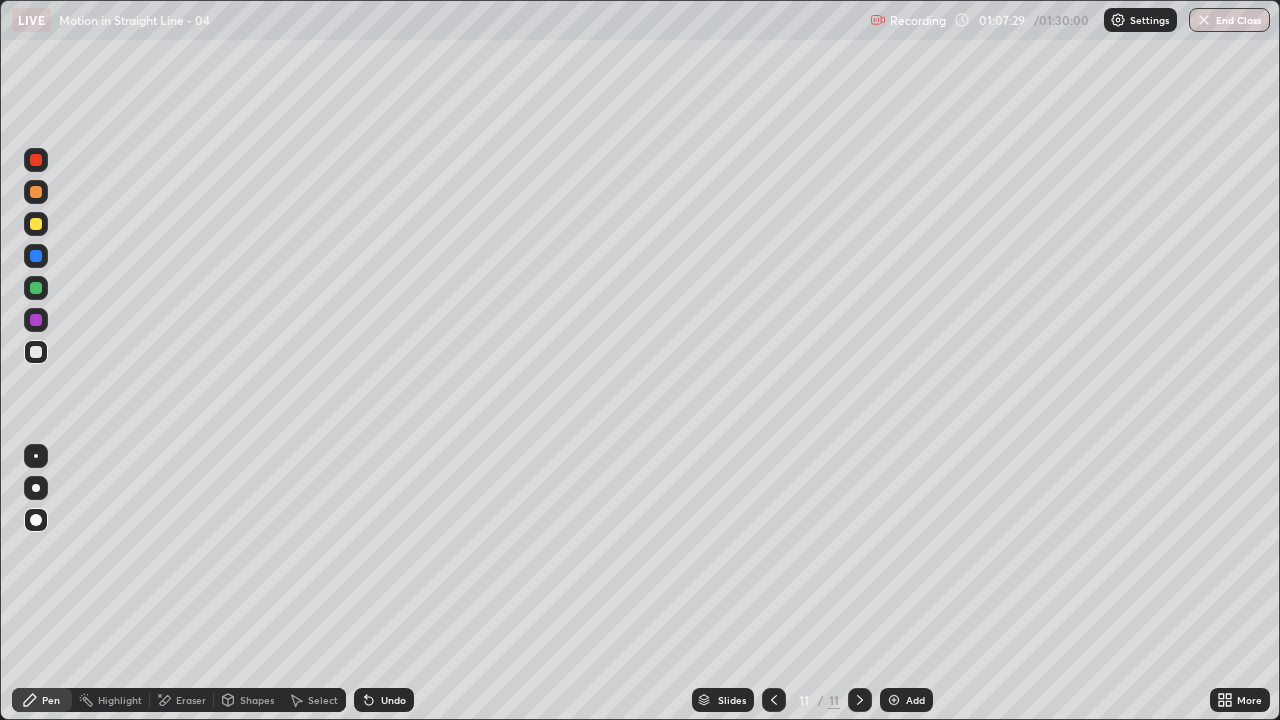click at bounding box center (36, 352) 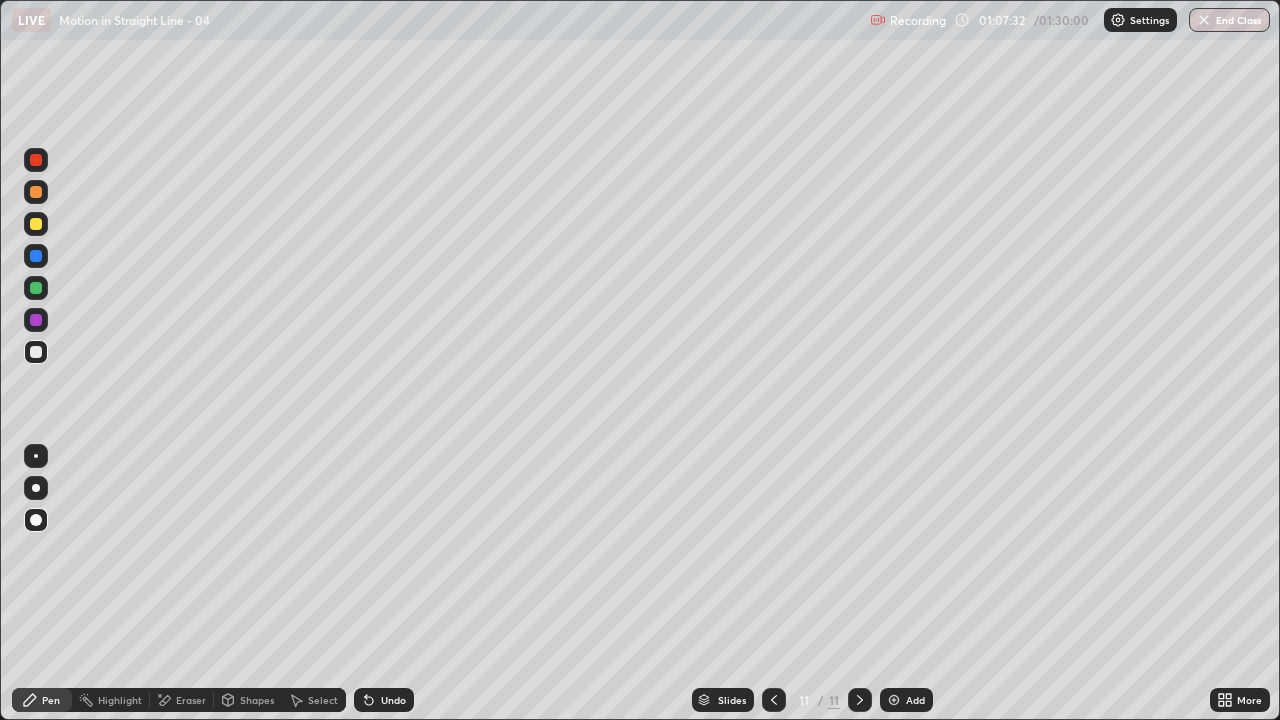 click on "Undo" at bounding box center [393, 700] 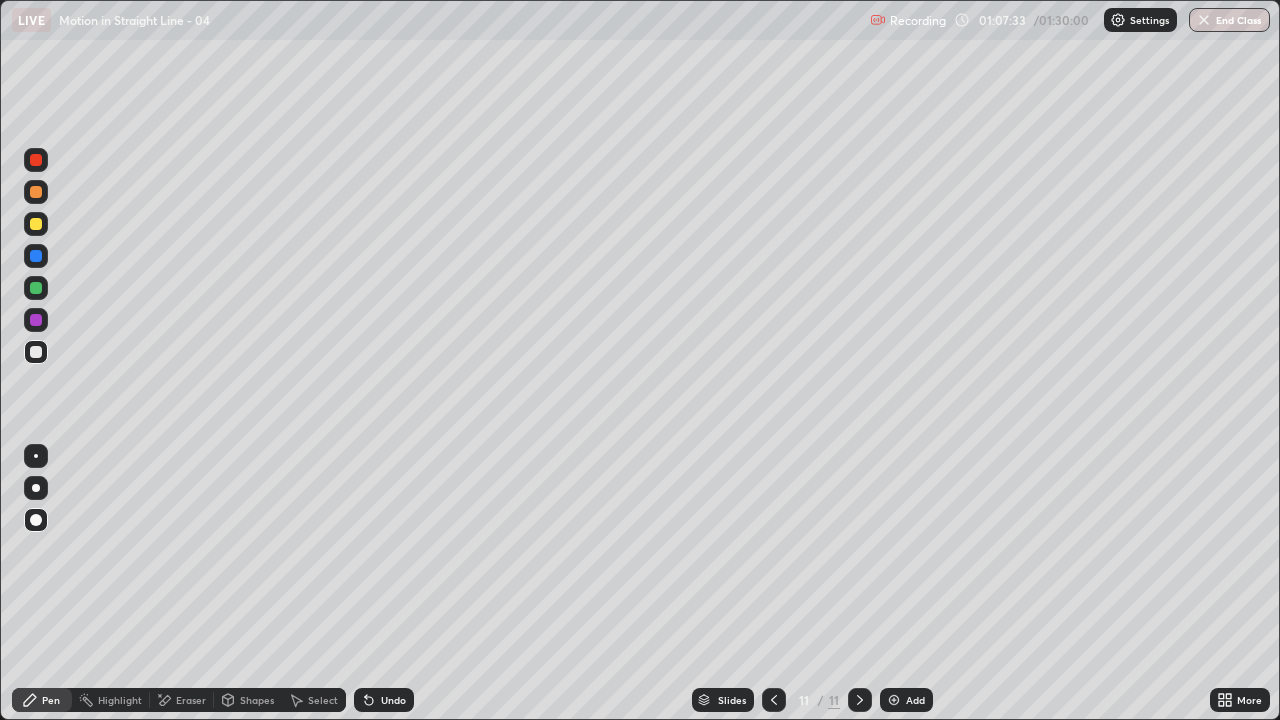 click on "Undo" at bounding box center (384, 700) 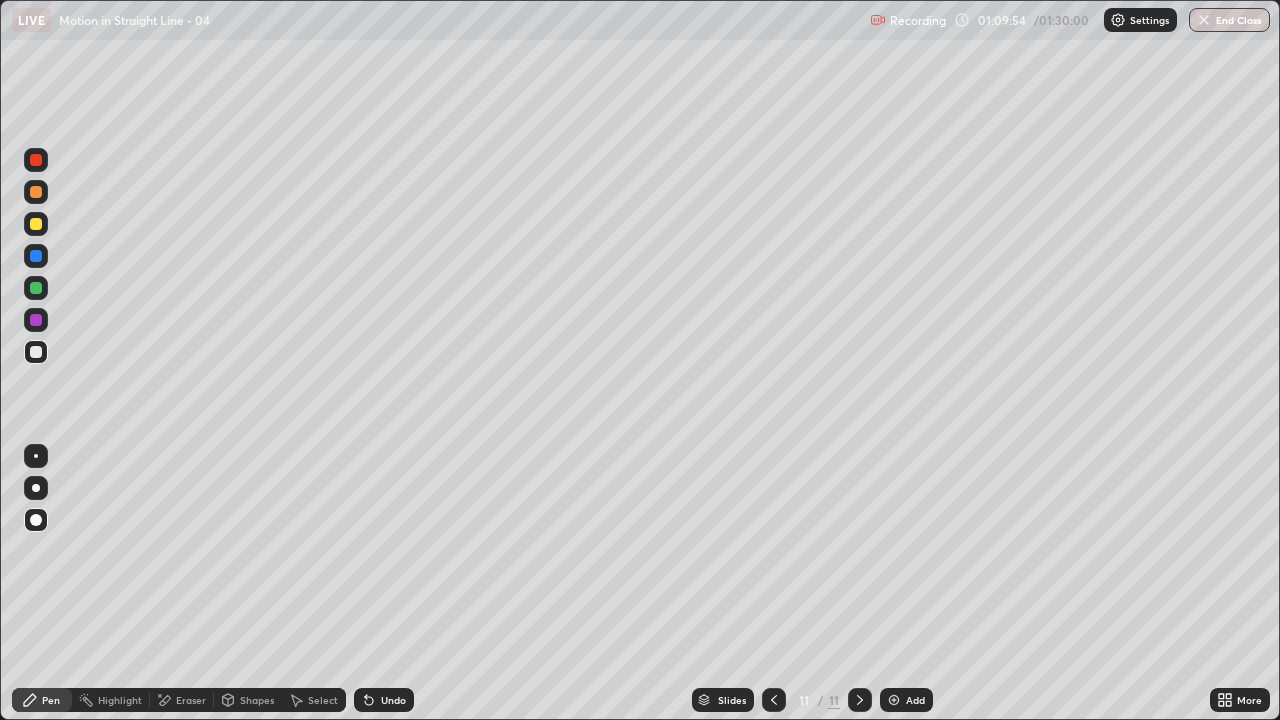 click at bounding box center (36, 352) 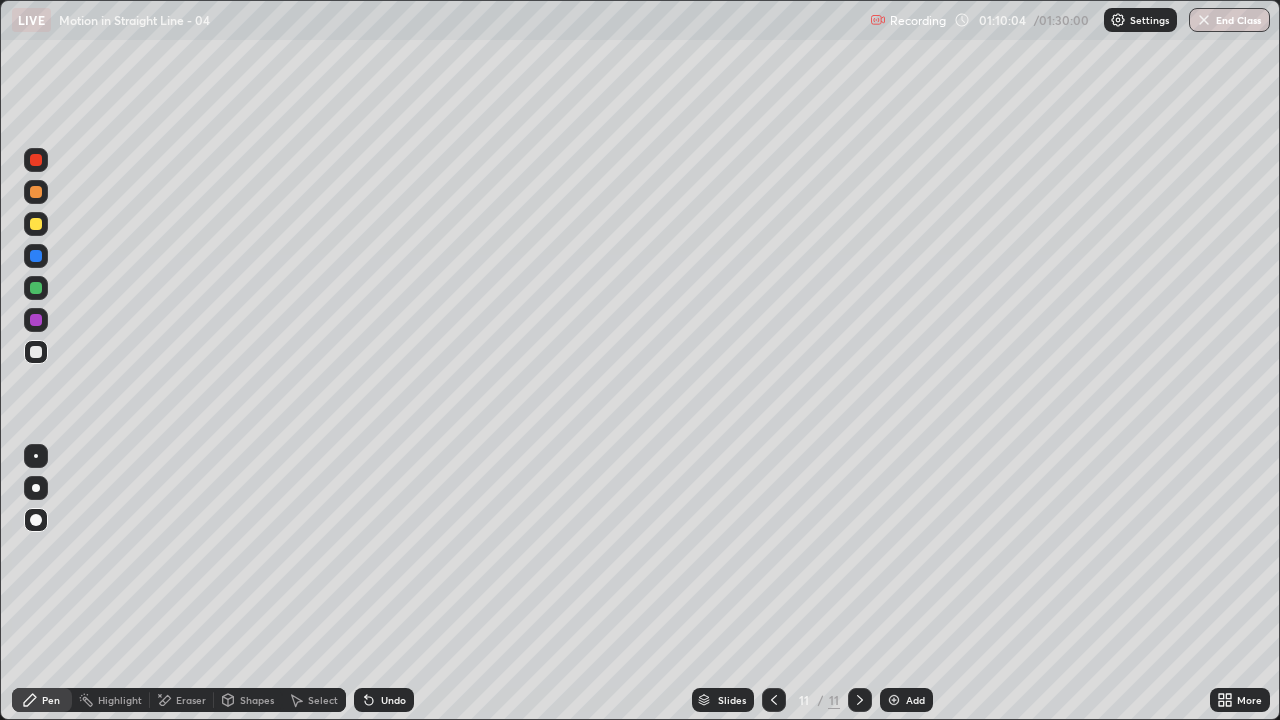 click at bounding box center [36, 320] 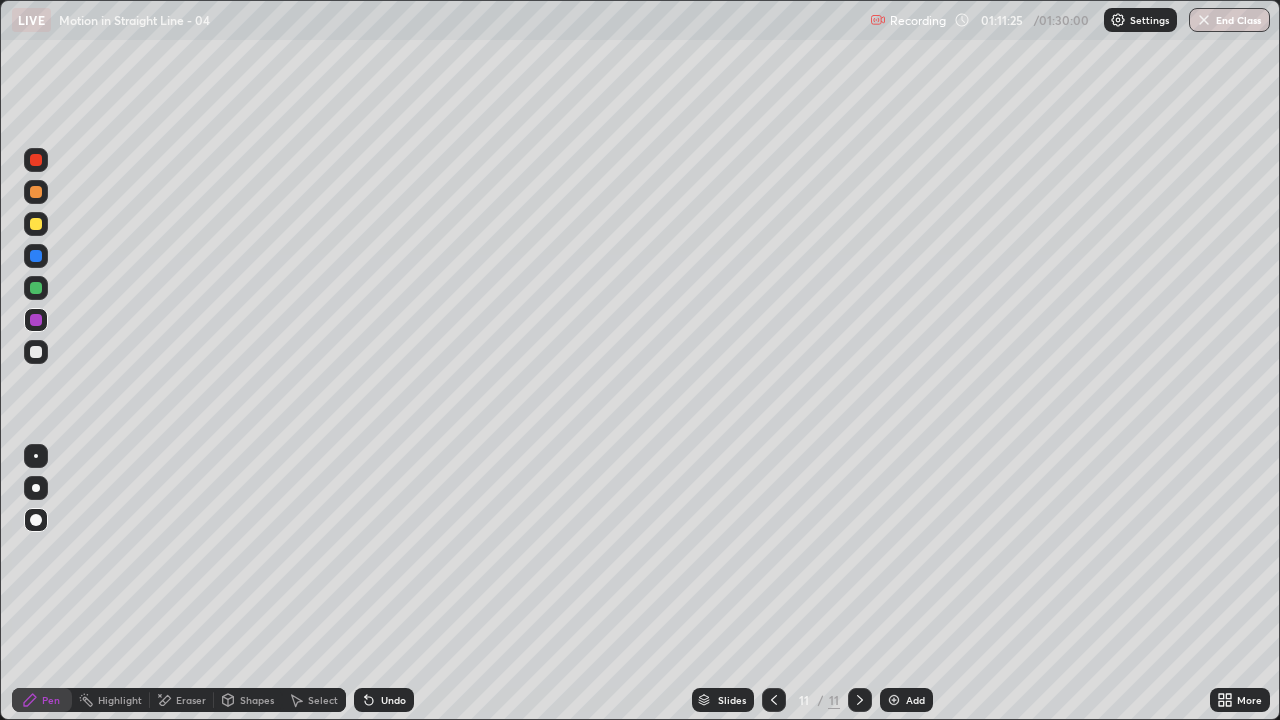 click at bounding box center [894, 700] 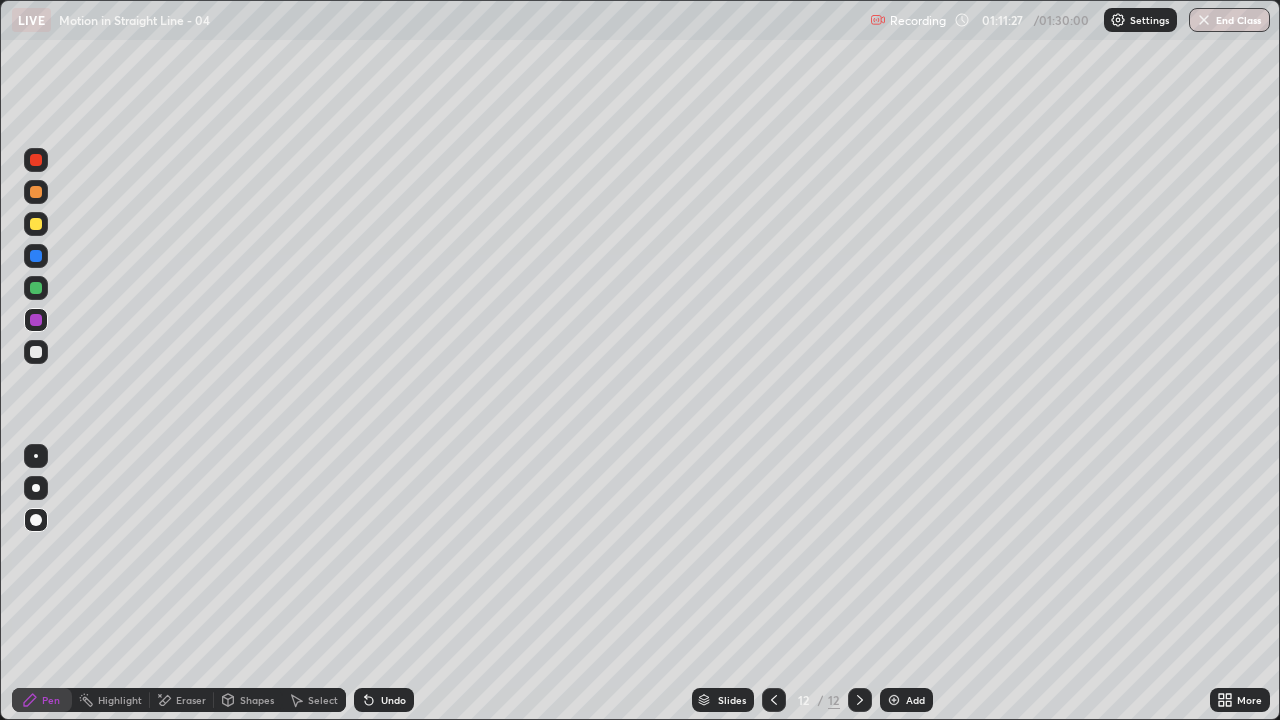 click at bounding box center [36, 352] 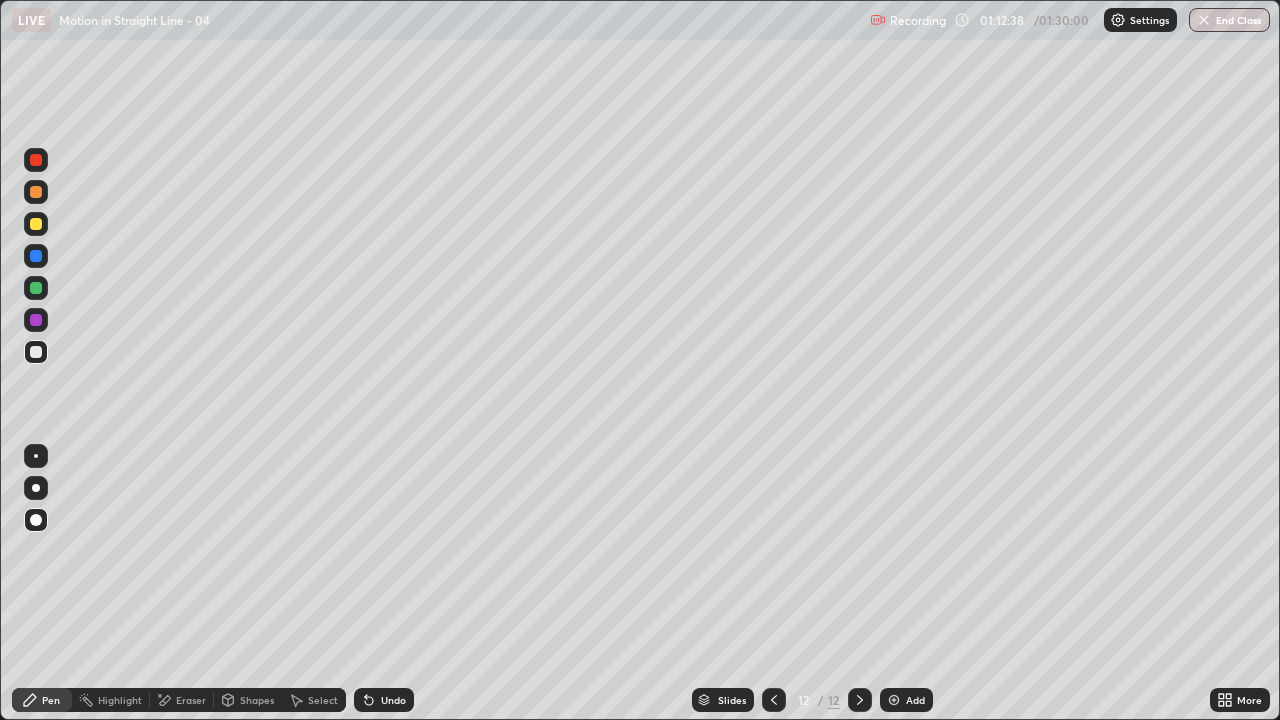 click at bounding box center (36, 256) 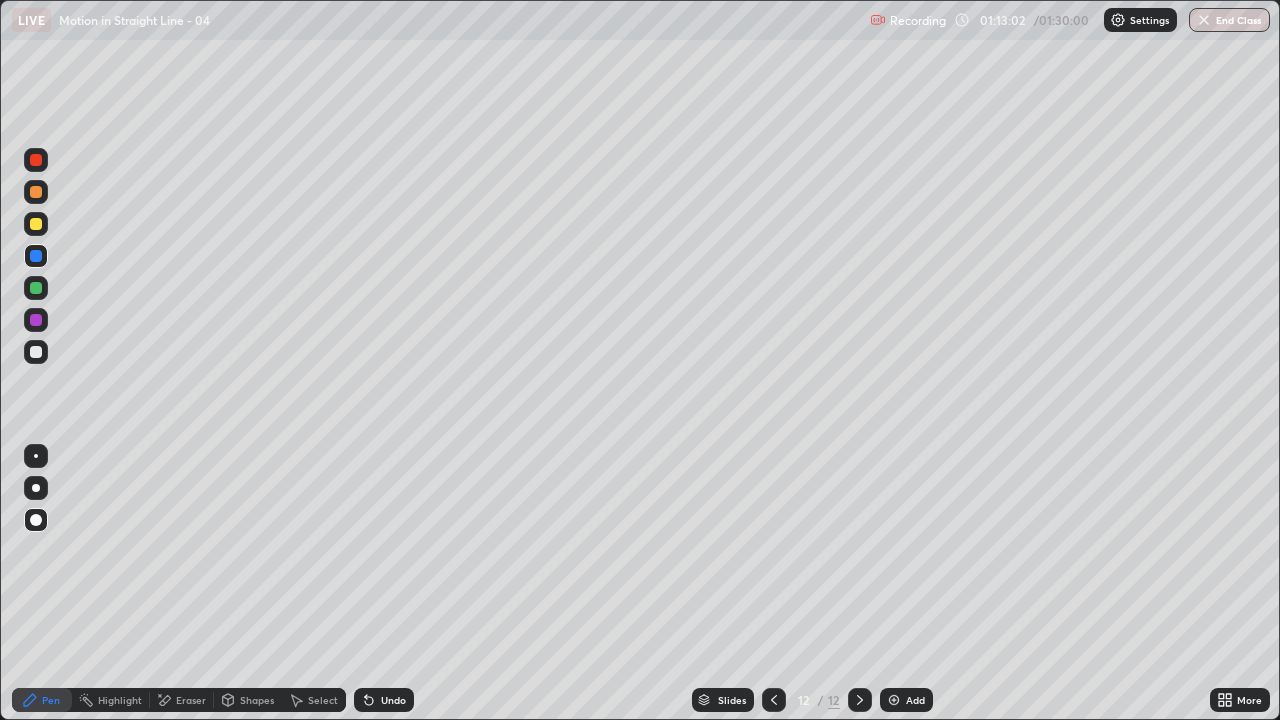 click at bounding box center (36, 160) 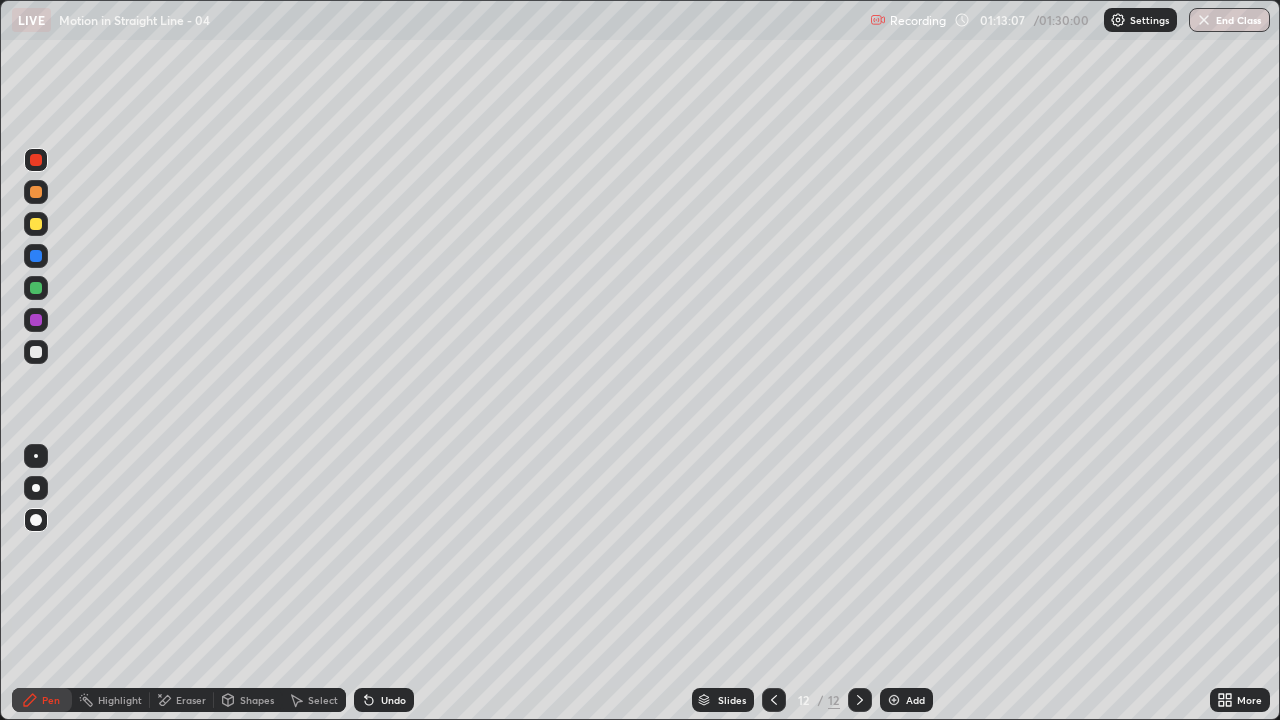 click at bounding box center [36, 288] 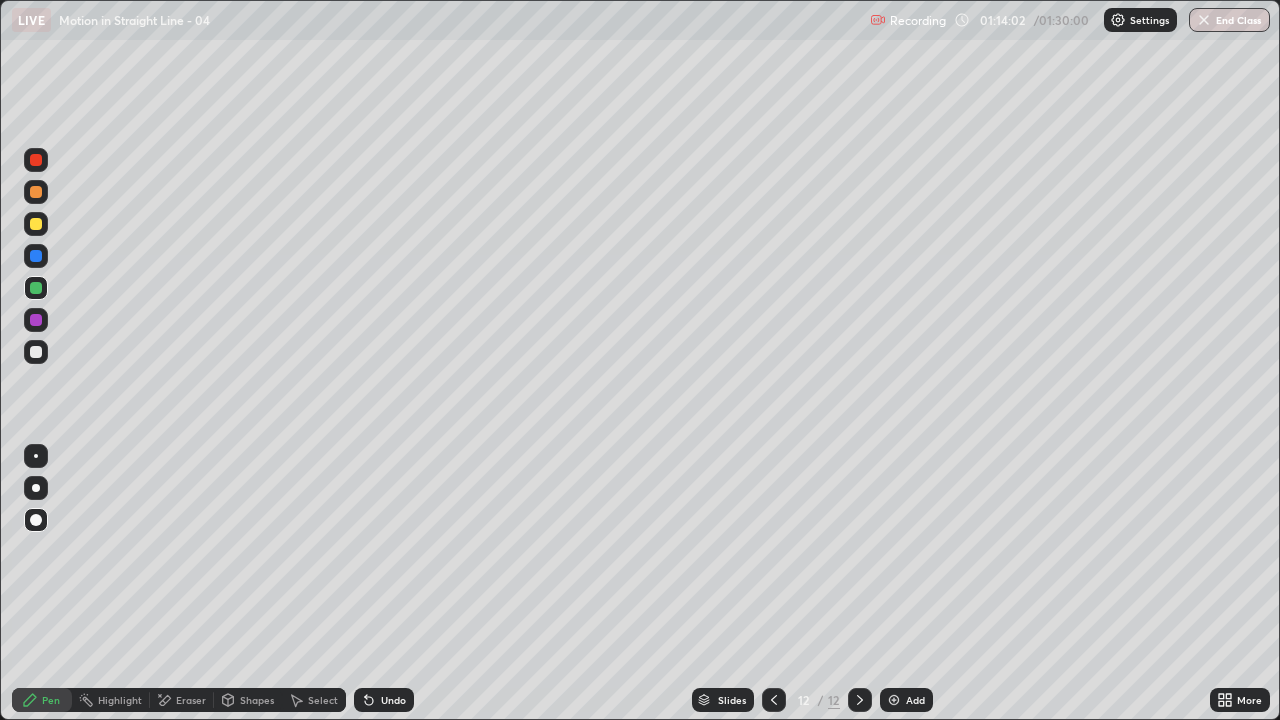 click at bounding box center [36, 320] 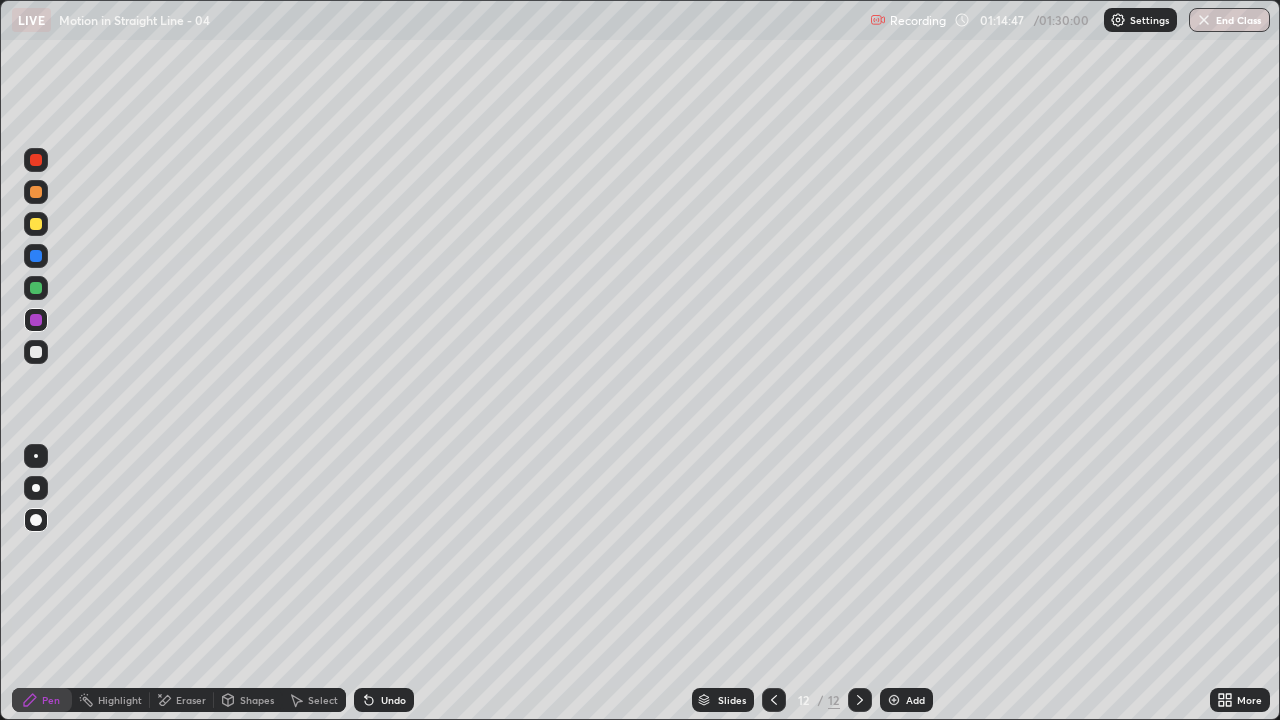 click at bounding box center (36, 256) 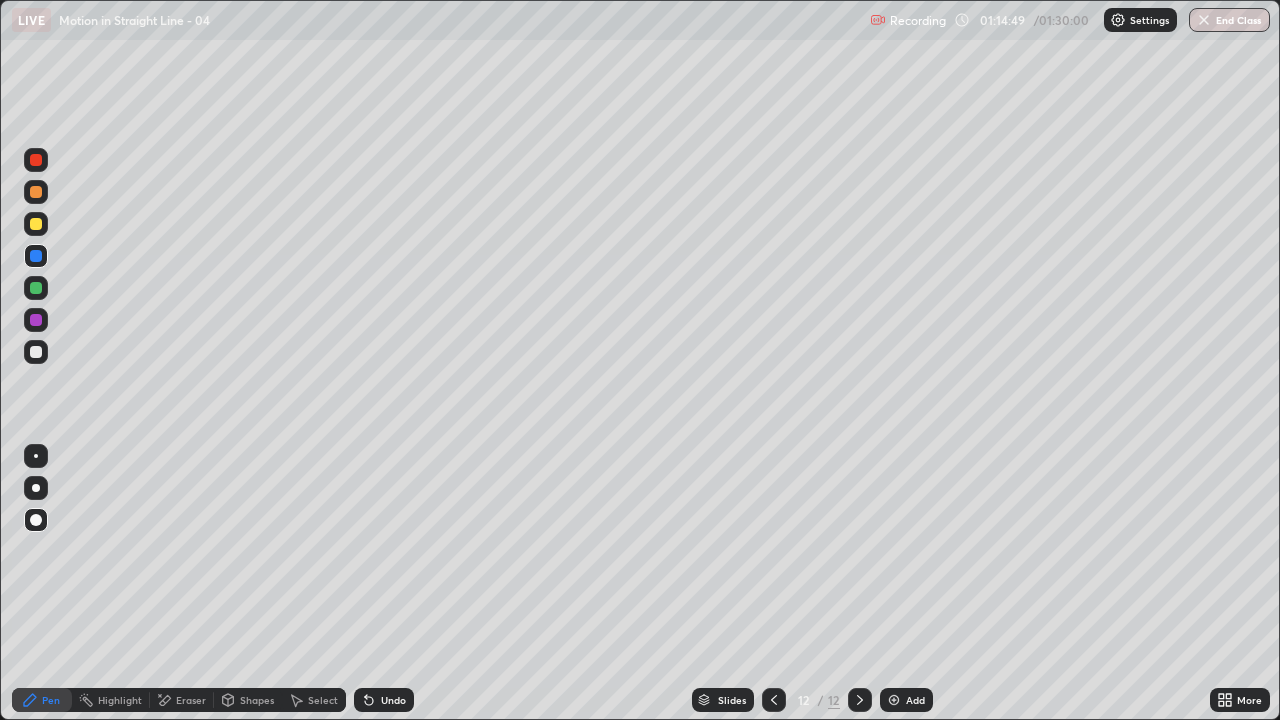click at bounding box center (36, 288) 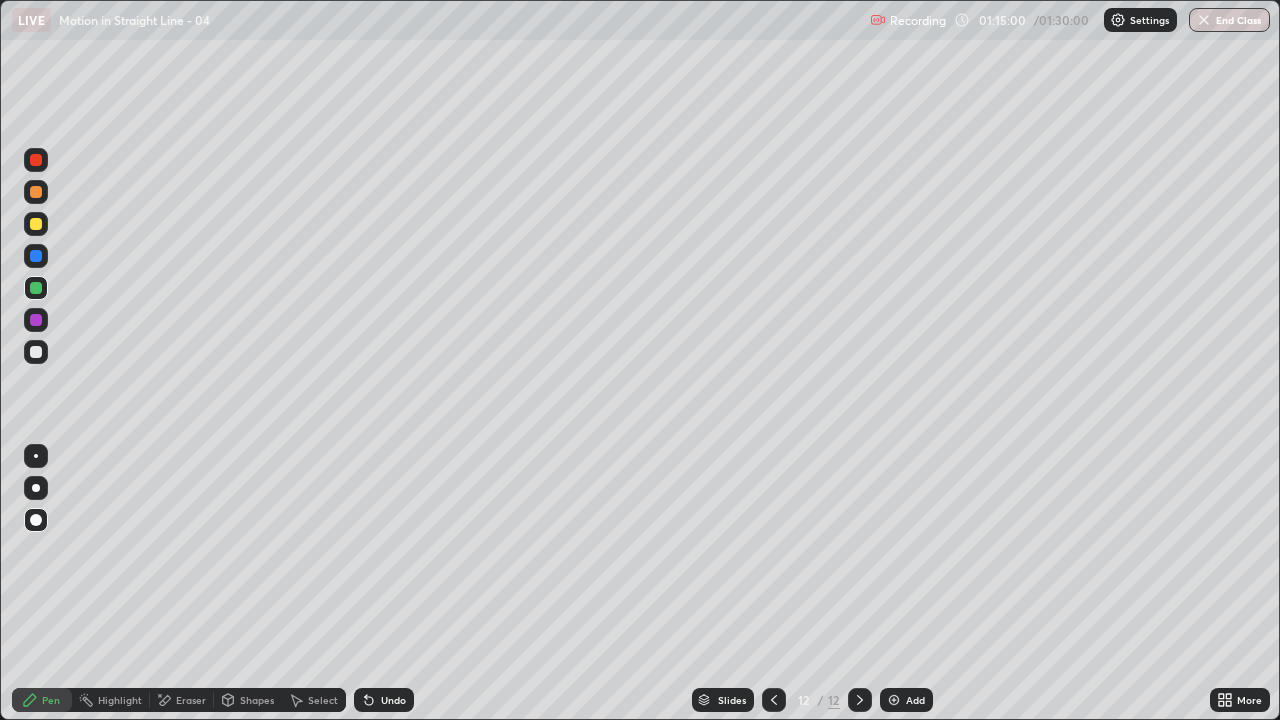 click at bounding box center [36, 288] 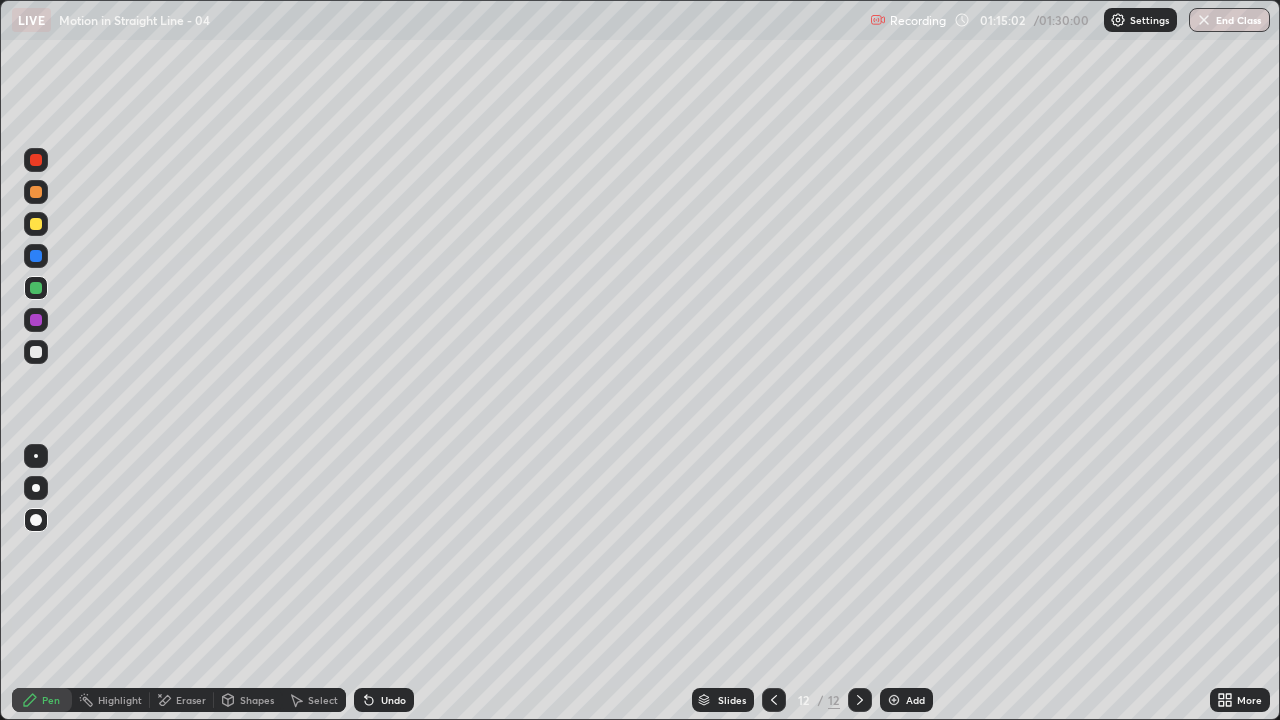 click at bounding box center (36, 320) 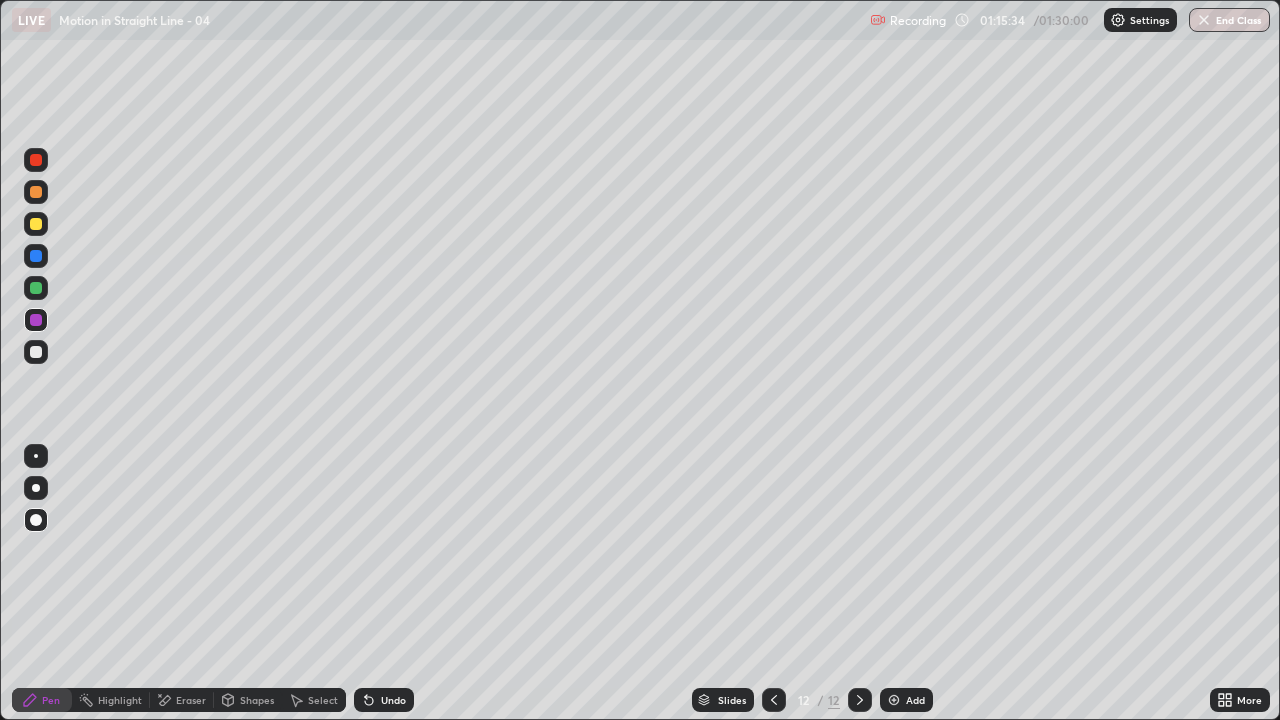 click on "Undo" at bounding box center (393, 700) 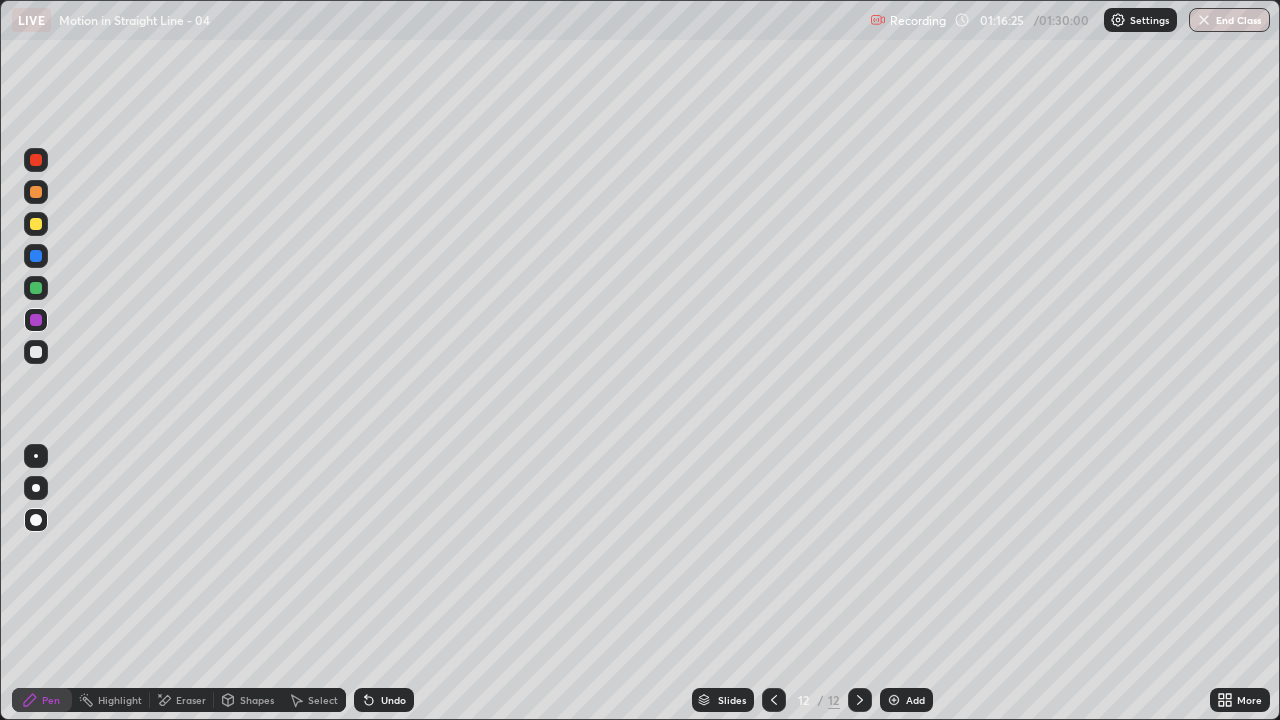 click on "Undo" at bounding box center (393, 700) 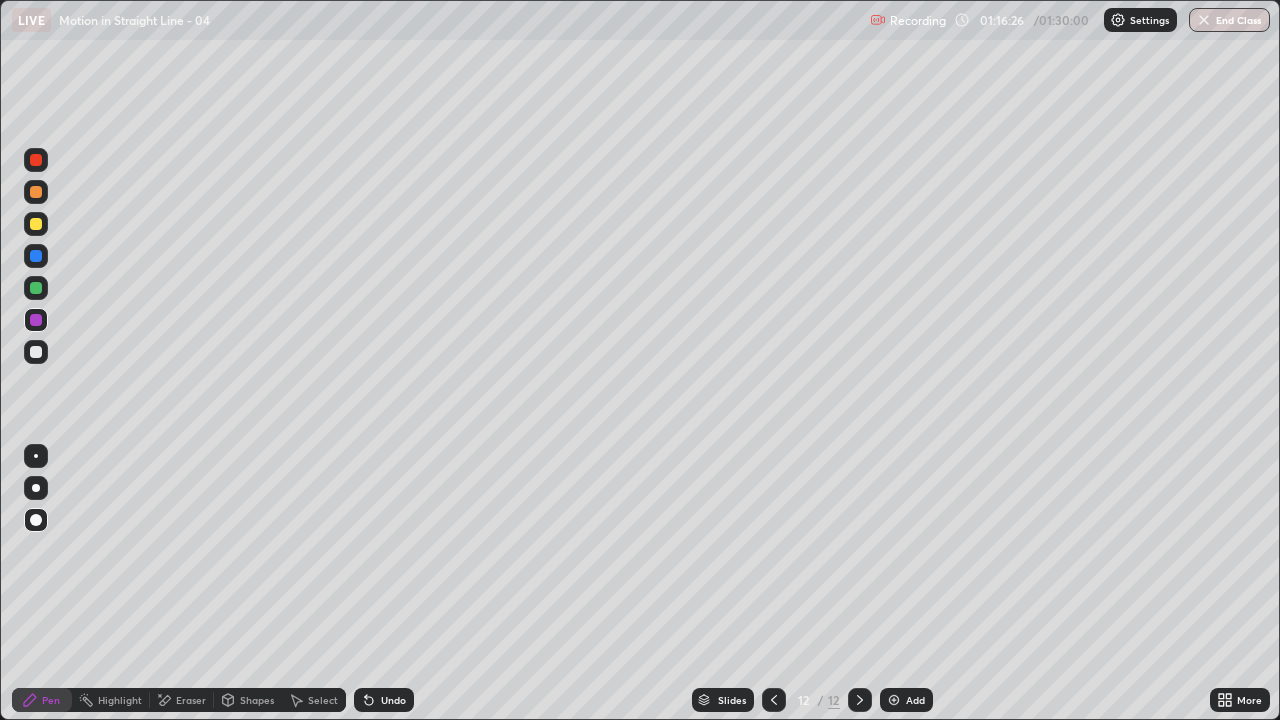 click on "Undo" at bounding box center [393, 700] 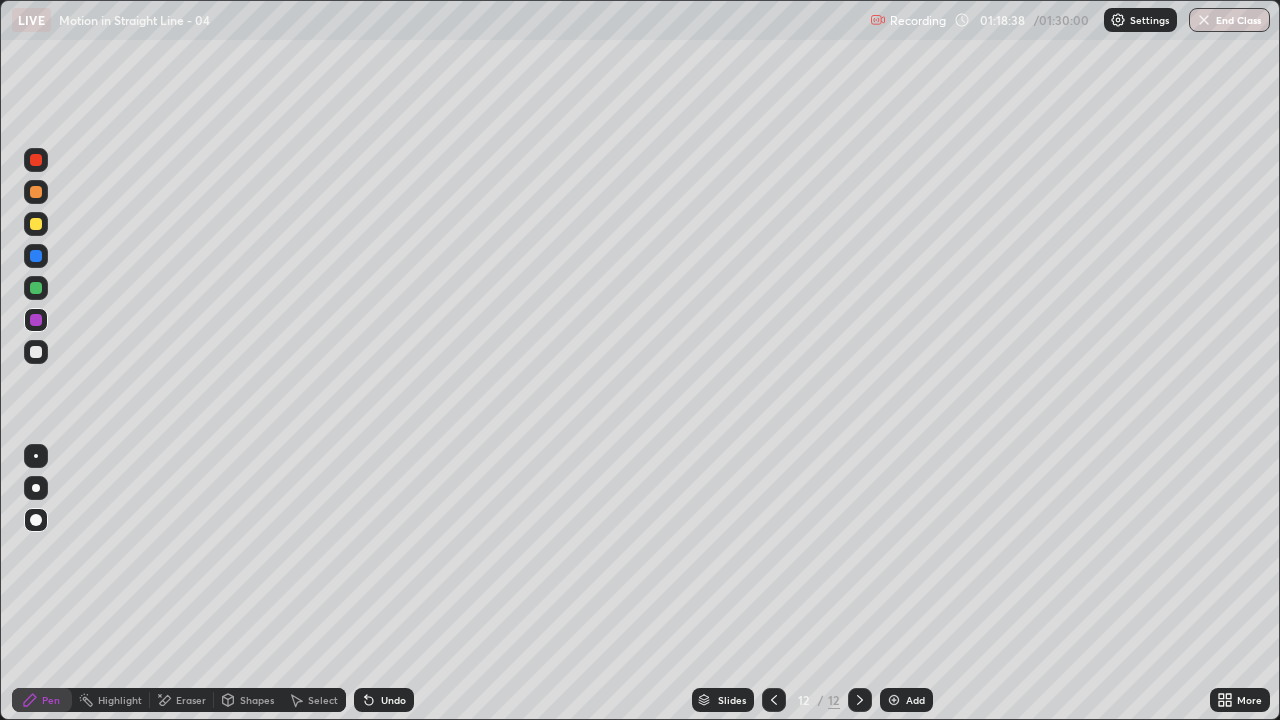 click at bounding box center (36, 352) 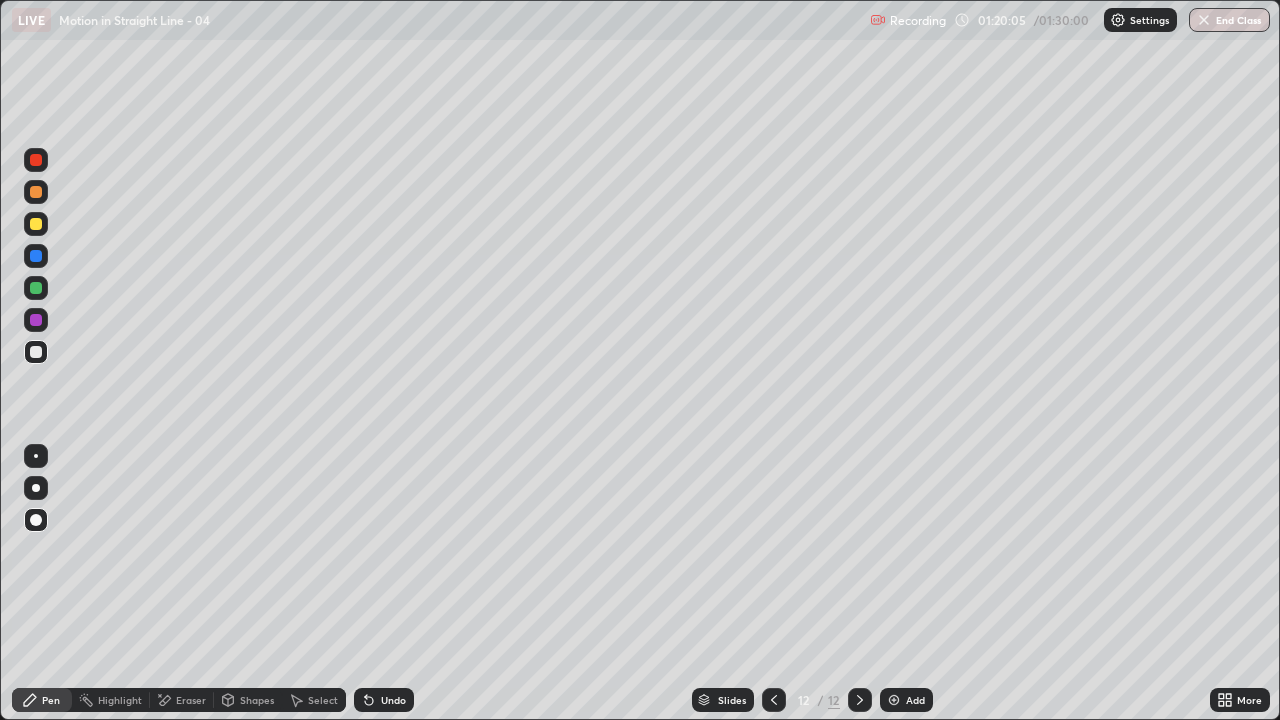 click 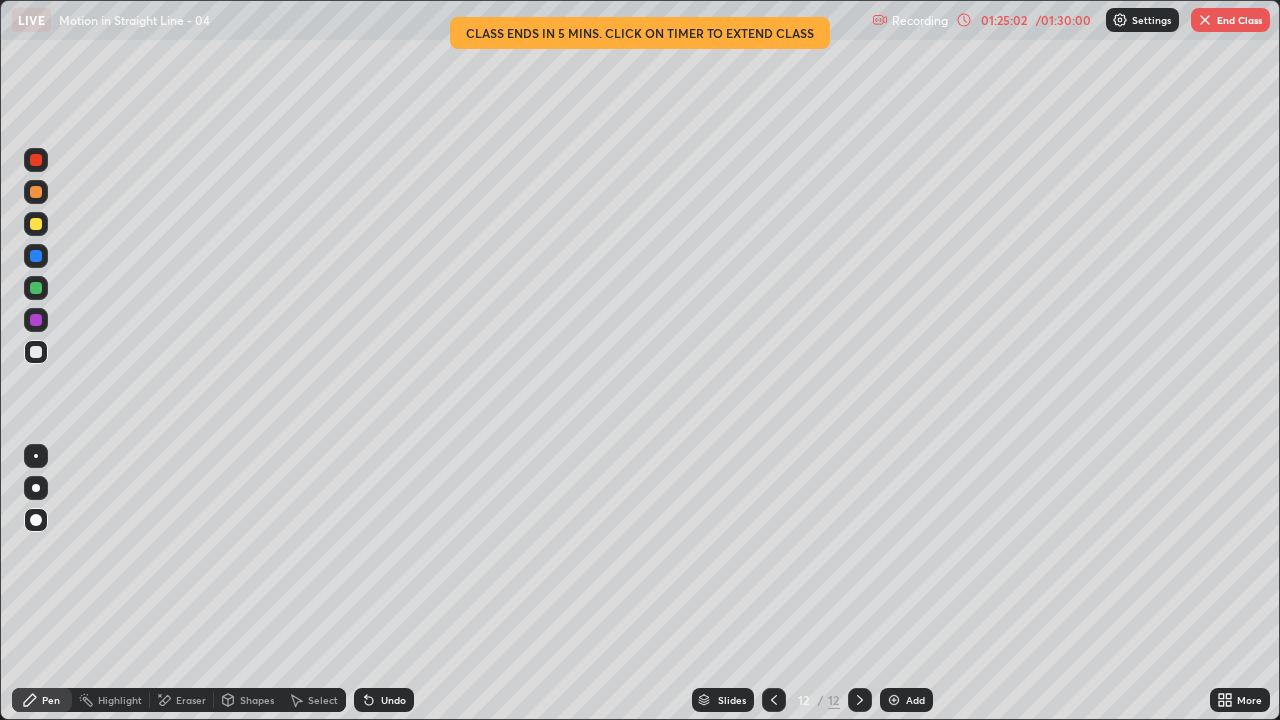 click at bounding box center [1205, 20] 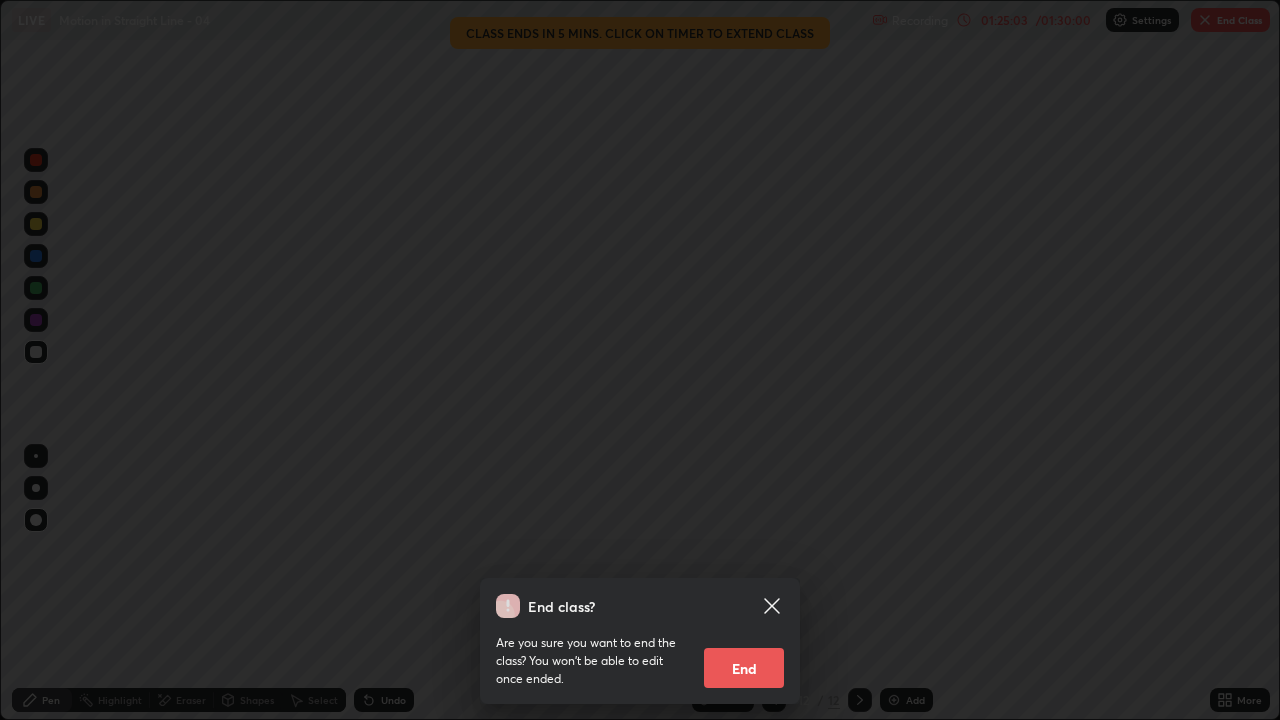 click on "End" at bounding box center (744, 668) 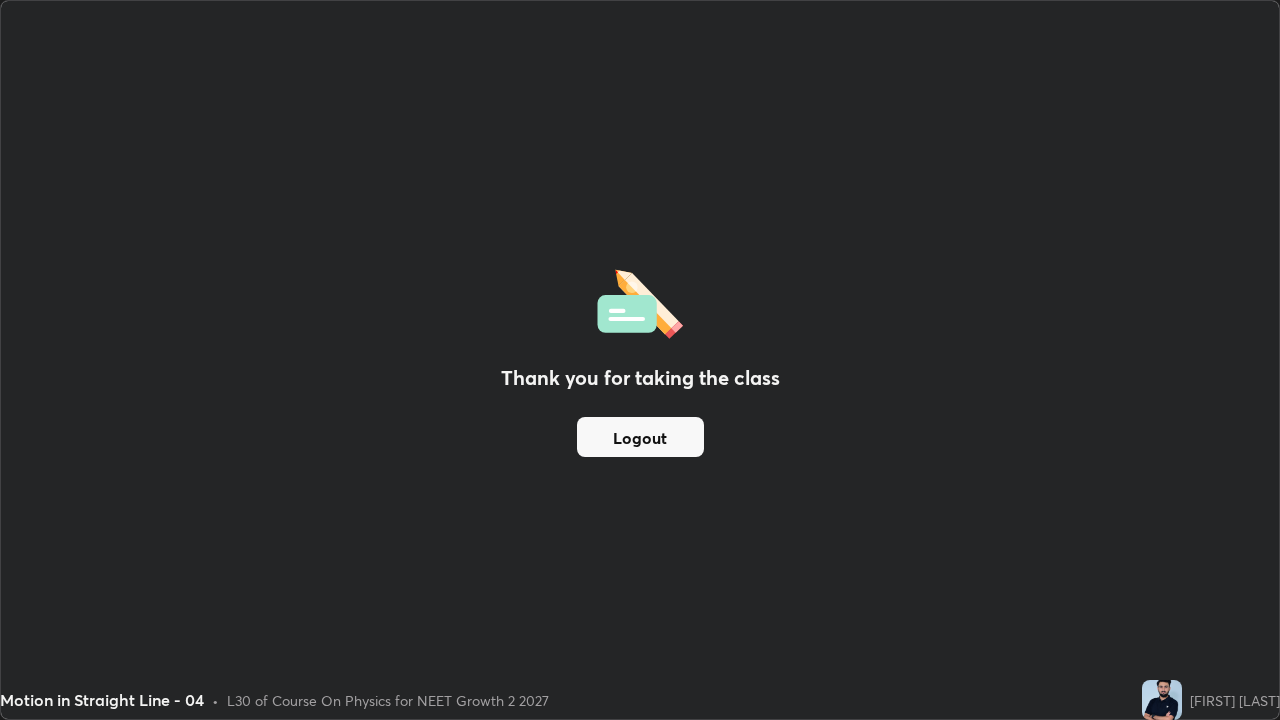 click on "Thank you for taking the class Logout" at bounding box center [640, 360] 